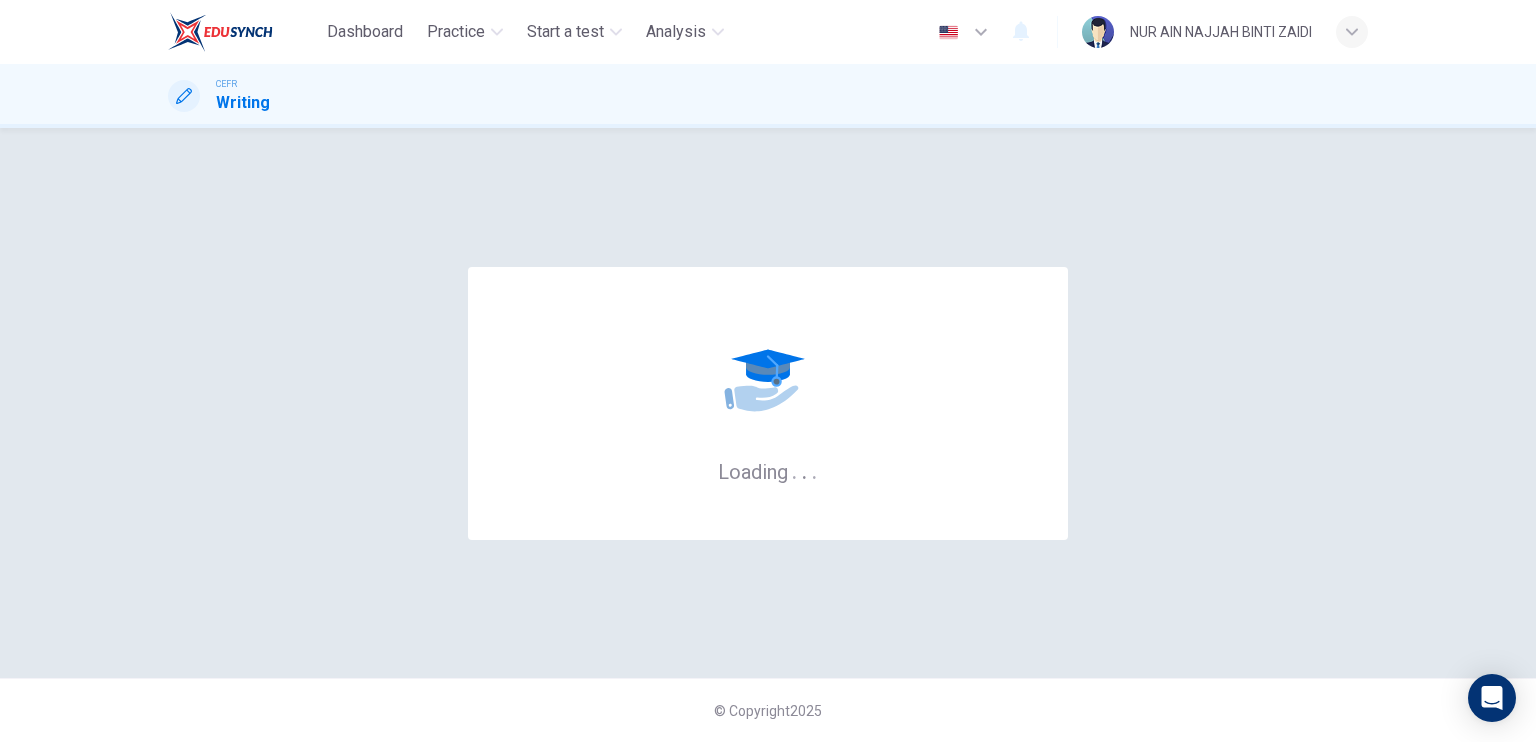 scroll, scrollTop: 0, scrollLeft: 0, axis: both 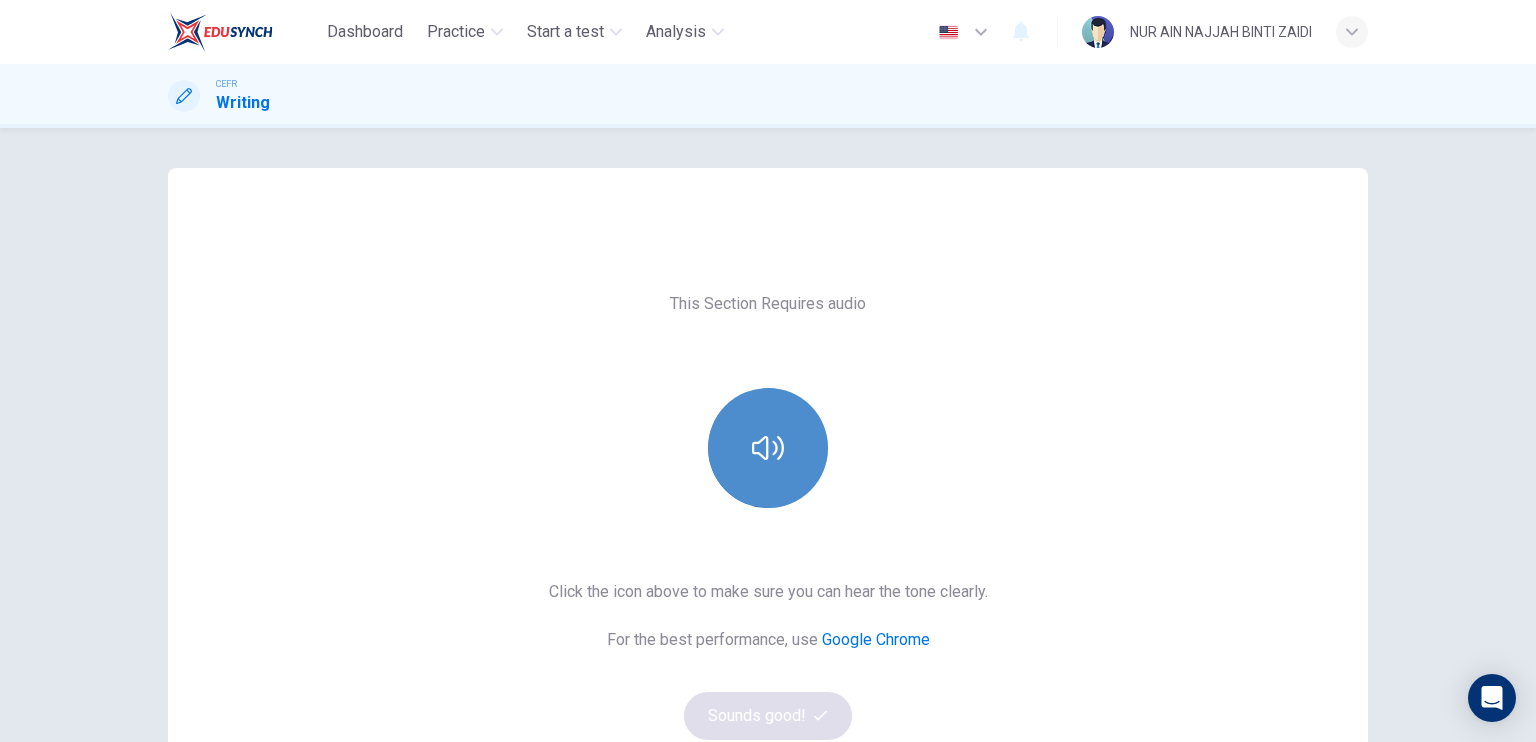 click at bounding box center (768, 448) 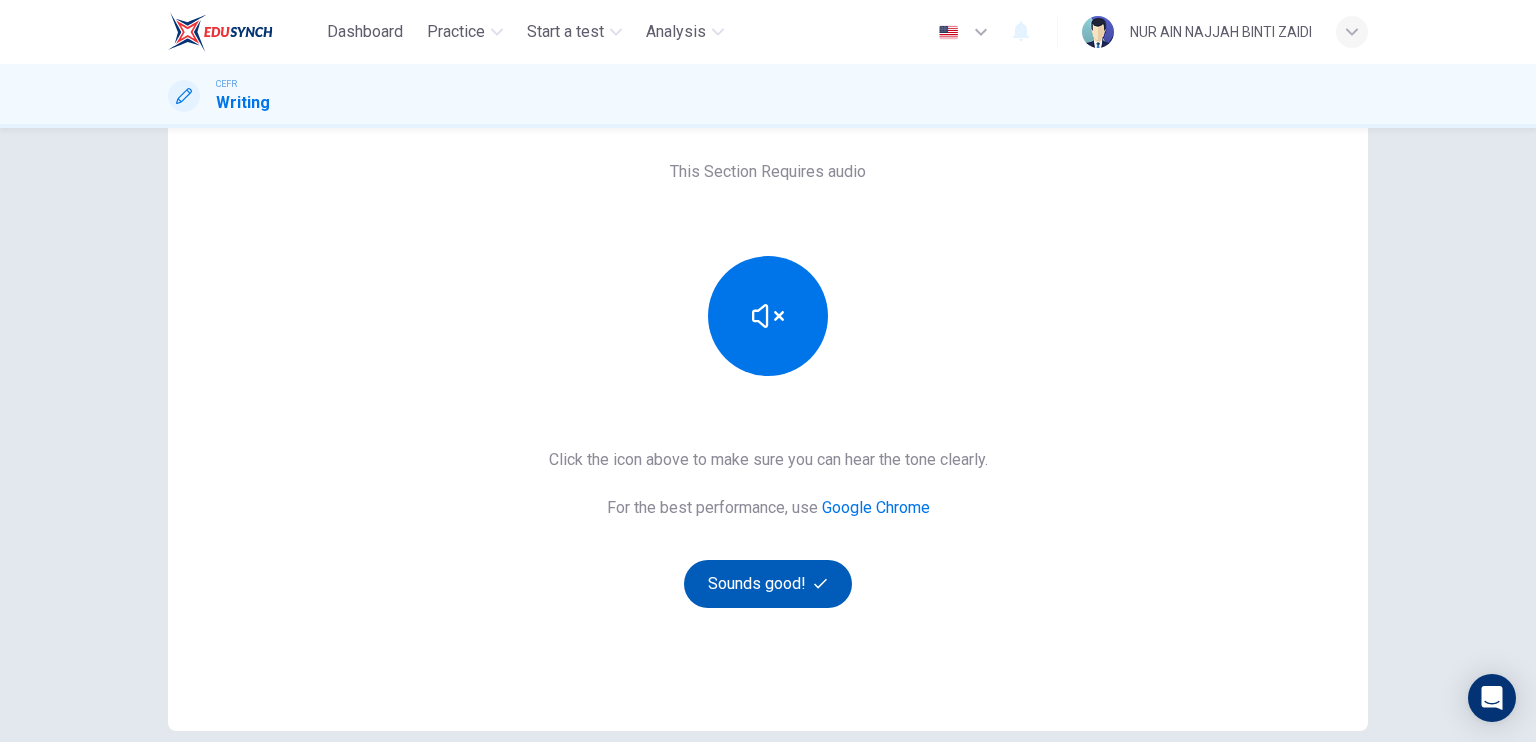 scroll, scrollTop: 224, scrollLeft: 0, axis: vertical 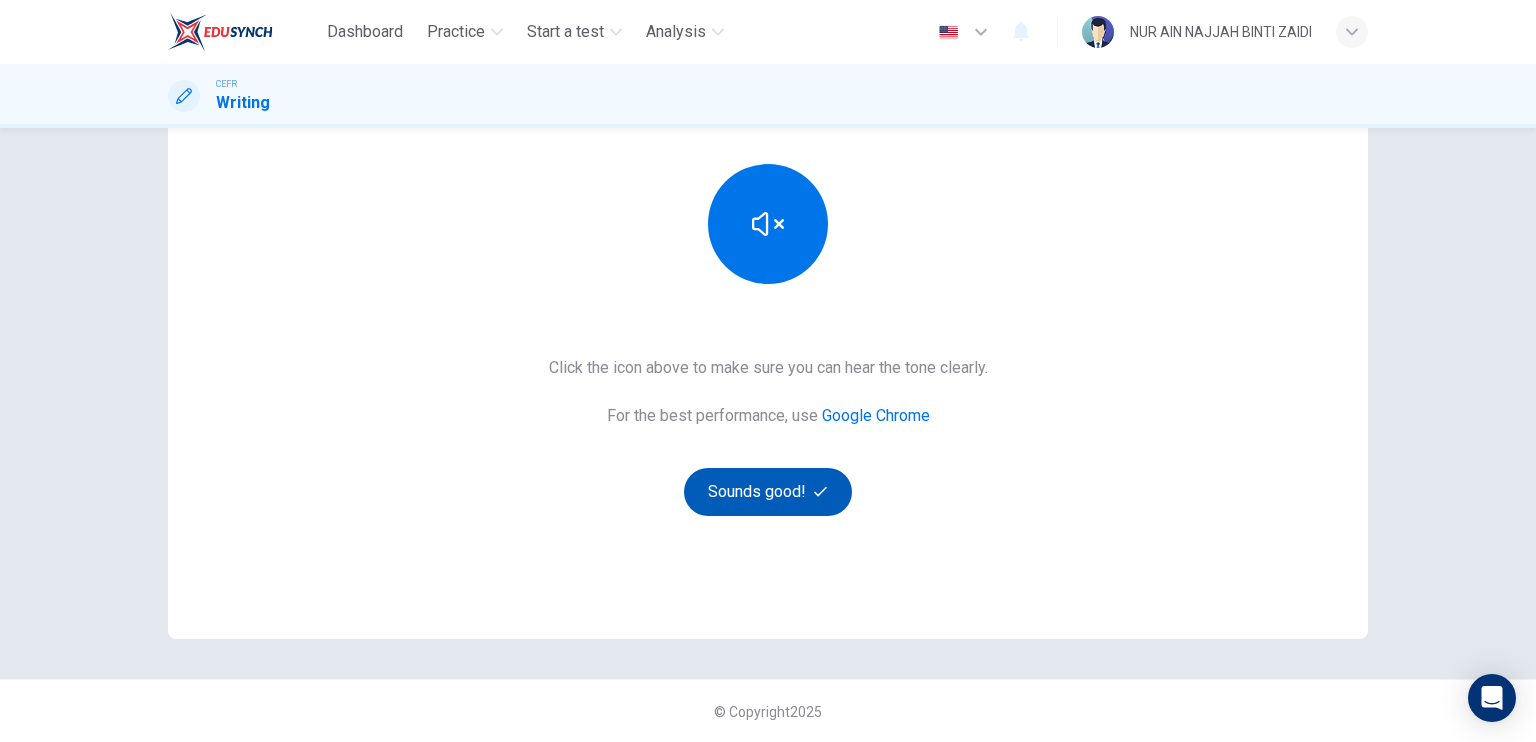 click on "Sounds good!" at bounding box center (768, 492) 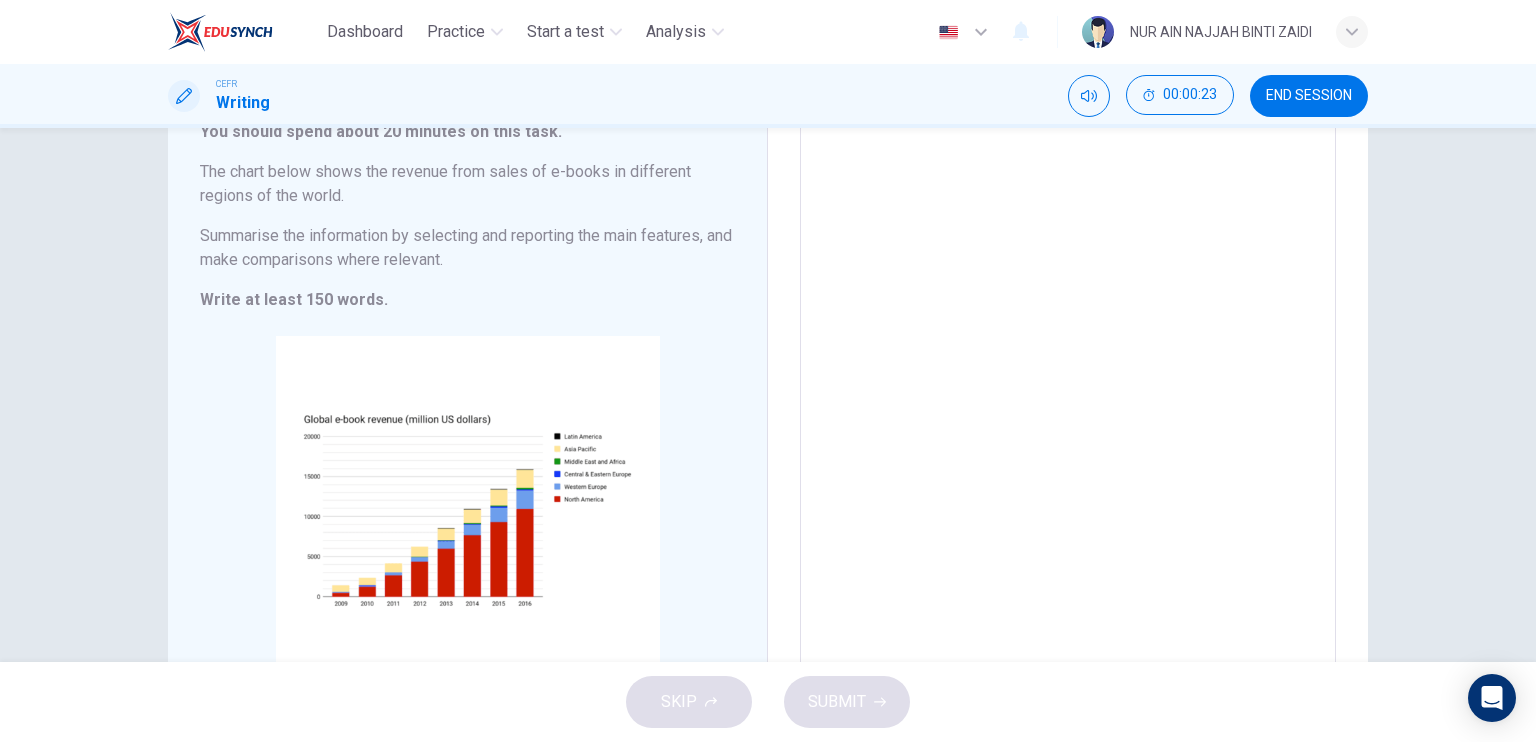 scroll, scrollTop: 136, scrollLeft: 0, axis: vertical 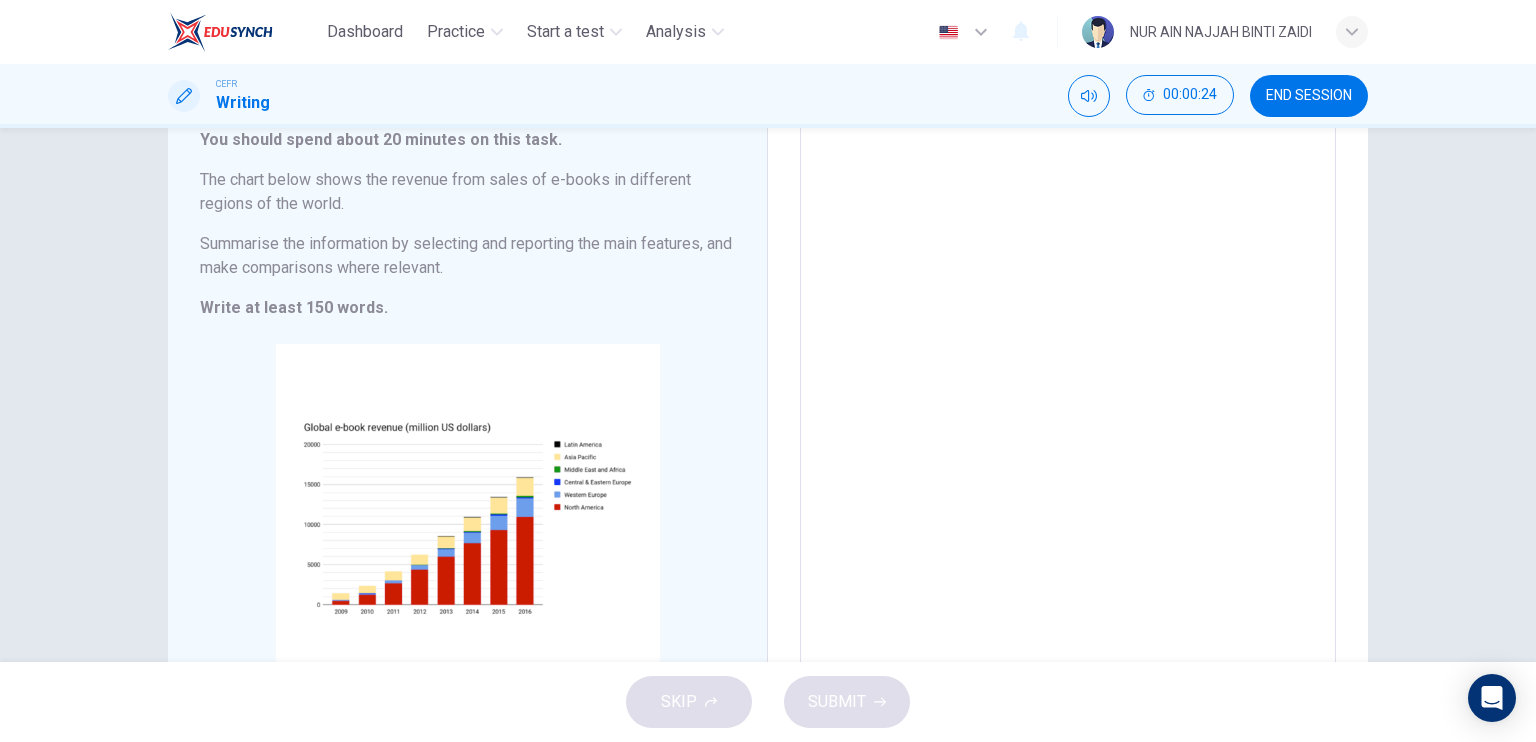click at bounding box center (1068, 398) 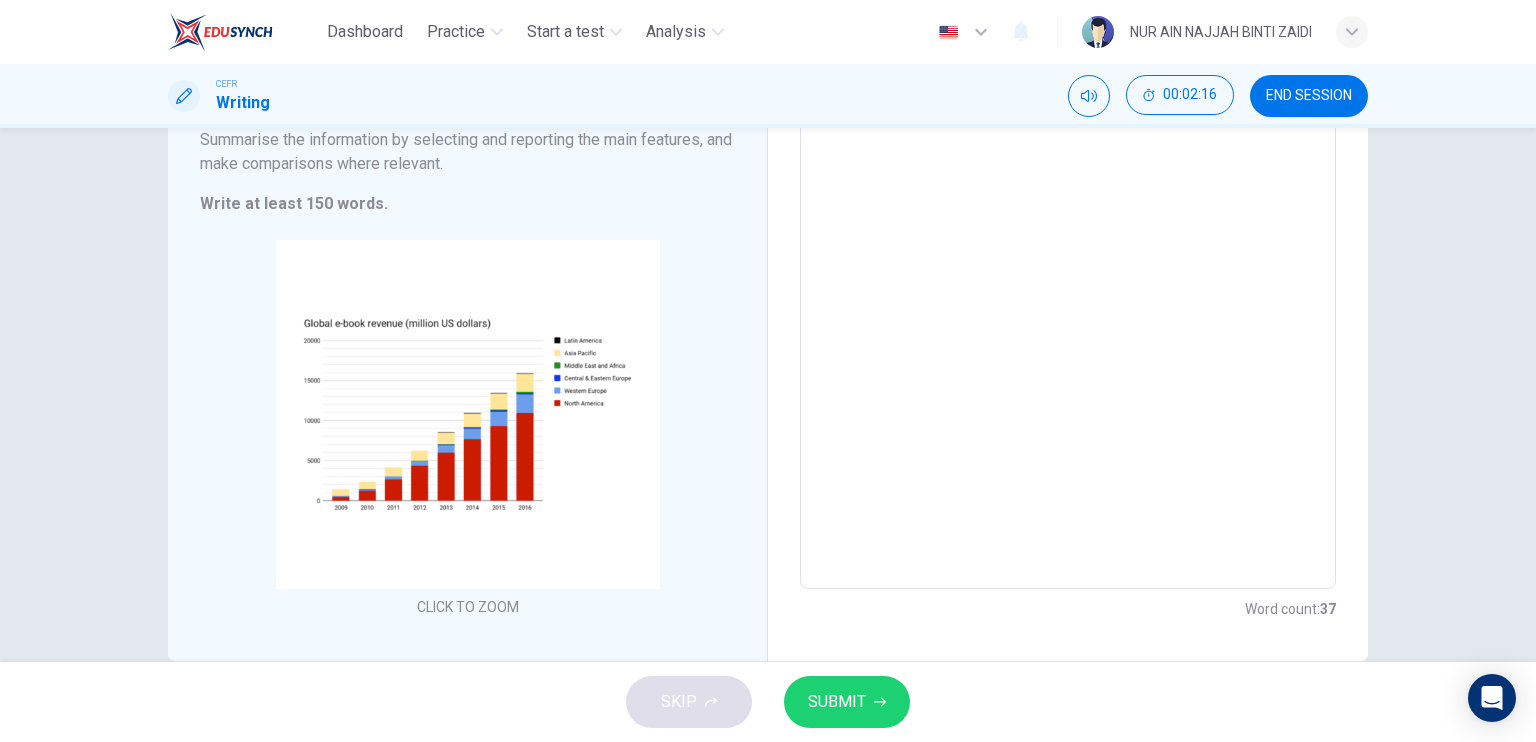 scroll, scrollTop: 241, scrollLeft: 0, axis: vertical 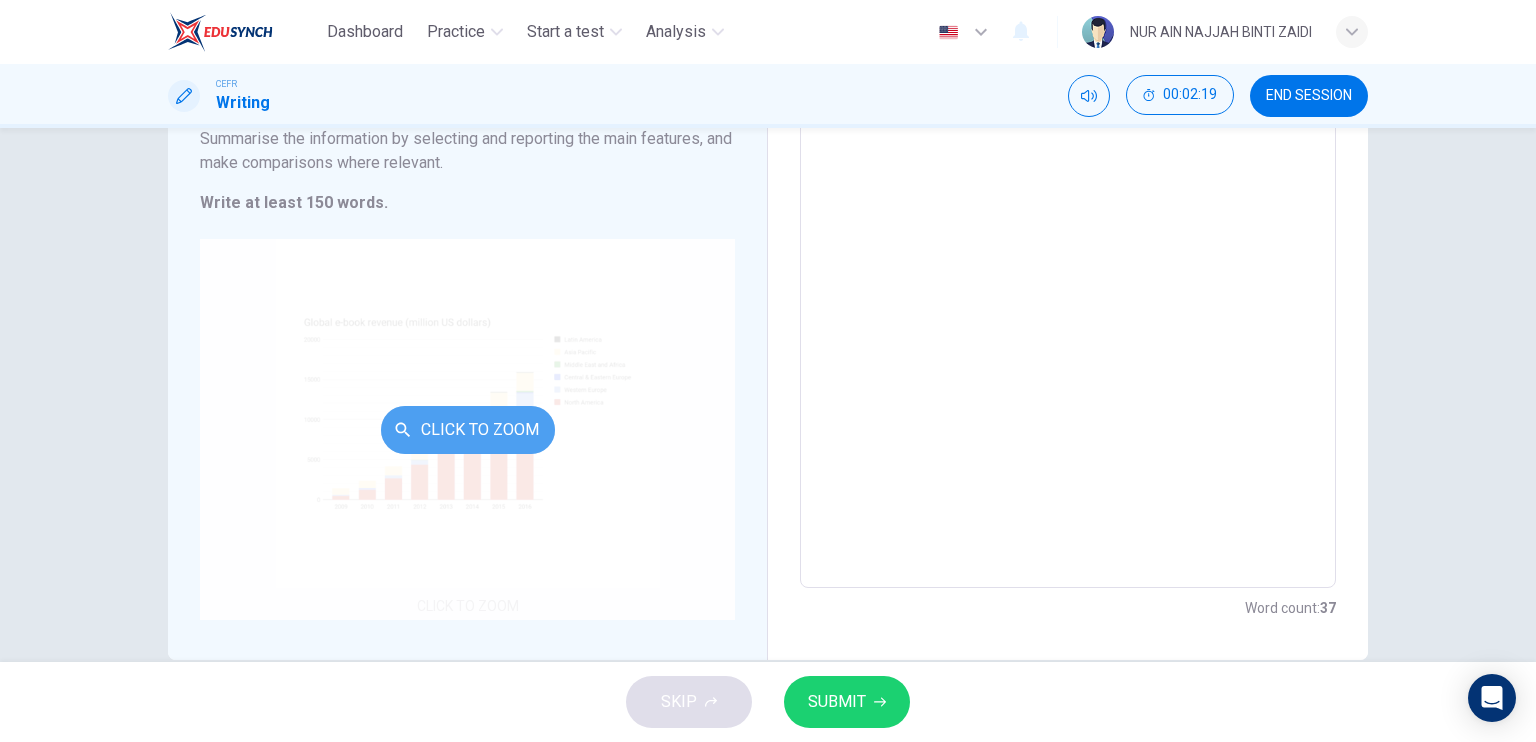 click on "Click to Zoom" at bounding box center (468, 430) 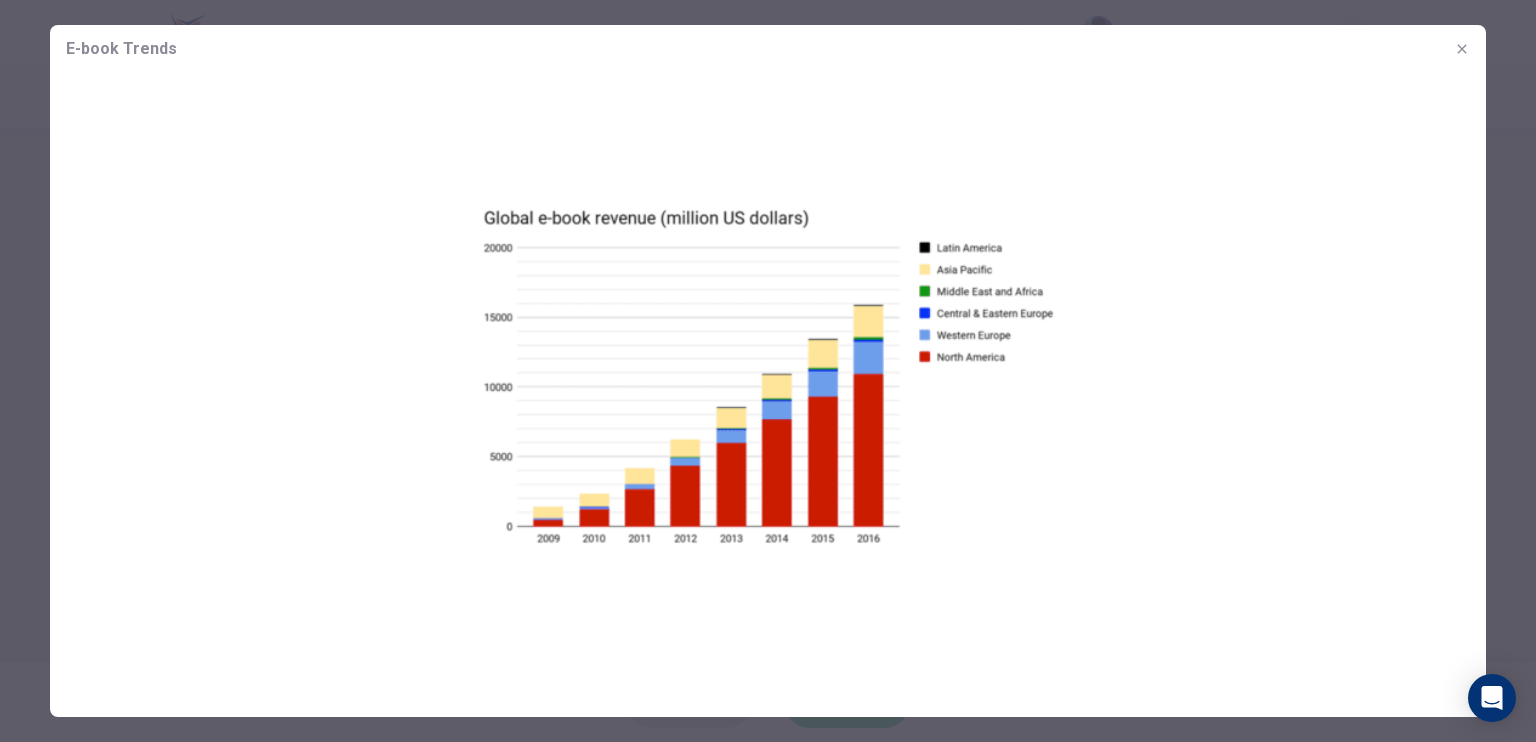 click at bounding box center (768, 371) 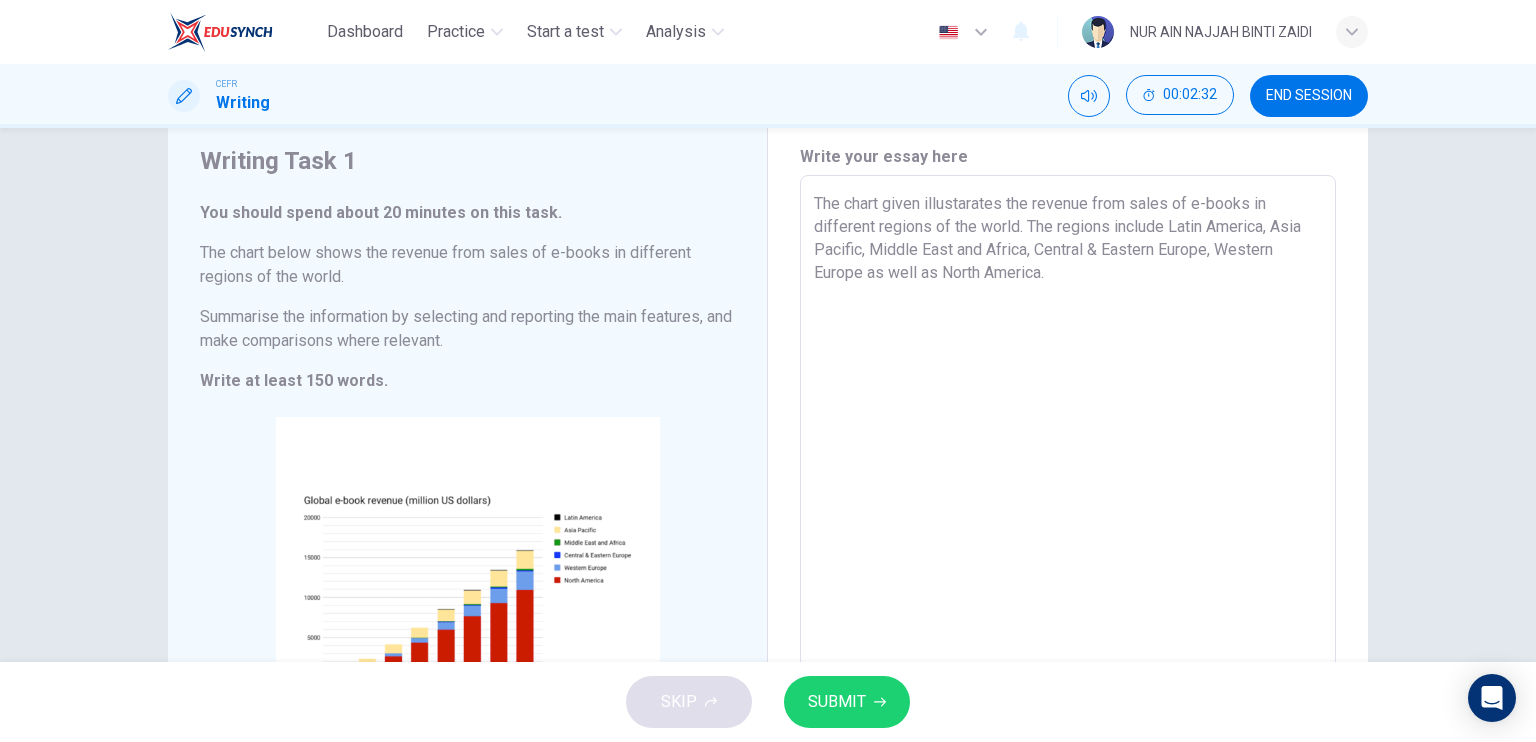 scroll, scrollTop: 64, scrollLeft: 0, axis: vertical 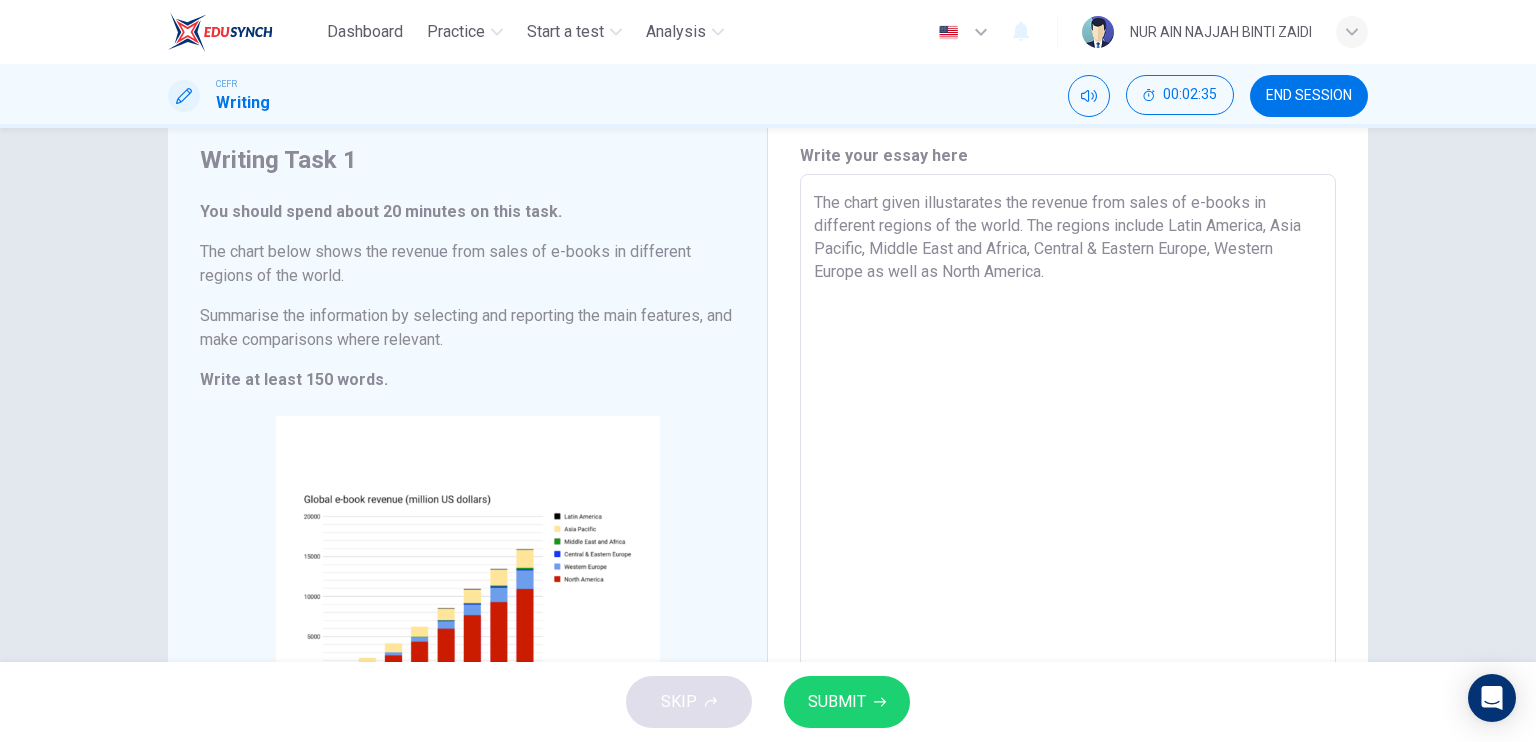 click on "The chart given illustarates the revenue from sales of e-books in different regions of the world. The regions include Latin America, Asia Pacific, Middle East and Africa, Central & Eastern Europe, Western Europe as well as North America." at bounding box center [1068, 470] 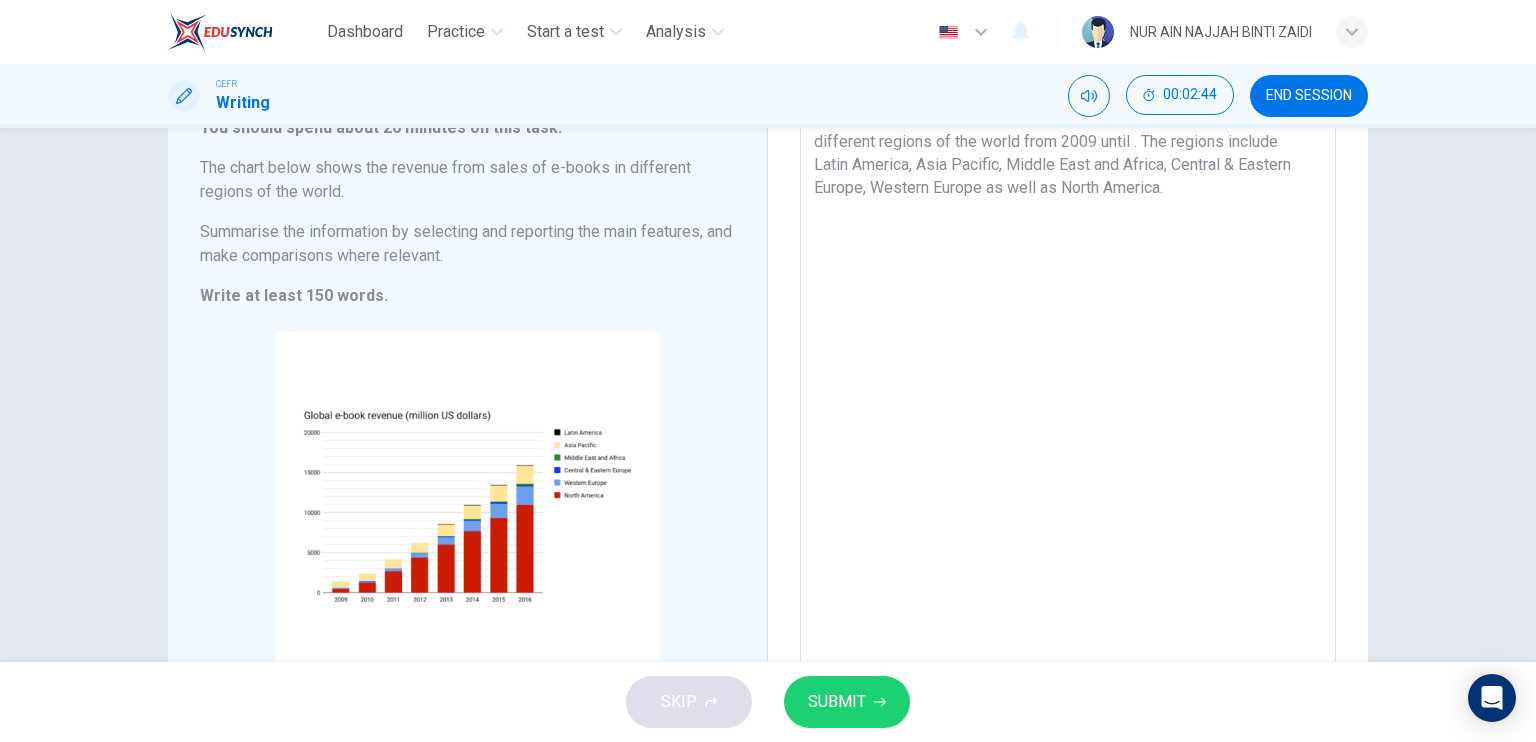 scroll, scrollTop: 150, scrollLeft: 0, axis: vertical 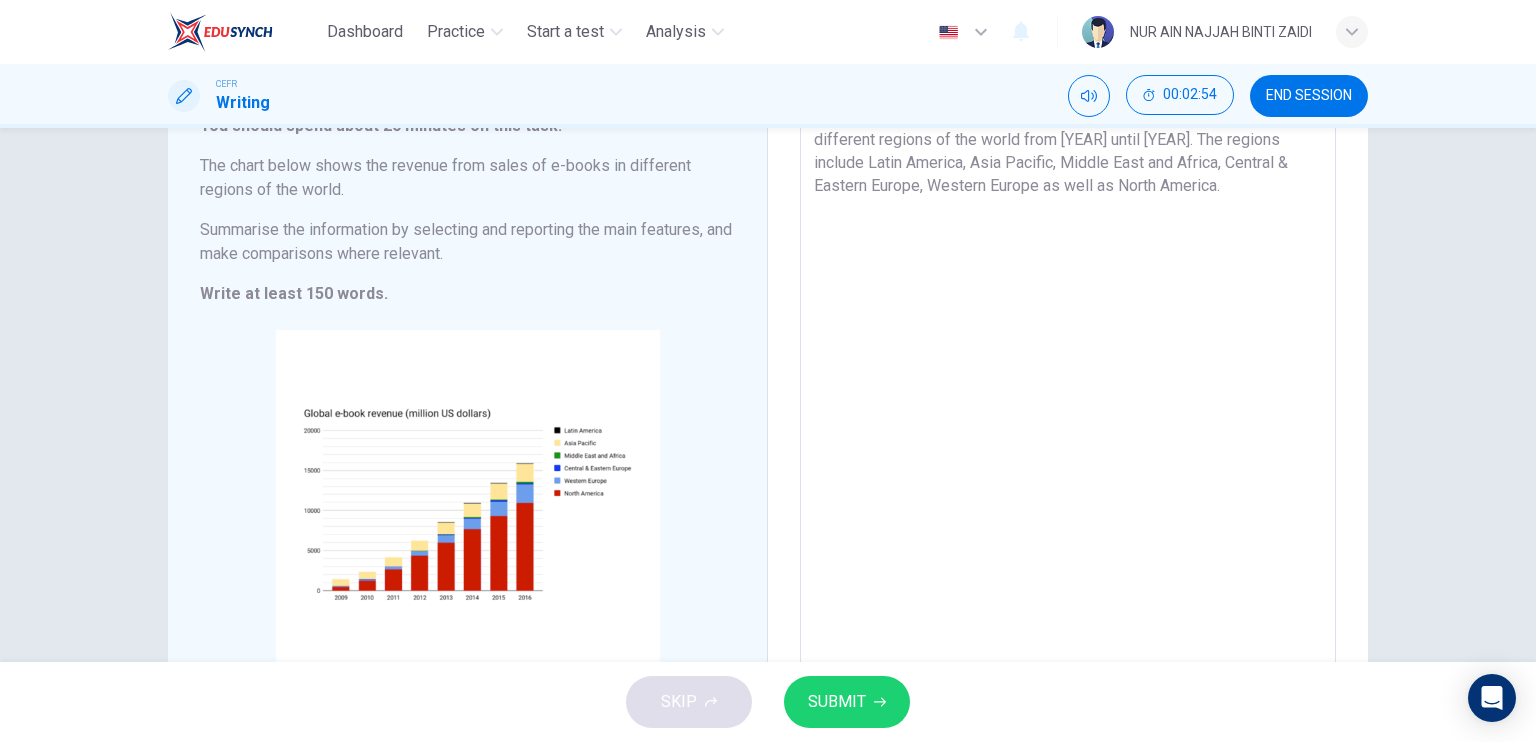 click on "Write your essay here The chart given illustarates the revenue from sales of e-books in different regions of the world from [YEAR] until [YEAR]. The regions include Latin America, Asia Pacific, Middle East and Africa, Central & Eastern Europe, Western Europe as well as North America.  x ​ Word count :  [NUMBER]" at bounding box center [1068, 384] 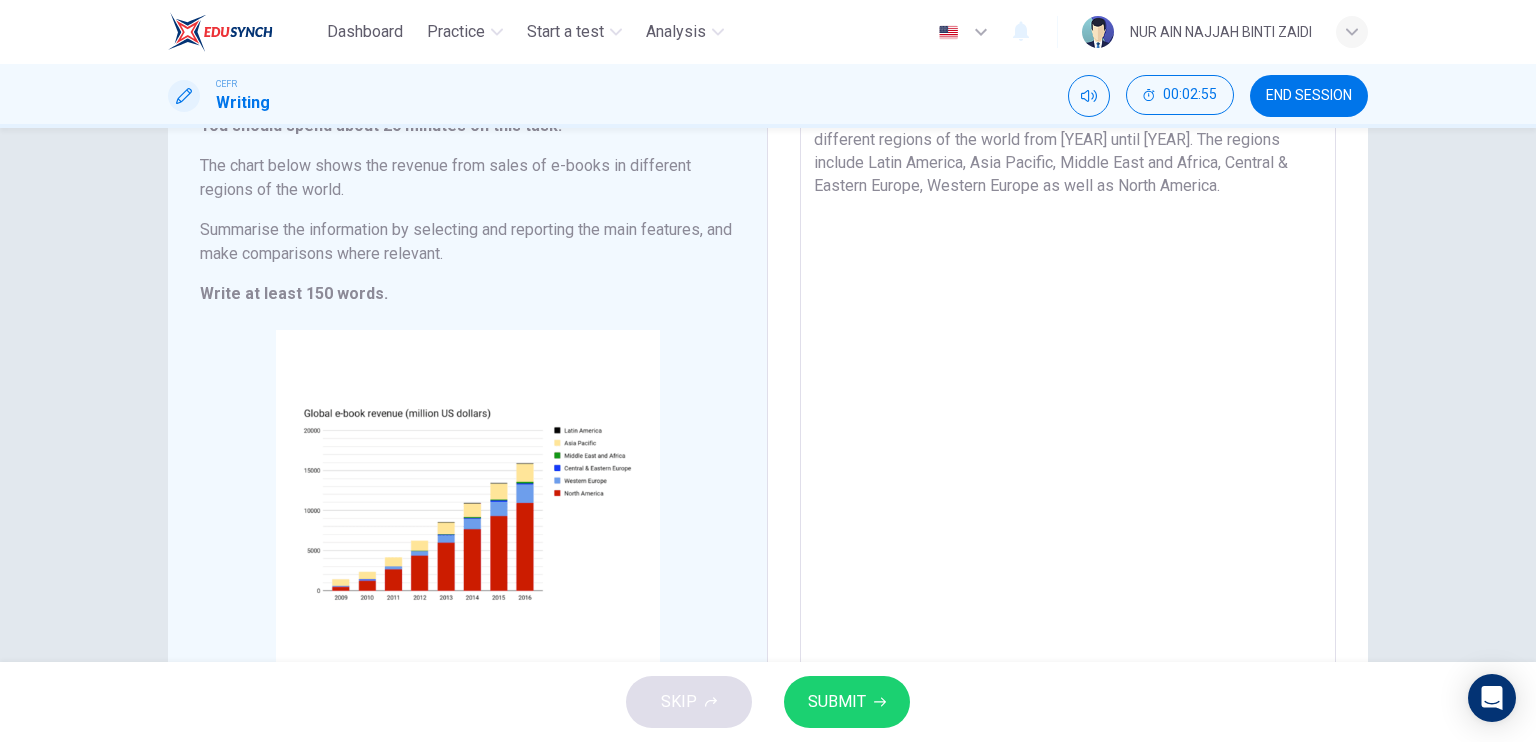 click on "The chart given illustarates the revenue from sales of e-books in different regions of the world from [YEAR] until [YEAR]. The regions include Latin America, Asia Pacific, Middle East and Africa, Central & Eastern Europe, Western Europe as well as North America." at bounding box center (1068, 384) 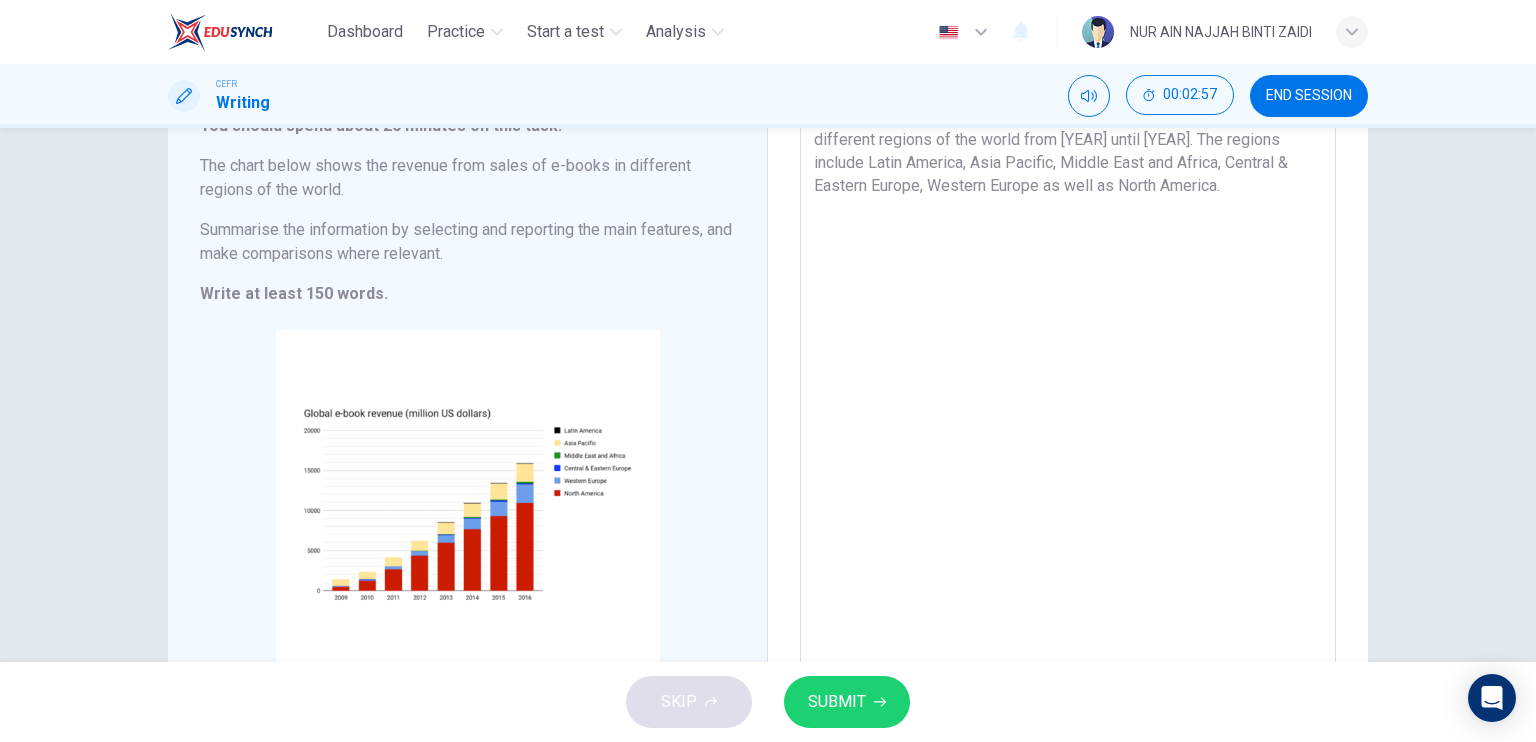 click on "The chart given illustarates the revenue from sales of e-books in different regions of the world from [YEAR] until [YEAR]. The regions include Latin America, Asia Pacific, Middle East and Africa, Central & Eastern Europe, Western Europe as well as North America." at bounding box center (1068, 384) 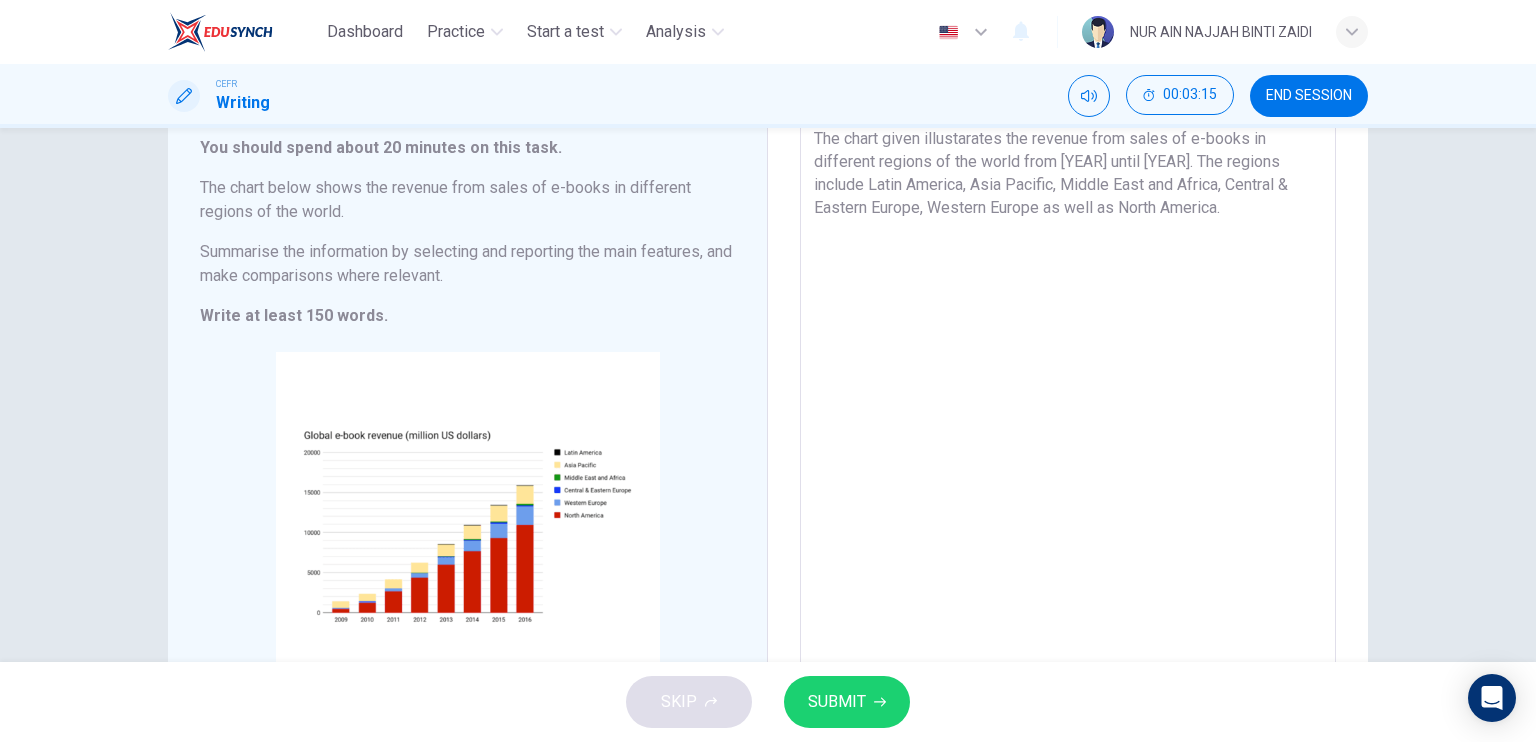 scroll, scrollTop: 130, scrollLeft: 0, axis: vertical 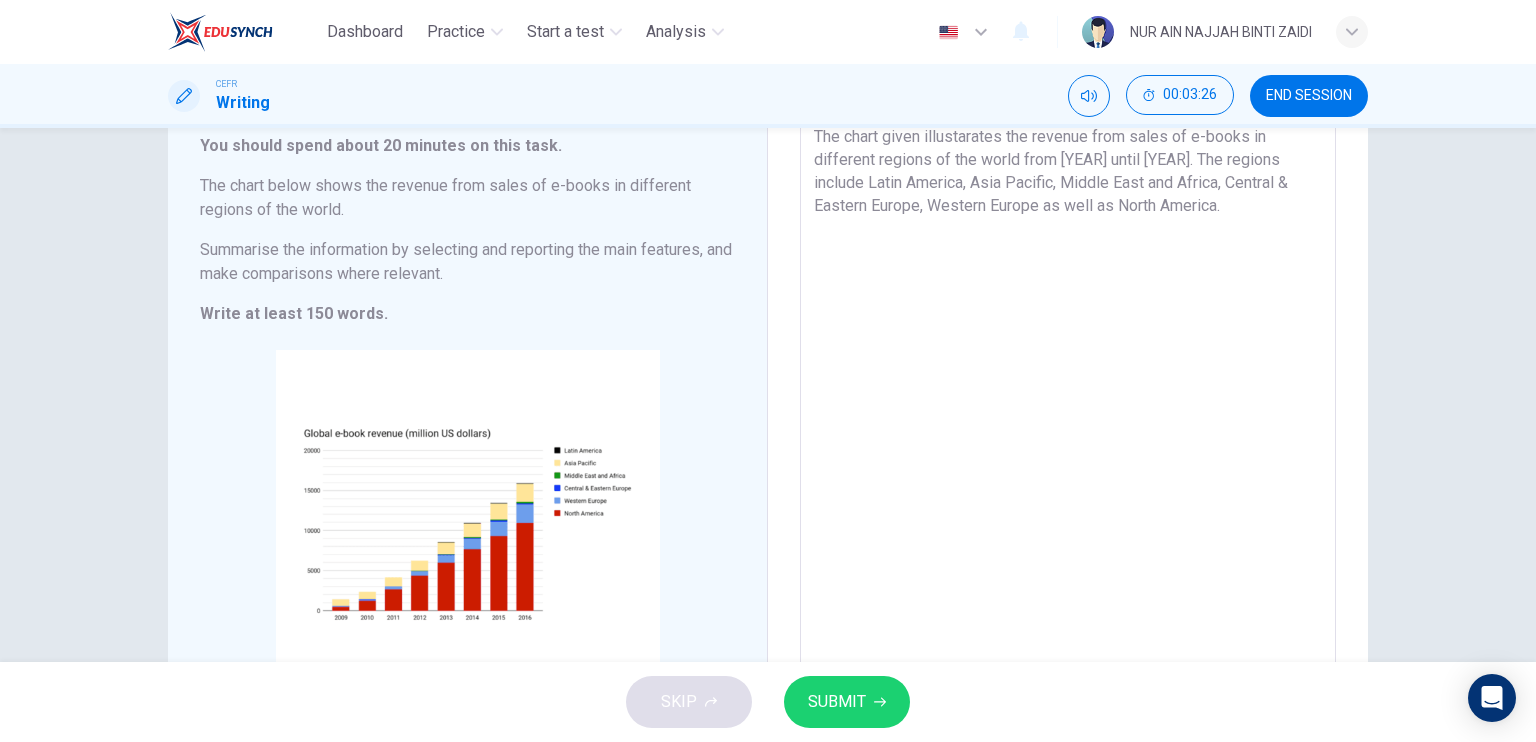 click on "The chart given illustarates the revenue from sales of e-books in different regions of the world from [YEAR] until [YEAR]. The regions include Latin America, Asia Pacific, Middle East and Africa, Central & Eastern Europe, Western Europe as well as North America." at bounding box center [1068, 404] 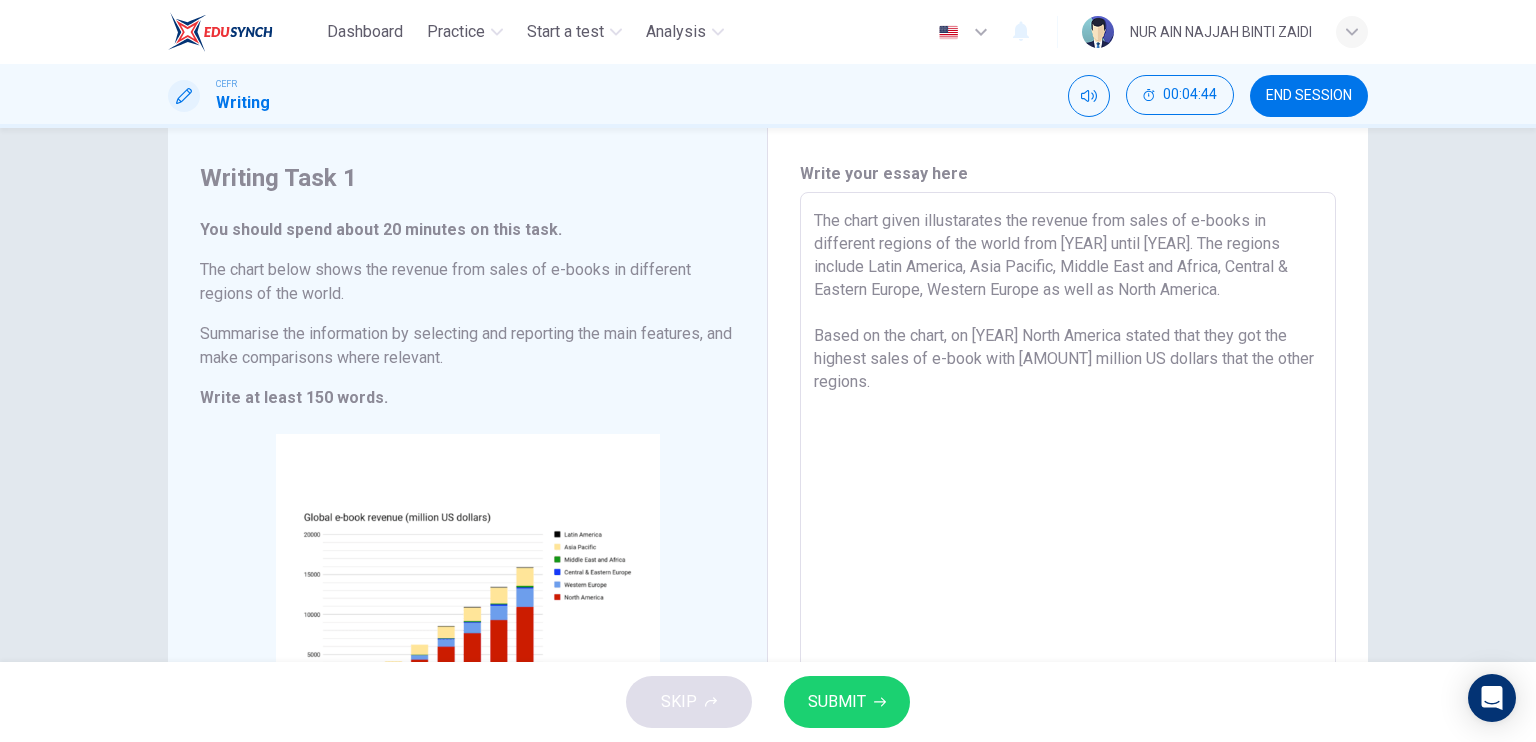 scroll, scrollTop: 130, scrollLeft: 0, axis: vertical 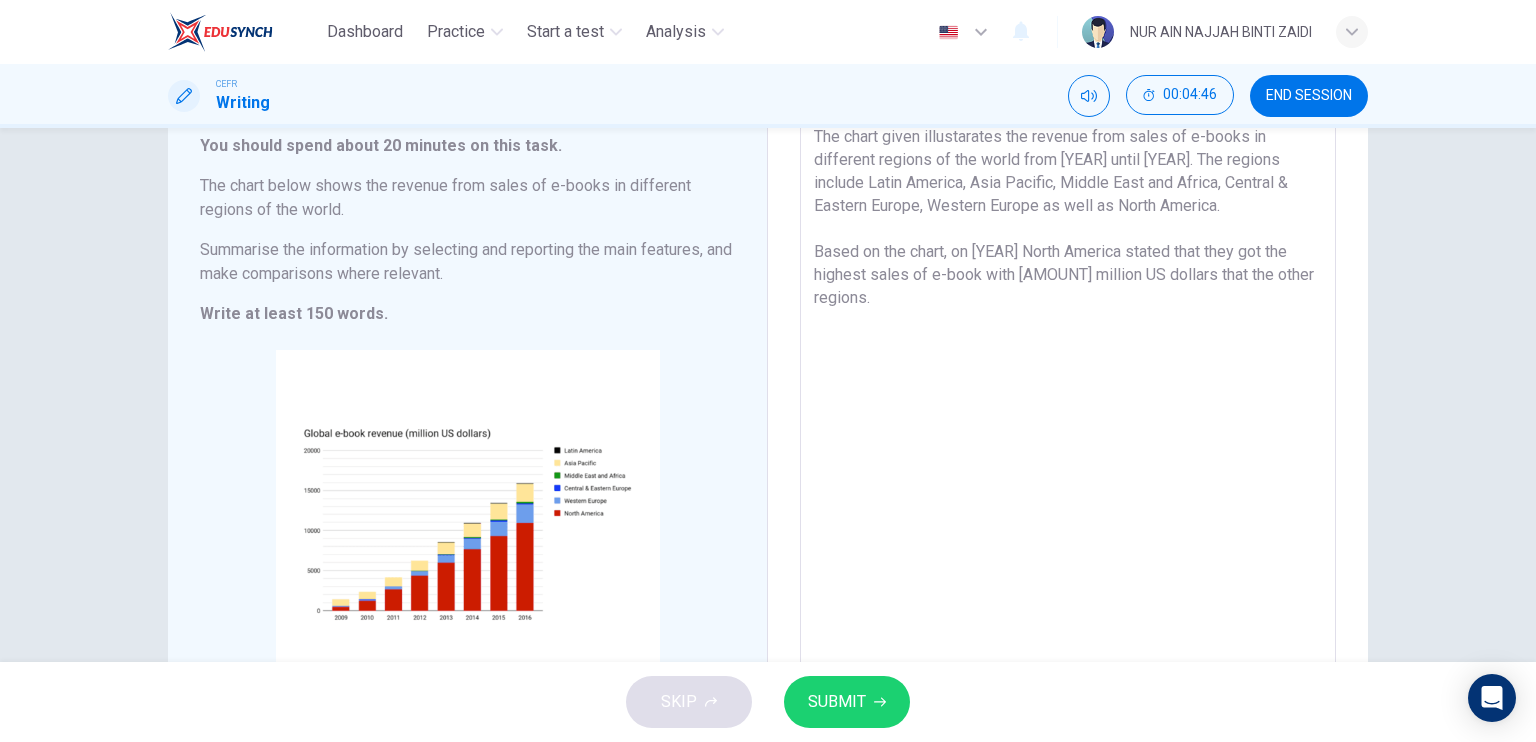 click on "The chart given illustarates the revenue from sales of e-books in different regions of the world from [YEAR] until [YEAR]. The regions include Latin America, Asia Pacific, Middle East and Africa, Central & Eastern Europe, Western Europe as well as North America.
Based on the chart, on [YEAR] North America stated that they got the highest sales of e-book with [AMOUNT] million US dollars that the other regions." at bounding box center [1068, 404] 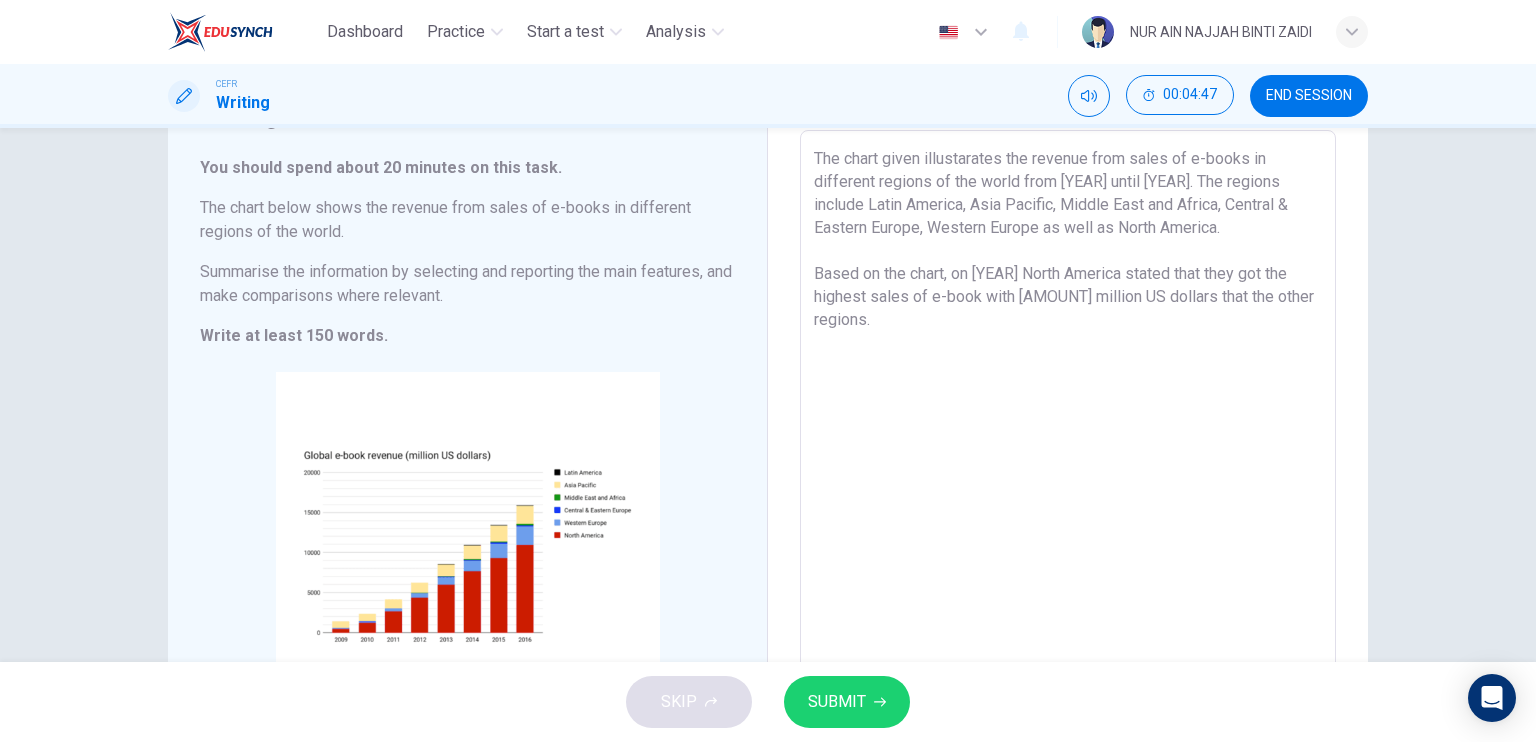scroll, scrollTop: 108, scrollLeft: 0, axis: vertical 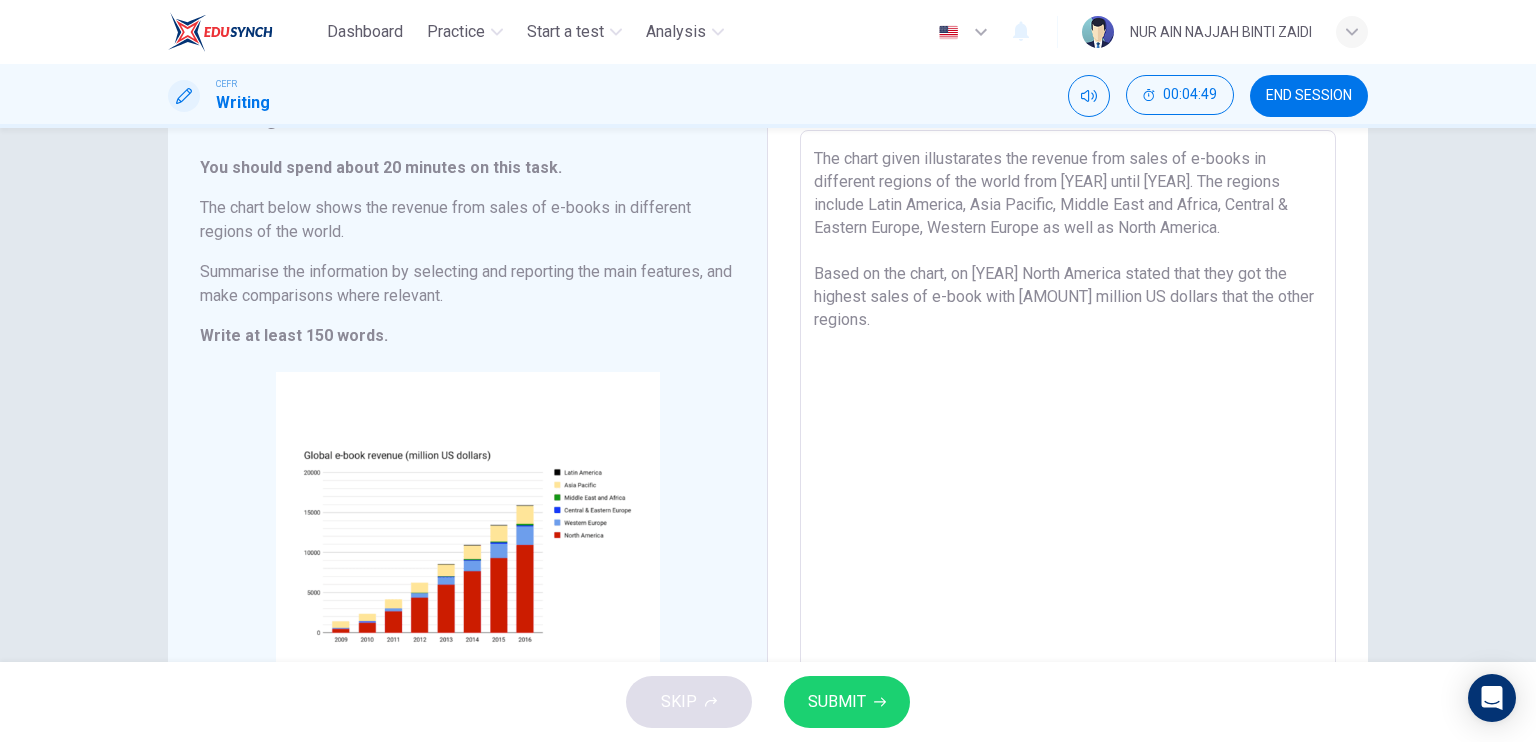 click on "The chart given illustarates the revenue from sales of e-books in different regions of the world from [YEAR] until [YEAR]. The regions include Latin America, Asia Pacific, Middle East and Africa, Central & Eastern Europe, Western Europe as well as North America.
Based on the chart, on [YEAR] North America stated that they got the highest sales of e-book with [AMOUNT] million US dollars that the other regions." at bounding box center [1068, 426] 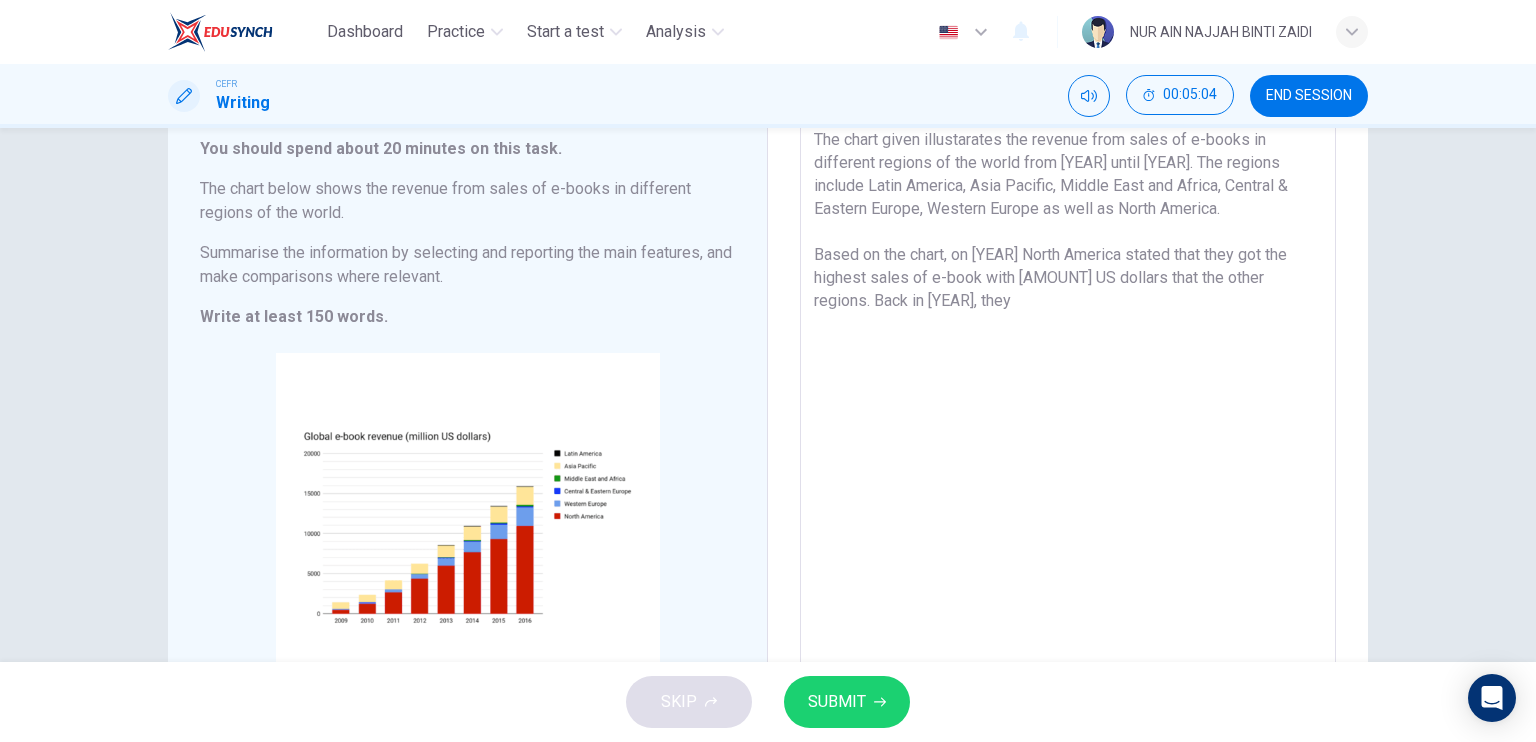 scroll, scrollTop: 101, scrollLeft: 0, axis: vertical 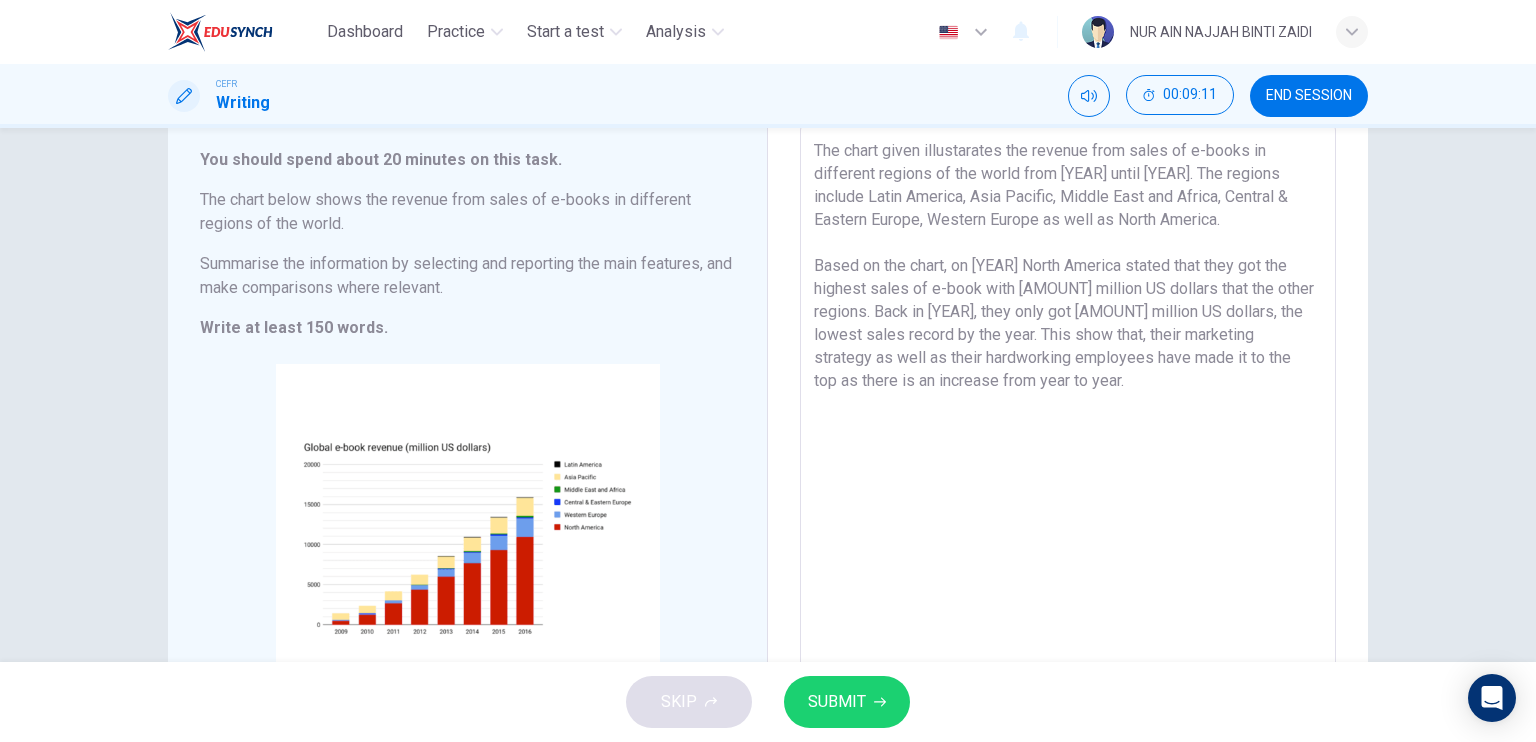 click on "The chart given illustarates the revenue from sales of e-books in different regions of the world from [YEAR] until [YEAR]. The regions include Latin America, Asia Pacific, Middle East and Africa, Central & Eastern Europe, Western Europe as well as North America.
Based on the chart, on [YEAR] North America stated that they got the highest sales of e-book with [AMOUNT] million US dollars that the other regions. Back in [YEAR], they only got [AMOUNT] million US dollars, the lowest sales record by the year. This show that, their marketing strategy as well as their hardworking employees have made it to the top as there is an increase from year to year." at bounding box center (1068, 418) 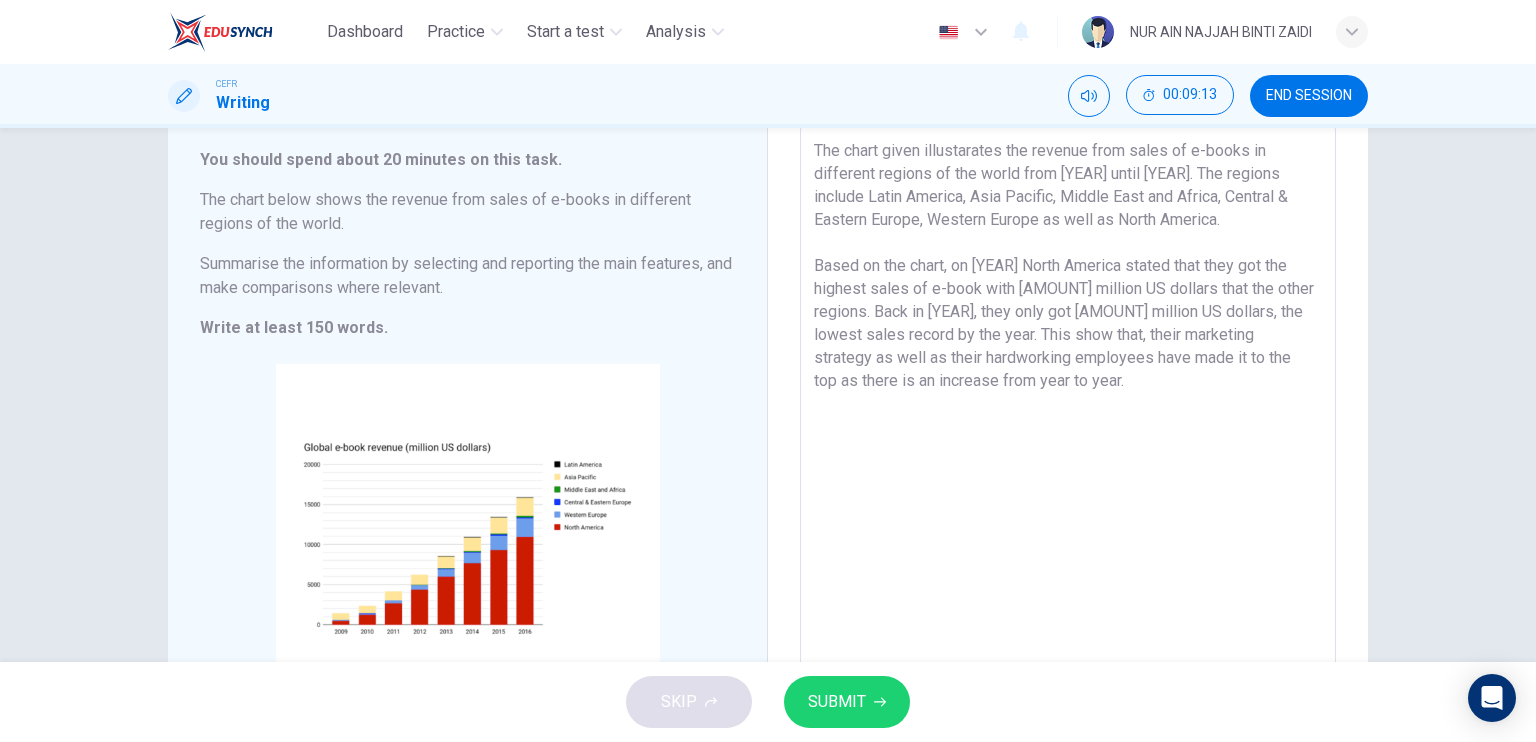 click on "The chart given illustarates the revenue from sales of e-books in different regions of the world from [YEAR] until [YEAR]. The regions include Latin America, Asia Pacific, Middle East and Africa, Central & Eastern Europe, Western Europe as well as North America.
Based on the chart, on [YEAR] North America stated that they got the highest sales of e-book with [AMOUNT] million US dollars that the other regions. Back in [YEAR], they only got [AMOUNT] million US dollars, the lowest sales record by the year. This show that, their marketing strategy as well as their hardworking employees have made it to the top as there is an increase from year to year." at bounding box center [1068, 418] 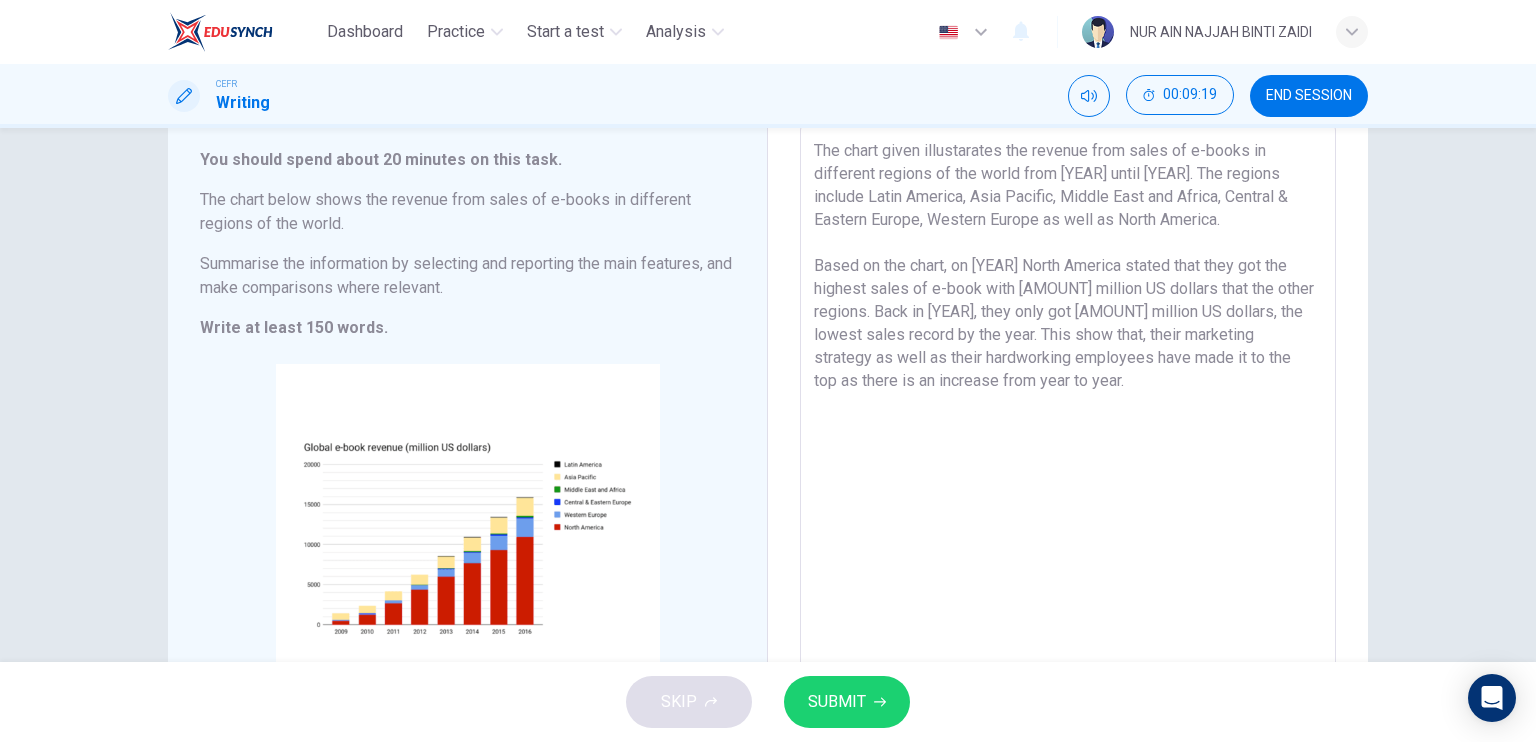 click on "The chart given illustarates the revenue from sales of e-books in different regions of the world from [YEAR] until [YEAR]. The regions include Latin America, Asia Pacific, Middle East and Africa, Central & Eastern Europe, Western Europe as well as North America.
Based on the chart, on [YEAR] North America stated that they got the highest sales of e-book with [AMOUNT] million US dollars that the other regions. Back in [YEAR], they only got [AMOUNT] million US dollars, the lowest sales record by the year. This show that, their marketing strategy as well as their hardworking employees have made it to the top as there is an increase from year to year." at bounding box center [1068, 418] 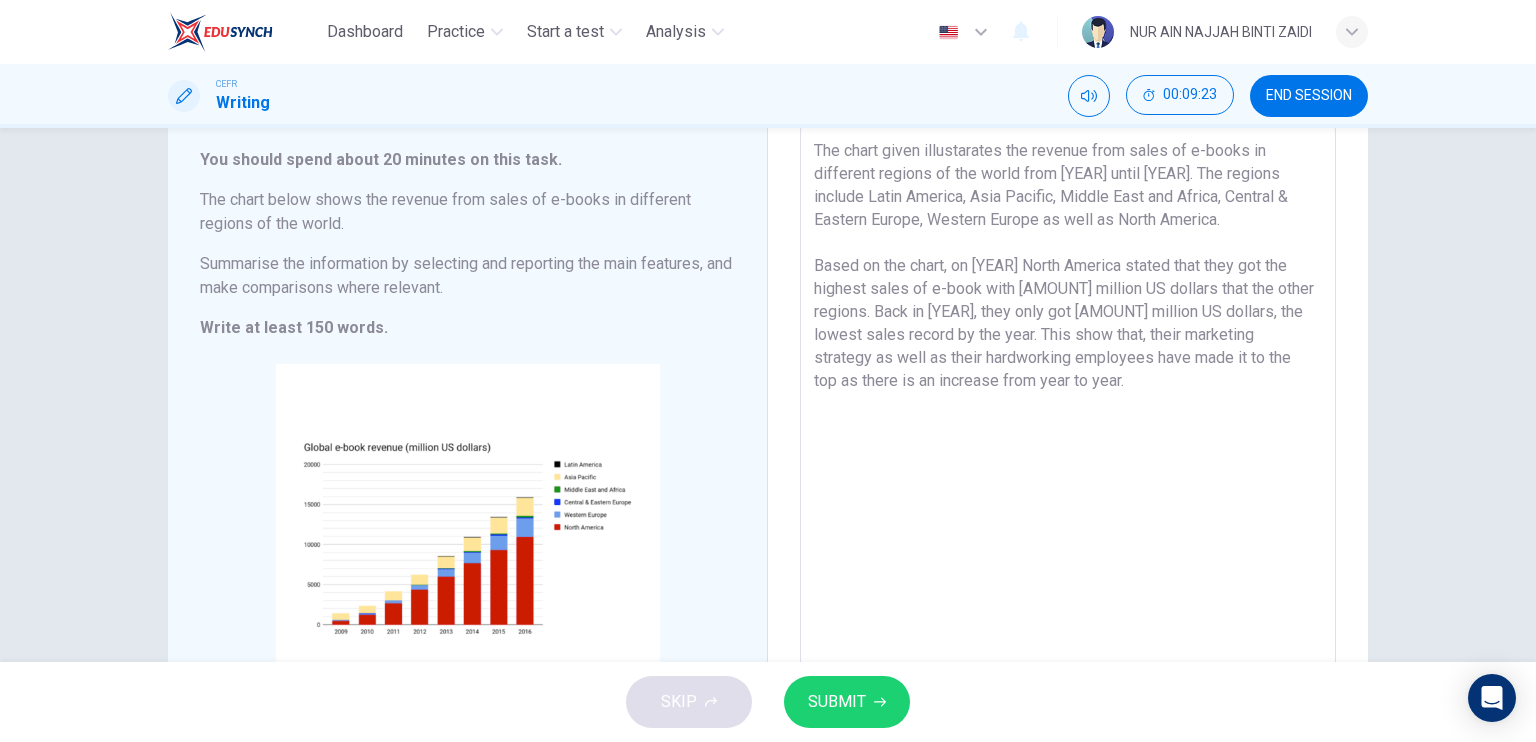 drag, startPoint x: 1173, startPoint y: 274, endPoint x: 1242, endPoint y: 277, distance: 69.065186 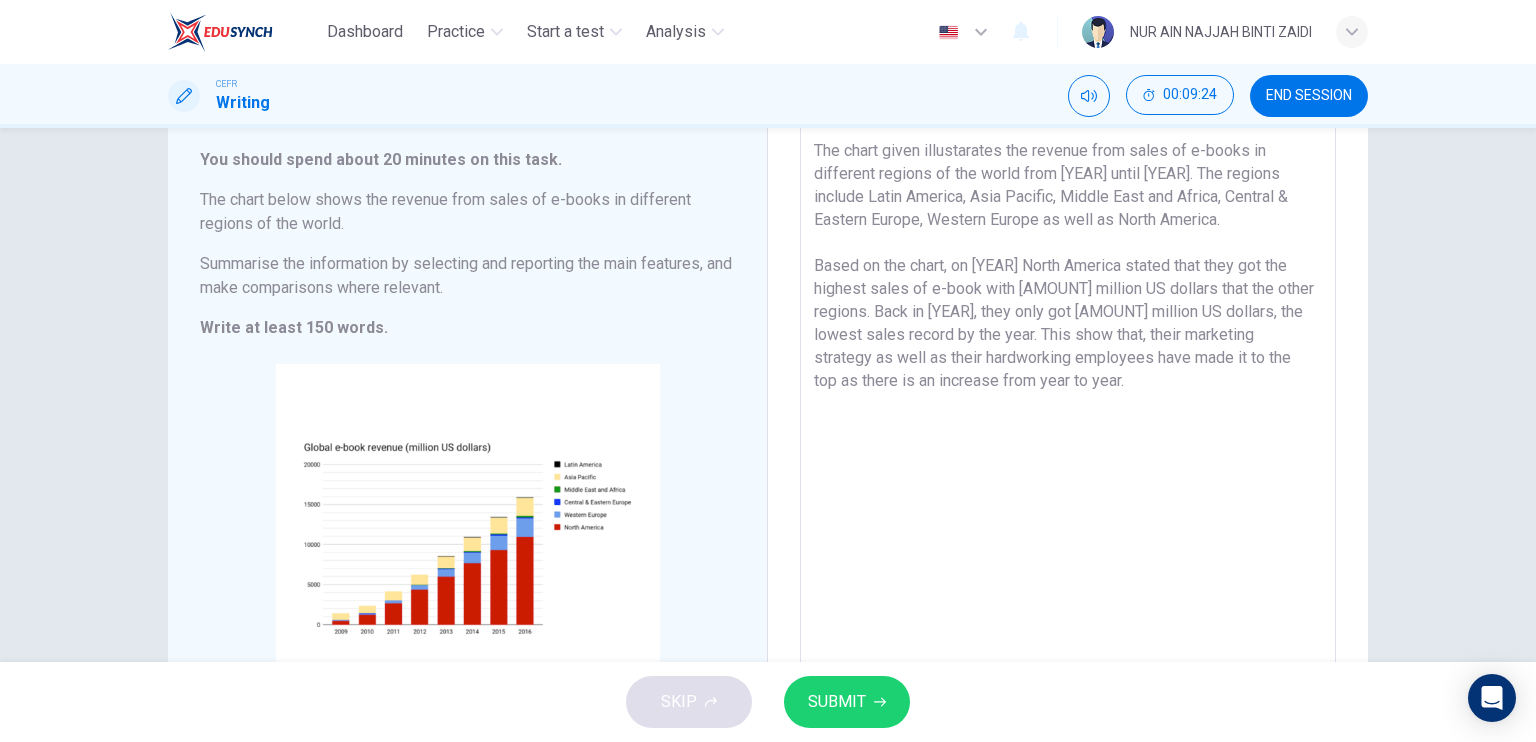 drag, startPoint x: 1253, startPoint y: 268, endPoint x: 1214, endPoint y: 263, distance: 39.319206 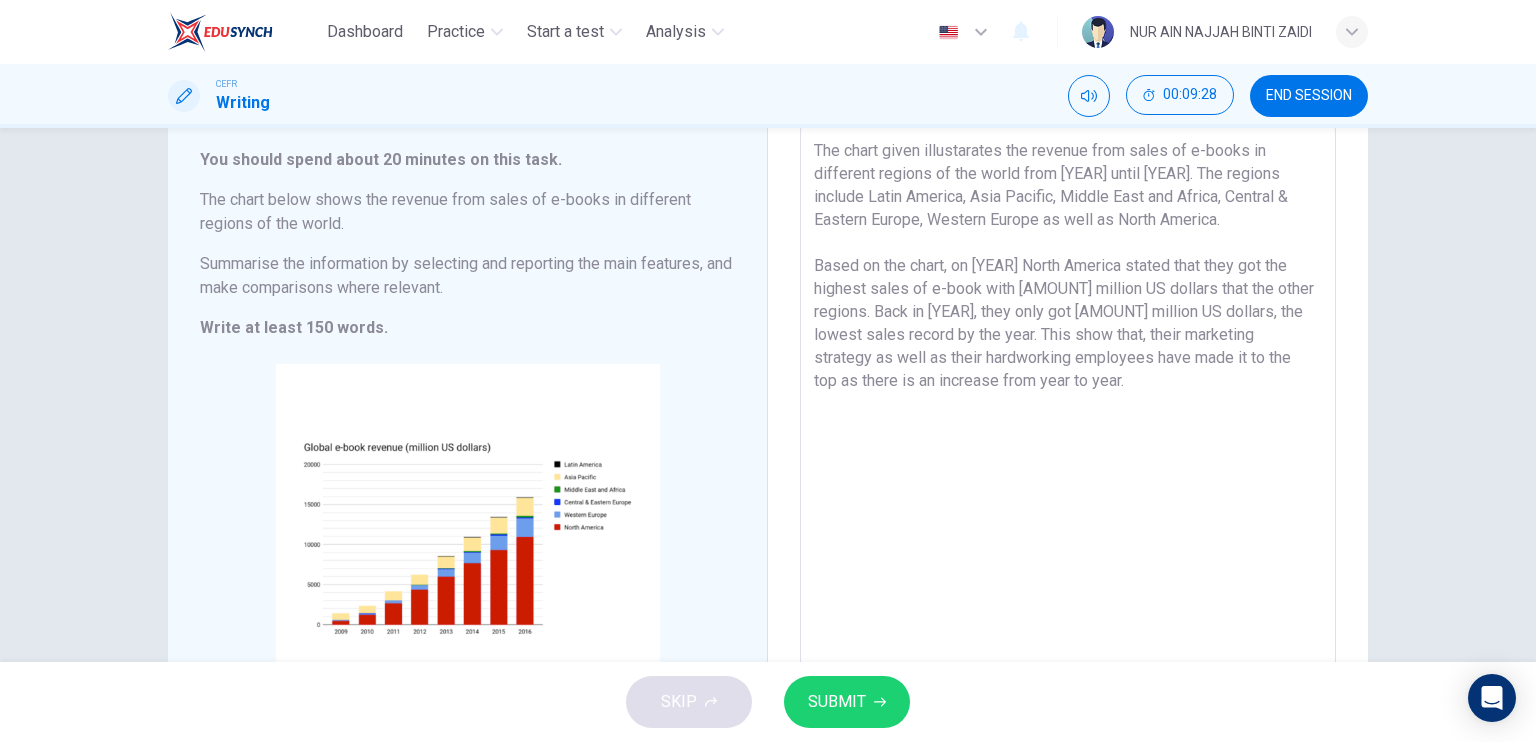 drag, startPoint x: 1256, startPoint y: 267, endPoint x: 1168, endPoint y: 263, distance: 88.09086 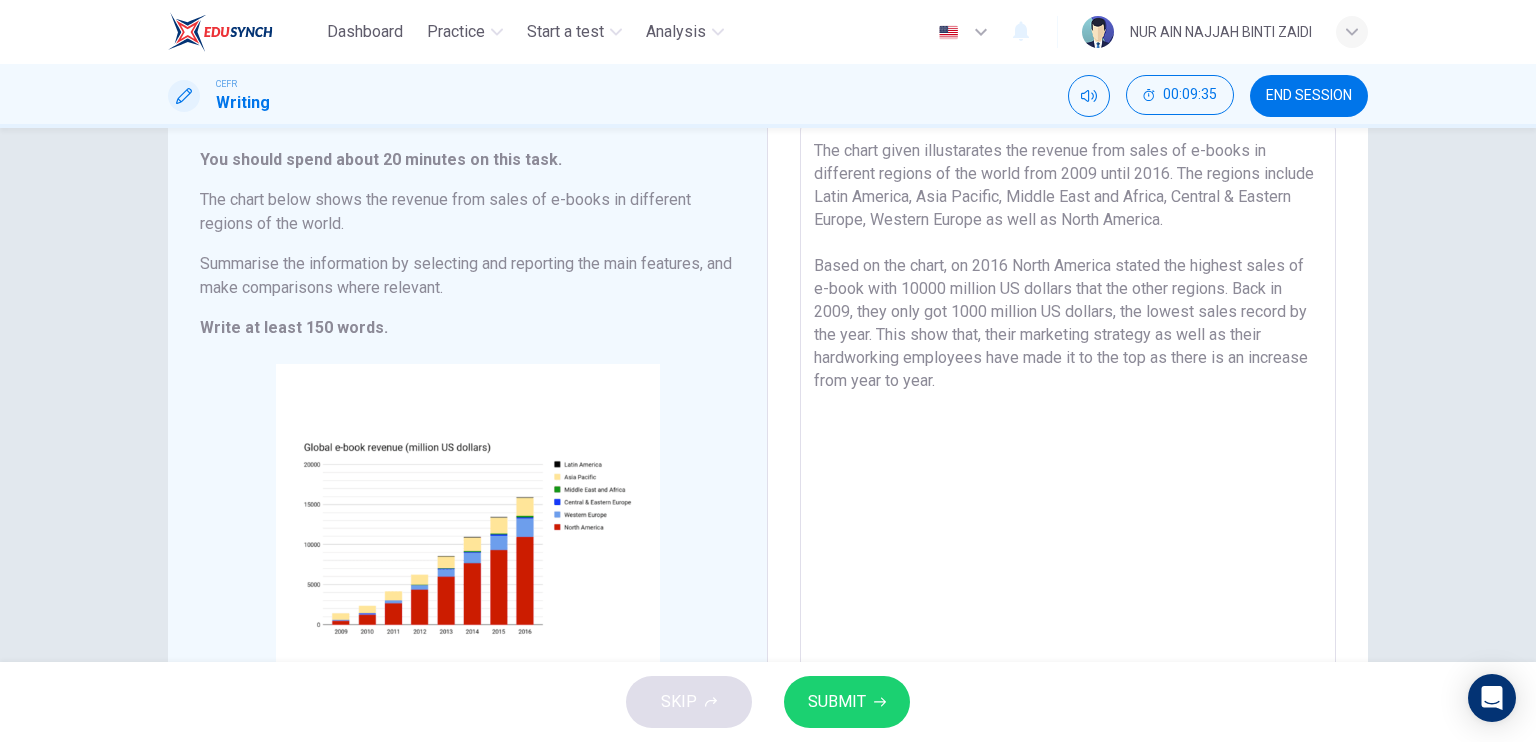 click on "The chart given illustarates the revenue from sales of e-books in different regions of the world from 2009 until 2016. The regions include Latin America, Asia Pacific, Middle East and Africa, Central & Eastern Europe, Western Europe as well as North America.
Based on the chart, on 2016 North America stated the highest sales of e-book with 10000 million US dollars that the other regions. Back in 2009, they only got 1000 million US dollars, the lowest sales record by the year. This show that, their marketing strategy as well as their hardworking employees have made it to the top as there is an increase from year to year." at bounding box center (1068, 418) 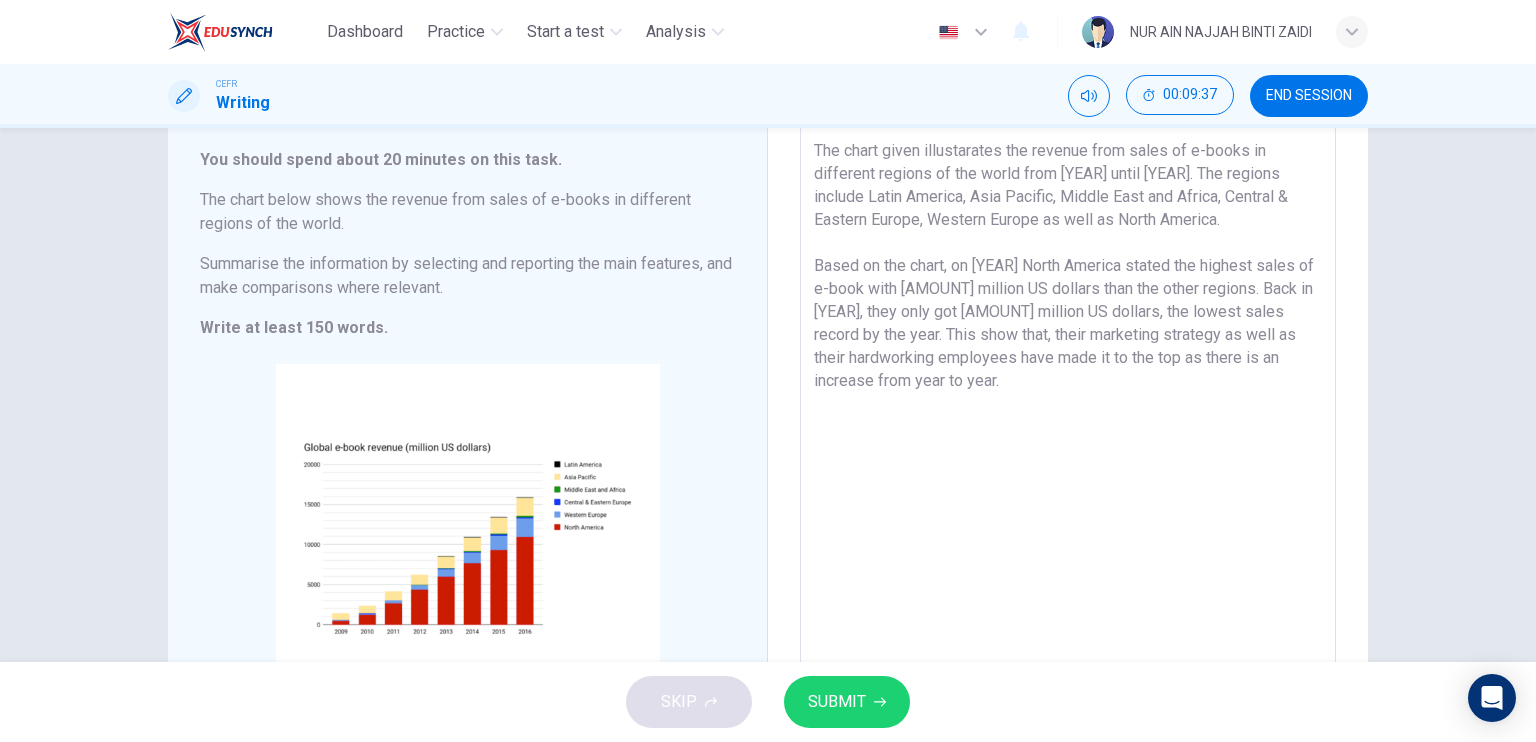 click on "The chart given illustarates the revenue from sales of e-books in different regions of the world from [YEAR] until [YEAR]. The regions include Latin America, Asia Pacific, Middle East and Africa, Central & Eastern Europe, Western Europe as well as North America.
Based on the chart, on [YEAR] North America stated the highest sales of e-book with [AMOUNT] million US dollars than the other regions. Back in [YEAR], they only got [AMOUNT] million US dollars, the lowest sales record by the year. This show that, their marketing strategy as well as their hardworking employees have made it to the top as there is an increase from year to year." at bounding box center (1068, 418) 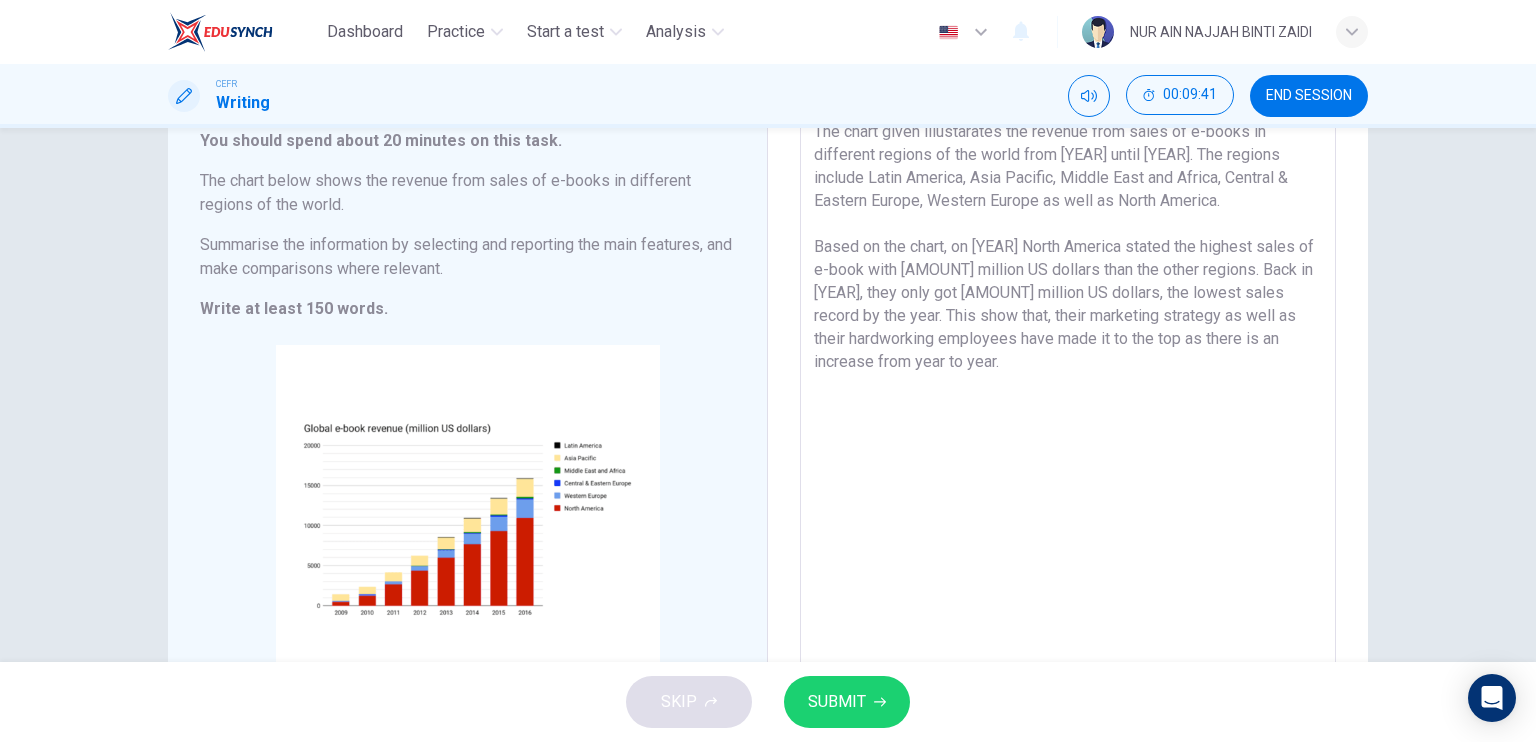 scroll, scrollTop: 136, scrollLeft: 0, axis: vertical 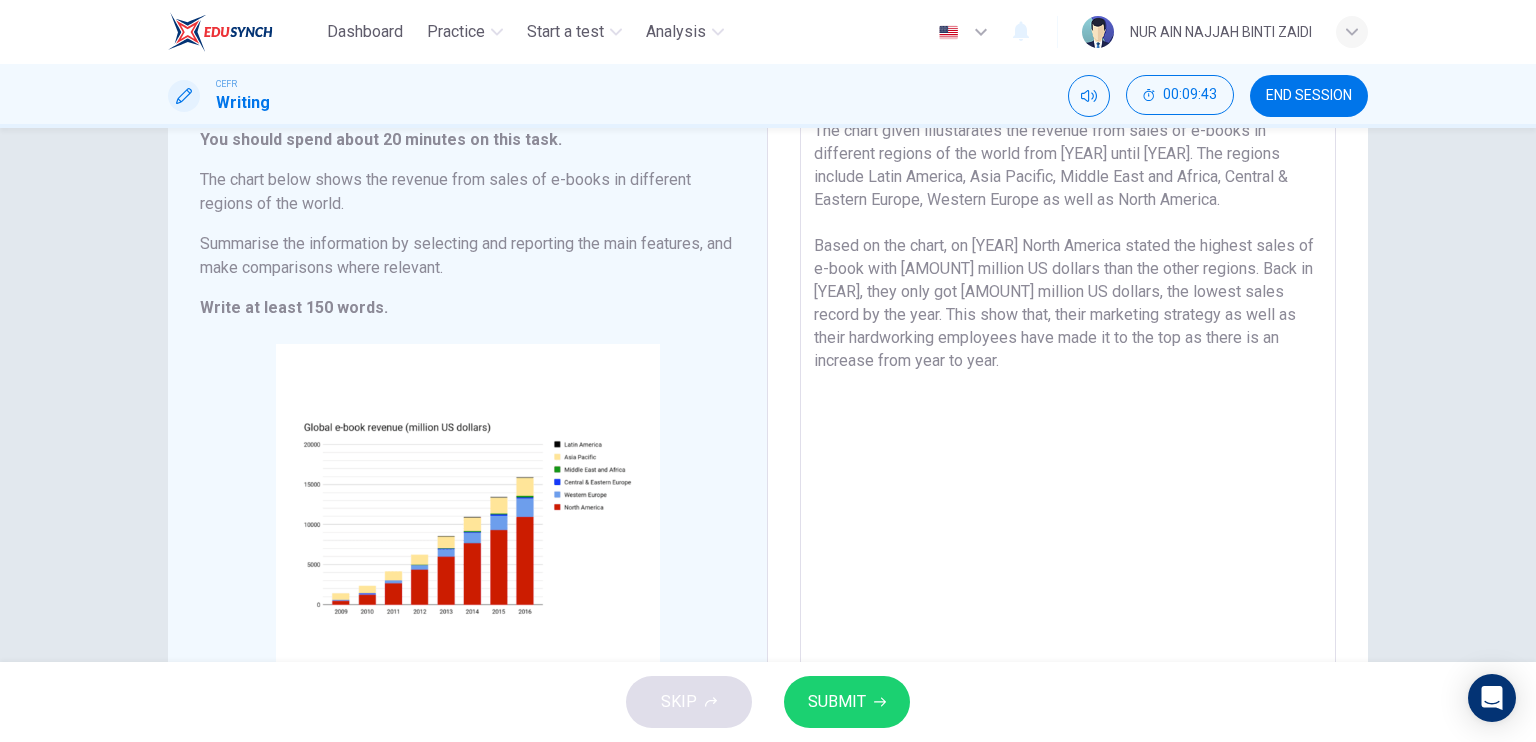 click on "The chart given illustarates the revenue from sales of e-books in different regions of the world from [YEAR] until [YEAR]. The regions include Latin America, Asia Pacific, Middle East and Africa, Central & Eastern Europe, Western Europe as well as North America.
Based on the chart, on [YEAR] North America stated the highest sales of e-book with [AMOUNT] million US dollars than the other regions. Back in [YEAR], they only got [AMOUNT] million US dollars, the lowest sales record by the year. This show that, their marketing strategy as well as their hardworking employees have made it to the top as there is an increase from year to year." at bounding box center [1068, 398] 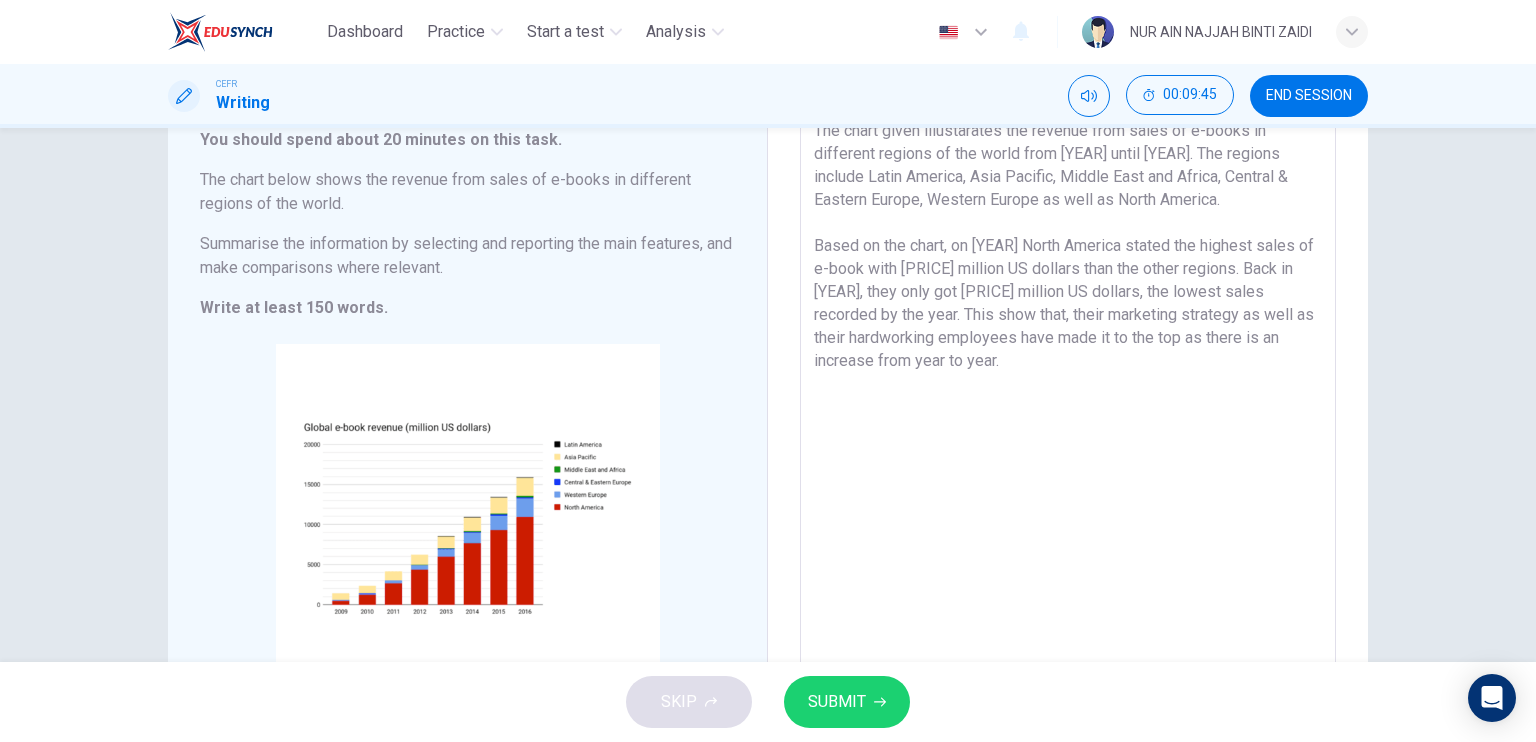 click on "The chart given illustarates the revenue from sales of e-books in different regions of the world from [YEAR] until [YEAR]. The regions include Latin America, Asia Pacific, Middle East and Africa, Central & Eastern Europe, Western Europe as well as North America.
Based on the chart, on [YEAR] North America stated the highest sales of e-book with [PRICE] million US dollars than the other regions. Back in [YEAR], they only got [PRICE] million US dollars, the lowest sales recorded by the year. This show that, their marketing strategy as well as their hardworking employees have made it to the top as there is an increase from year to year." at bounding box center [1068, 398] 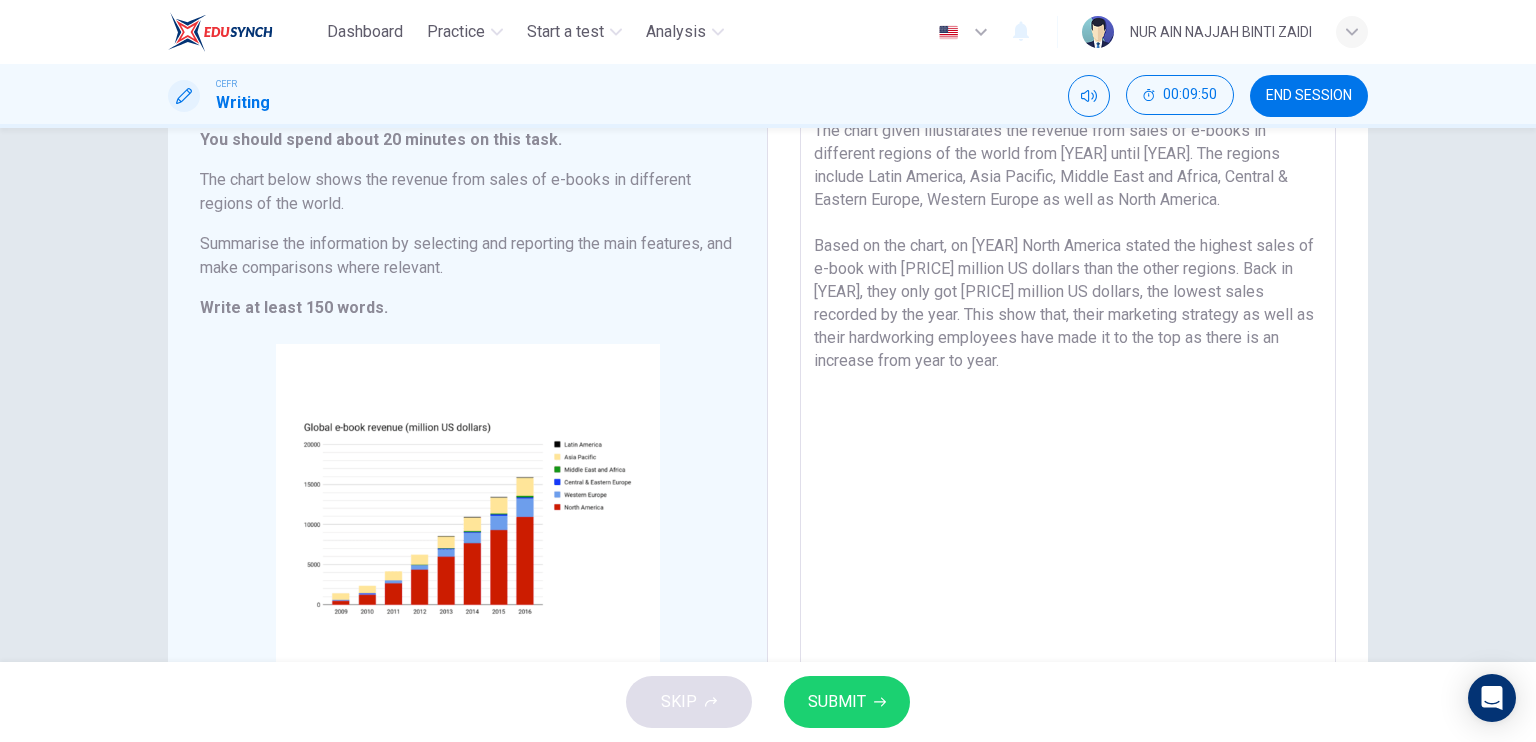 click on "The chart given illustarates the revenue from sales of e-books in different regions of the world from [YEAR] until [YEAR]. The regions include Latin America, Asia Pacific, Middle East and Africa, Central & Eastern Europe, Western Europe as well as North America.
Based on the chart, on [YEAR] North America stated the highest sales of e-book with [PRICE] million US dollars than the other regions. Back in [YEAR], they only got [PRICE] million US dollars, the lowest sales recorded by the year. This show that, their marketing strategy as well as their hardworking employees have made it to the top as there is an increase from year to year." at bounding box center [1068, 398] 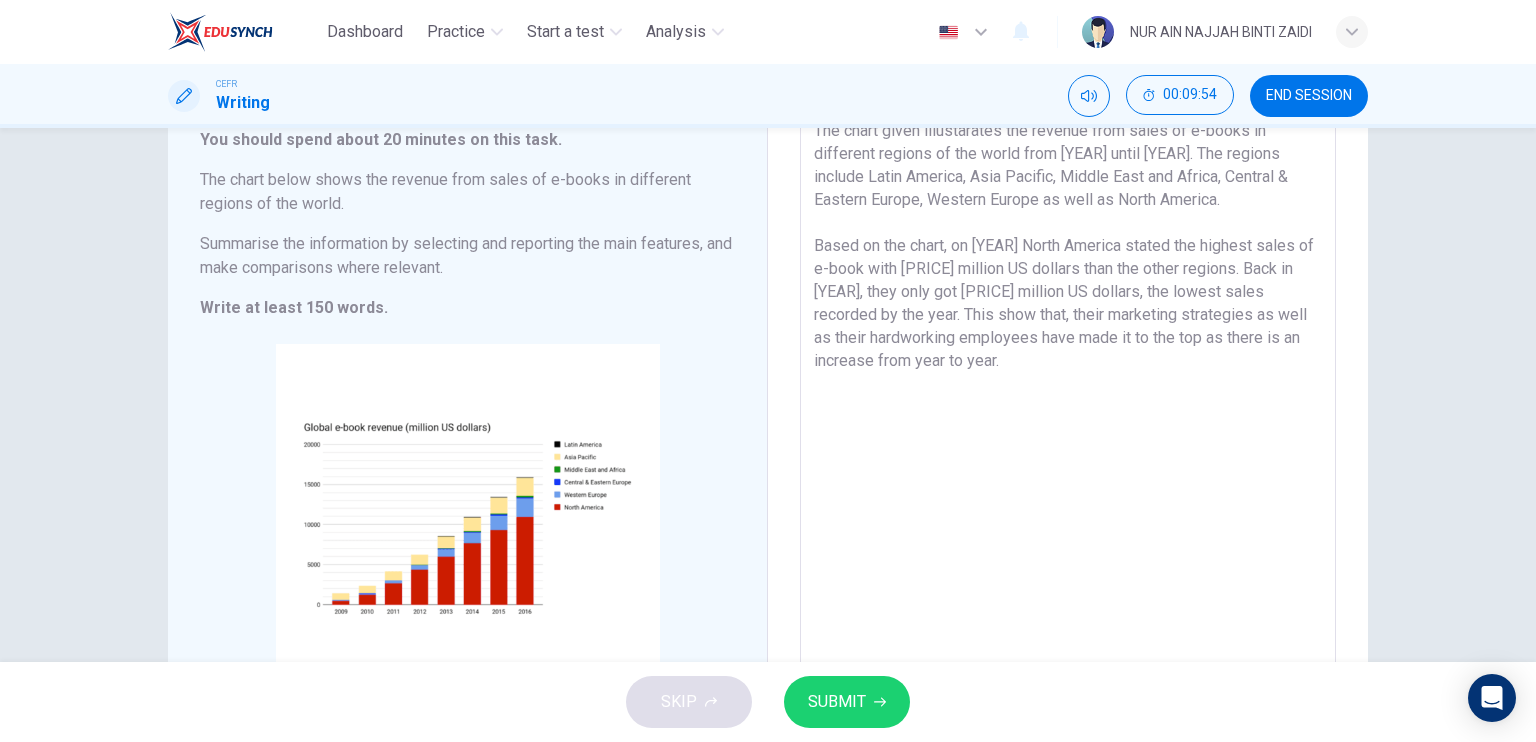 click on "The chart given illustarates the revenue from sales of e-books in different regions of the world from [YEAR] until [YEAR]. The regions include Latin America, Asia Pacific, Middle East and Africa, Central & Eastern Europe, Western Europe as well as North America.
Based on the chart, on [YEAR] North America stated the highest sales of e-book with [PRICE] million US dollars than the other regions. Back in [YEAR], they only got [PRICE] million US dollars, the lowest sales recorded by the year. This show that, their marketing strategies as well as their hardworking employees have made it to the top as there is an increase from year to year." at bounding box center [1068, 398] 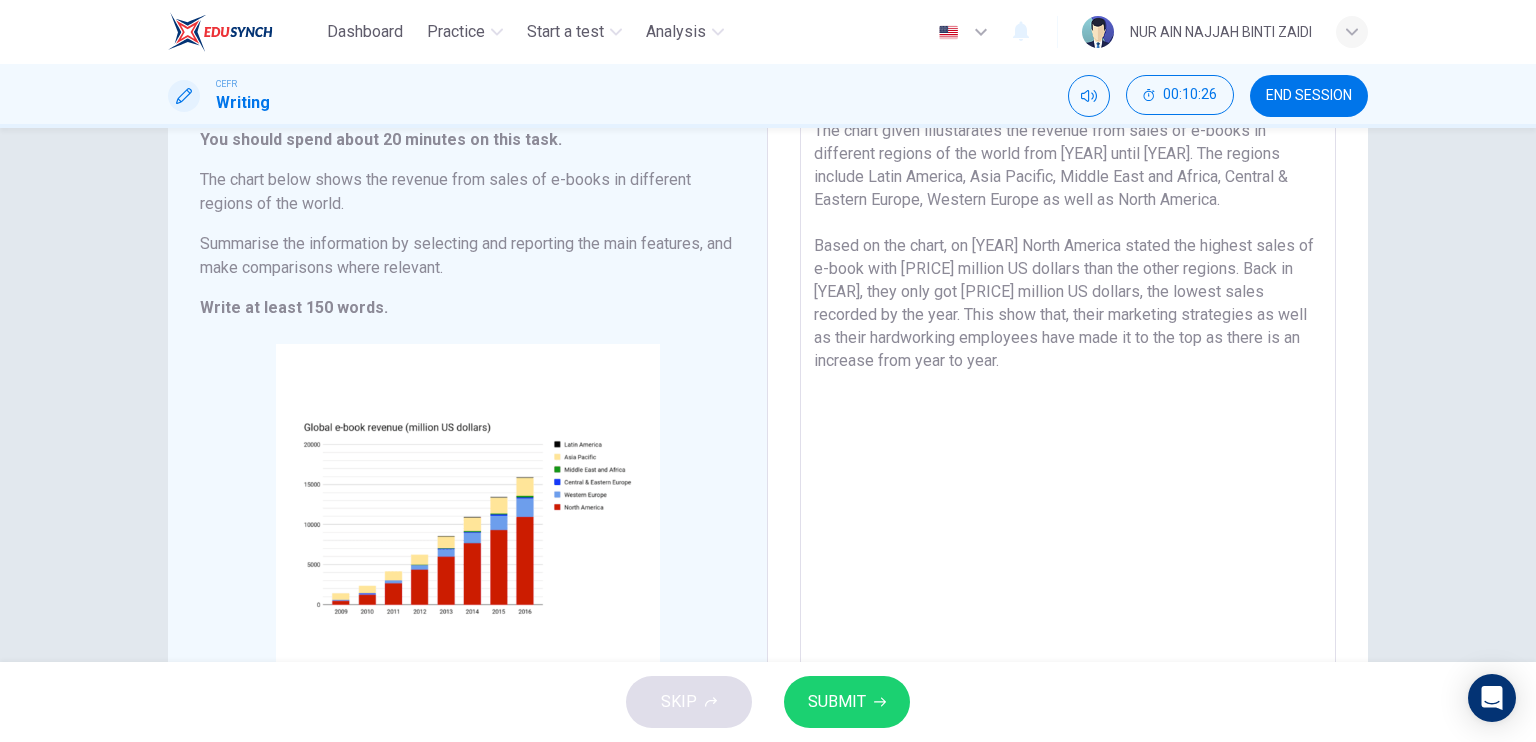 drag, startPoint x: 976, startPoint y: 341, endPoint x: 1268, endPoint y: 311, distance: 293.53705 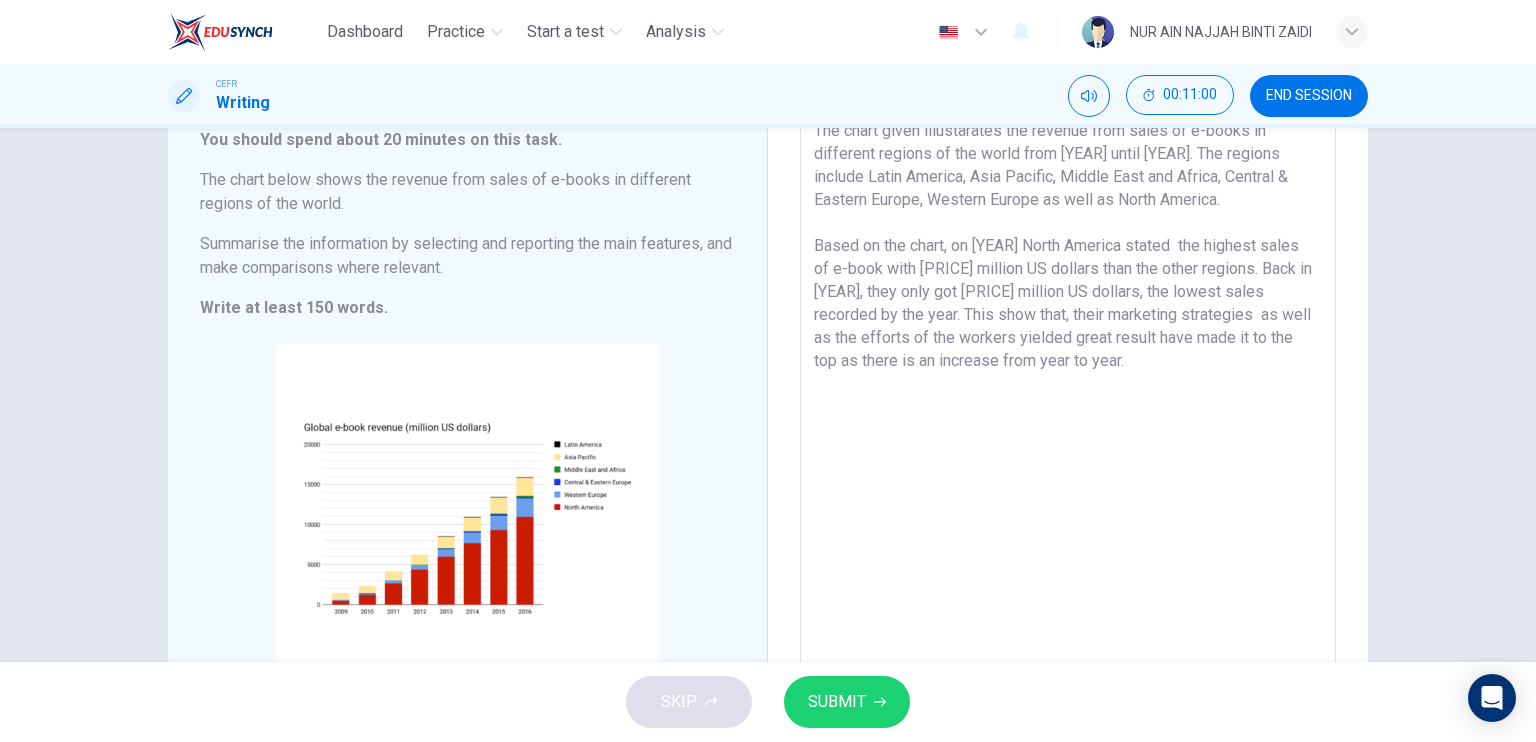 drag, startPoint x: 1105, startPoint y: 331, endPoint x: 1270, endPoint y: 341, distance: 165.30275 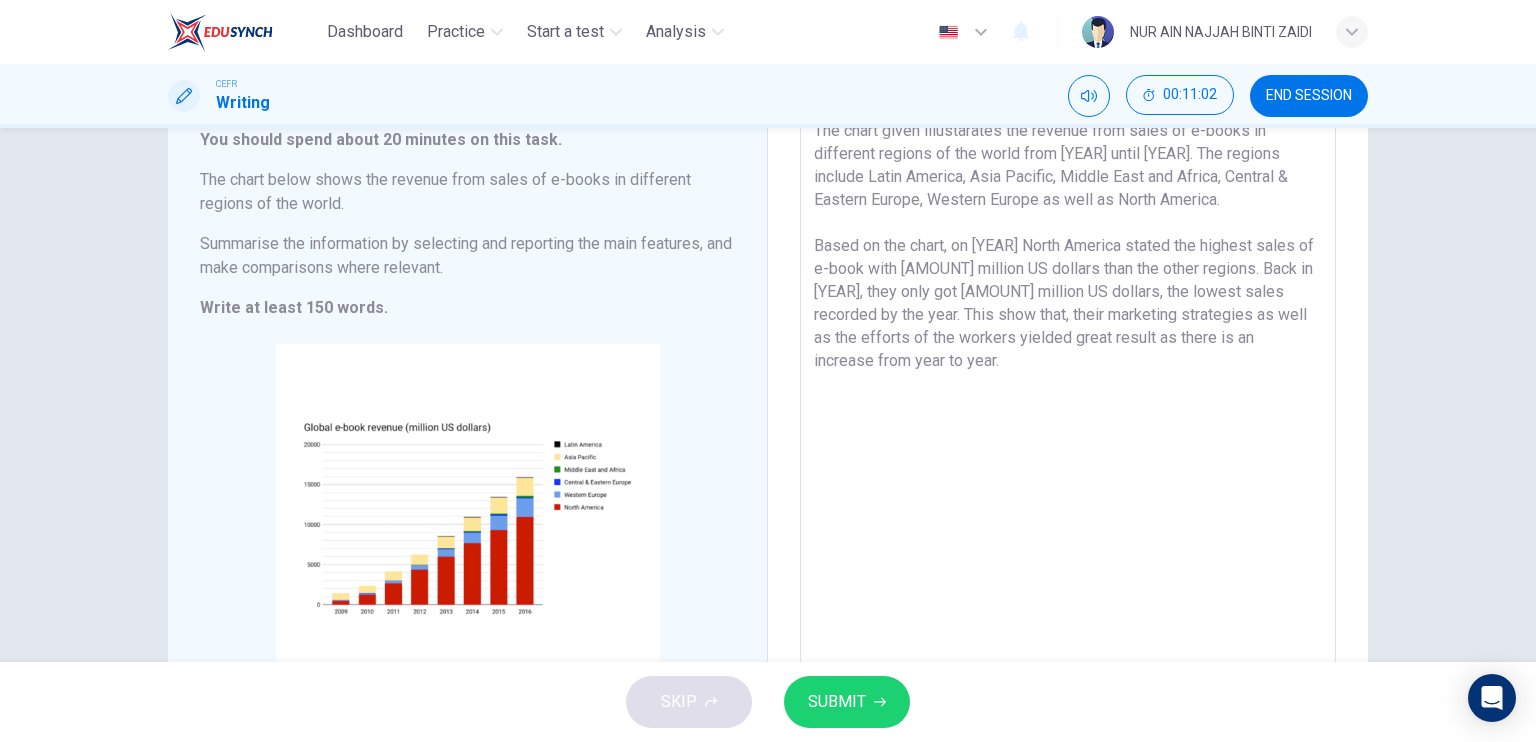 click on "The chart given illustarates the revenue from sales of e-books in different regions of the world from [YEAR] until [YEAR]. The regions include Latin America, Asia Pacific, Middle East and Africa, Central & Eastern Europe, Western Europe as well as North America.
Based on the chart, on [YEAR] North America stated the highest sales of e-book with [AMOUNT] million US dollars than the other regions. Back in [YEAR], they only got [AMOUNT] million US dollars, the lowest sales recorded by the year. This show that, their marketing strategies as well as the efforts of the workers yielded great result as there is an increase from year to year." at bounding box center (1068, 398) 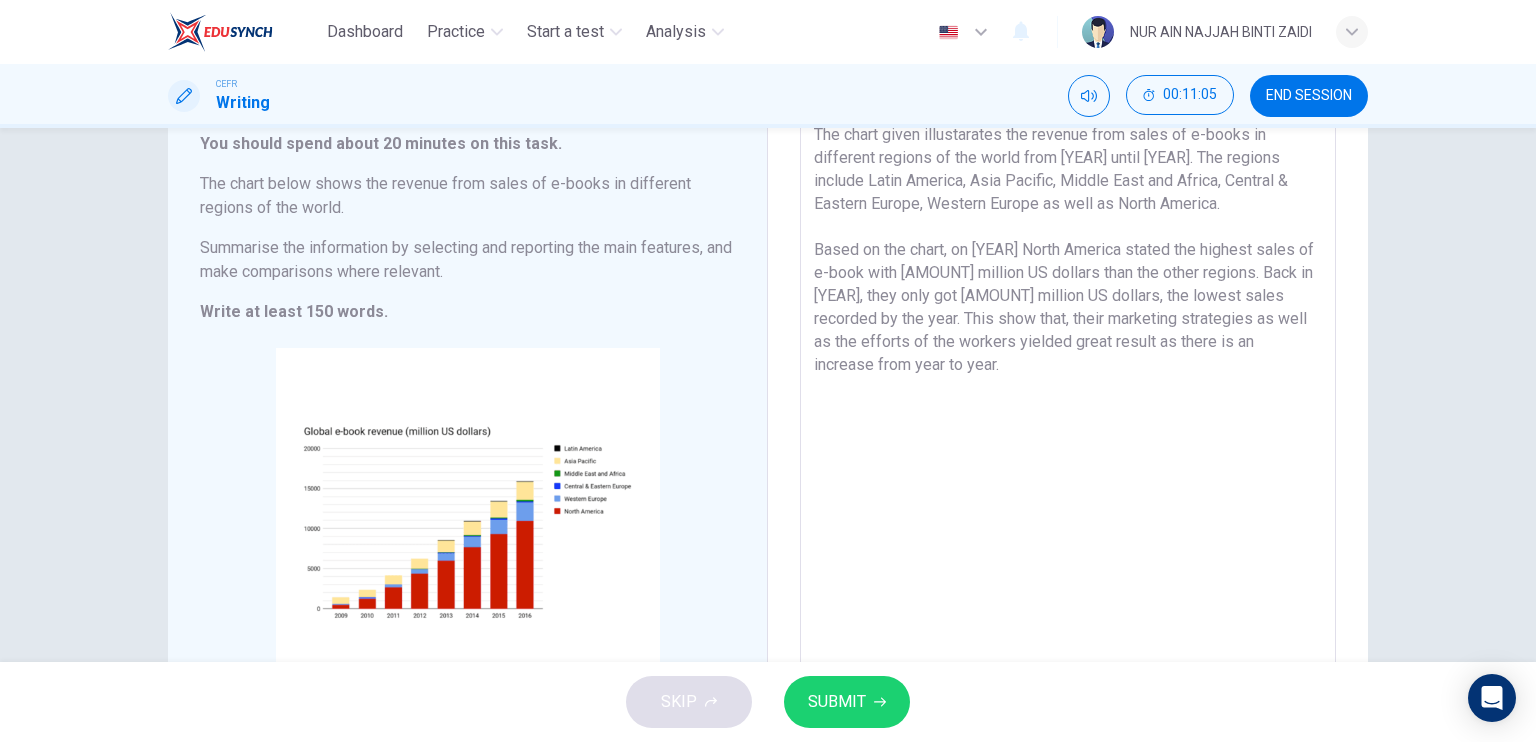 scroll, scrollTop: 128, scrollLeft: 0, axis: vertical 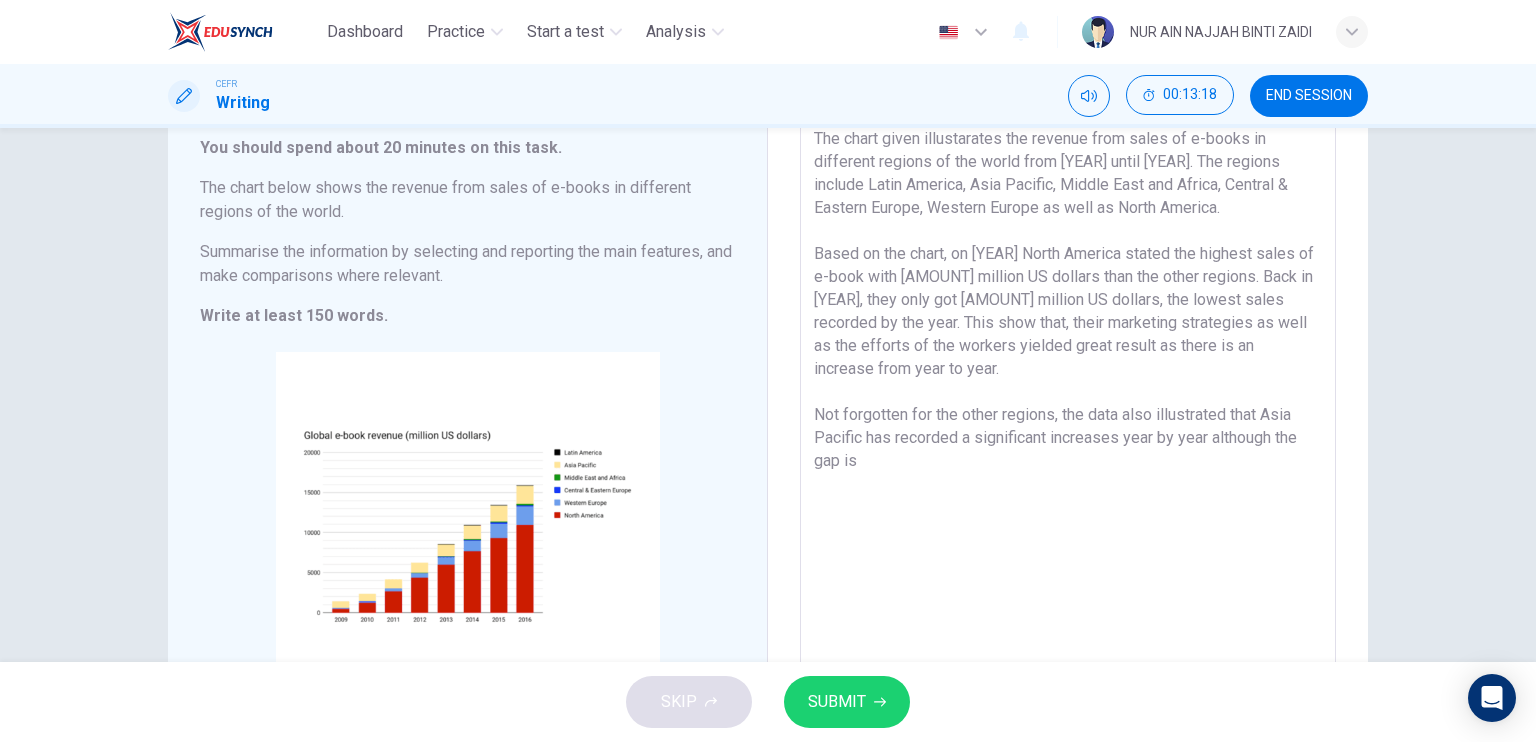 click on "The chart given illustarates the revenue from sales of e-books in different regions of the world from [YEAR] until [YEAR]. The regions include Latin America, Asia Pacific, Middle East and Africa, Central & Eastern Europe, Western Europe as well as North America.
Based on the chart, on [YEAR] North America stated the highest sales of e-book with [AMOUNT] million US dollars than the other regions. Back in [YEAR], they only got [AMOUNT] million US dollars, the lowest sales recorded by the year. This show that, their marketing strategies as well as the efforts of the workers yielded great result as there is an increase from year to year.
Not forgotten for the other regions, the data also illustrated that Asia Pacific has recorded a significant increases year by year although the gap is" at bounding box center (1068, 406) 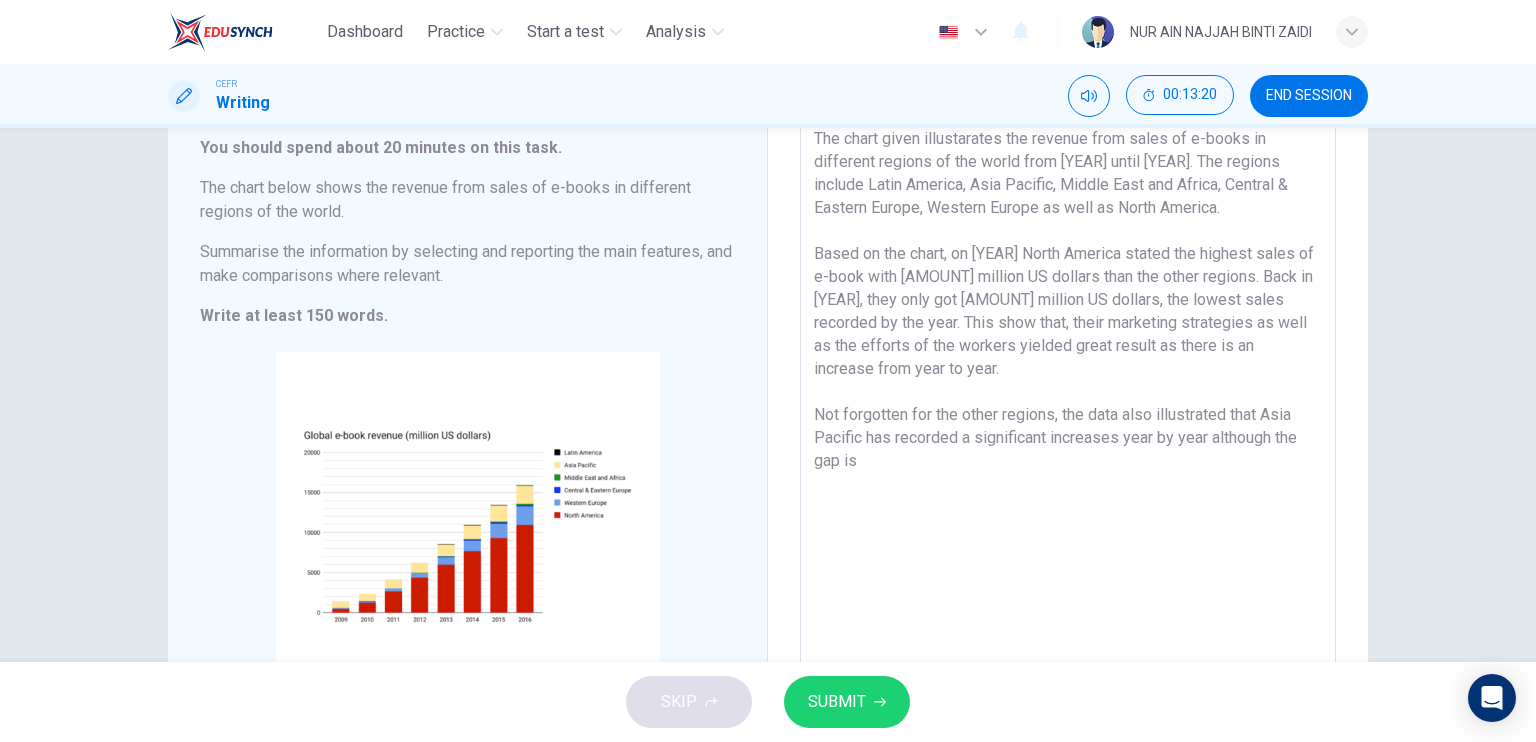 click on "The chart given illustarates the revenue from sales of e-books in different regions of the world from [YEAR] until [YEAR]. The regions include Latin America, Asia Pacific, Middle East and Africa, Central & Eastern Europe, Western Europe as well as North America.
Based on the chart, on [YEAR] North America stated the highest sales of e-book with [AMOUNT] million US dollars than the other regions. Back in [YEAR], they only got [AMOUNT] million US dollars, the lowest sales recorded by the year. This show that, their marketing strategies as well as the efforts of the workers yielded great result as there is an increase from year to year.
Not forgotten for the other regions, the data also illustrated that Asia Pacific has recorded a significant increases year by year although the gap is" at bounding box center (1068, 406) 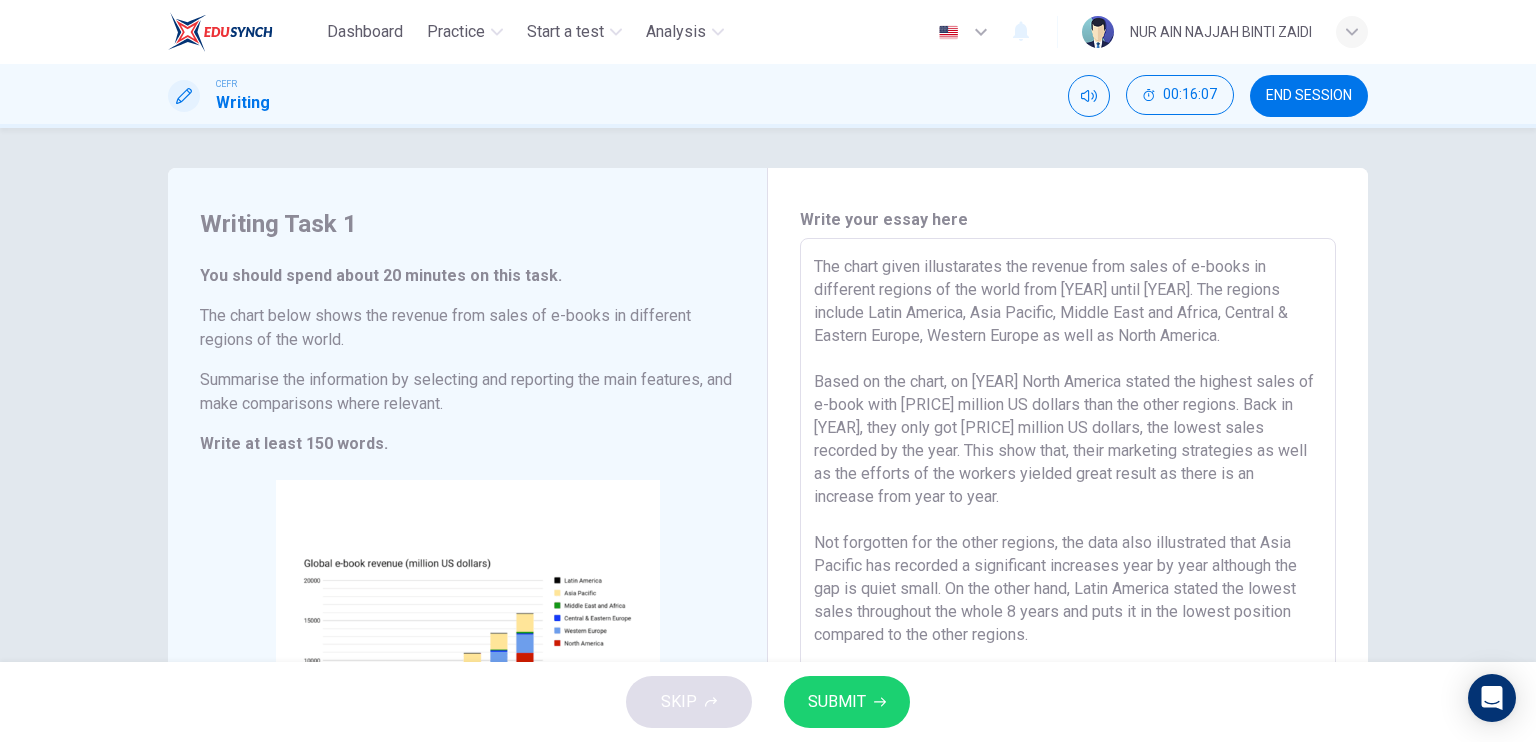 scroll, scrollTop: 146, scrollLeft: 0, axis: vertical 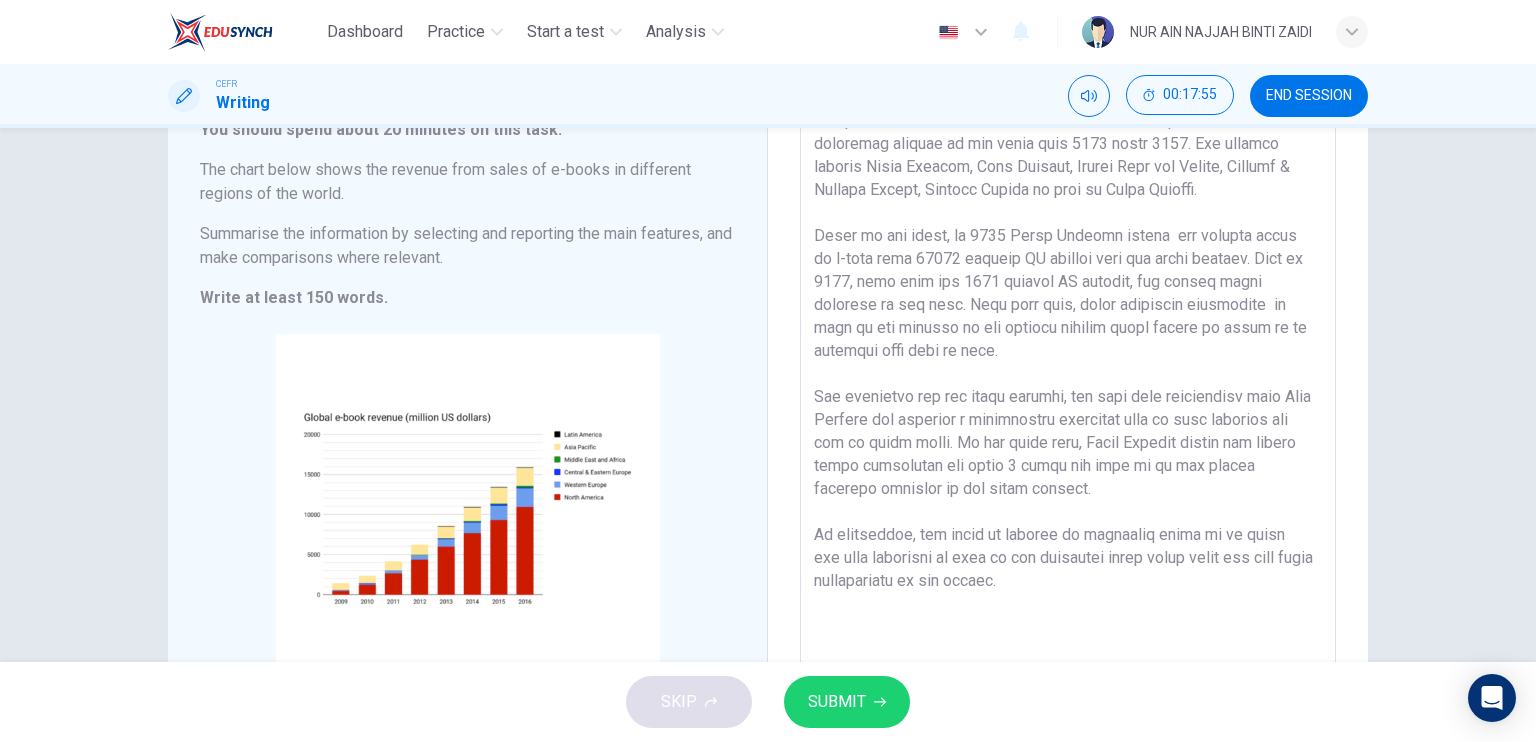click at bounding box center [1068, 388] 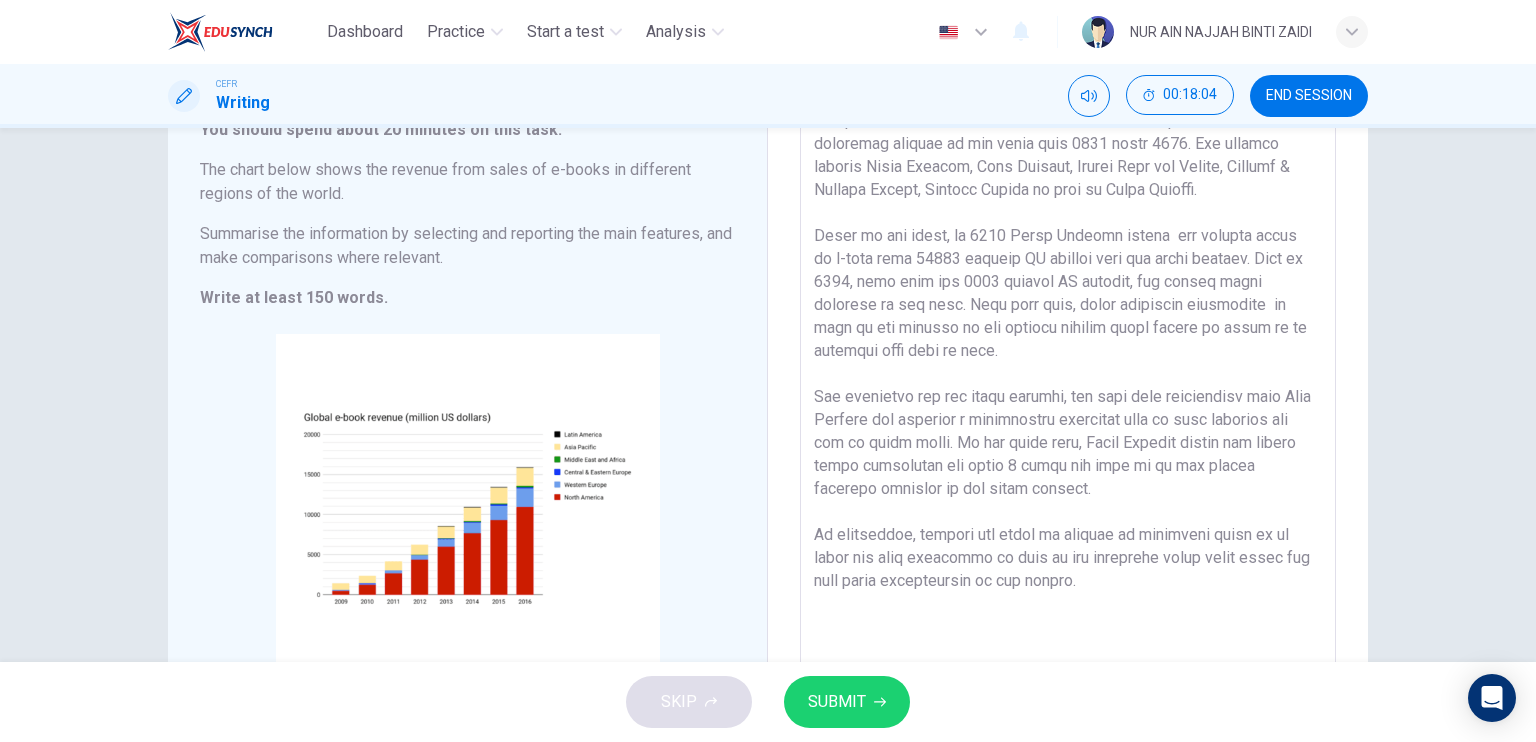 click at bounding box center (1068, 388) 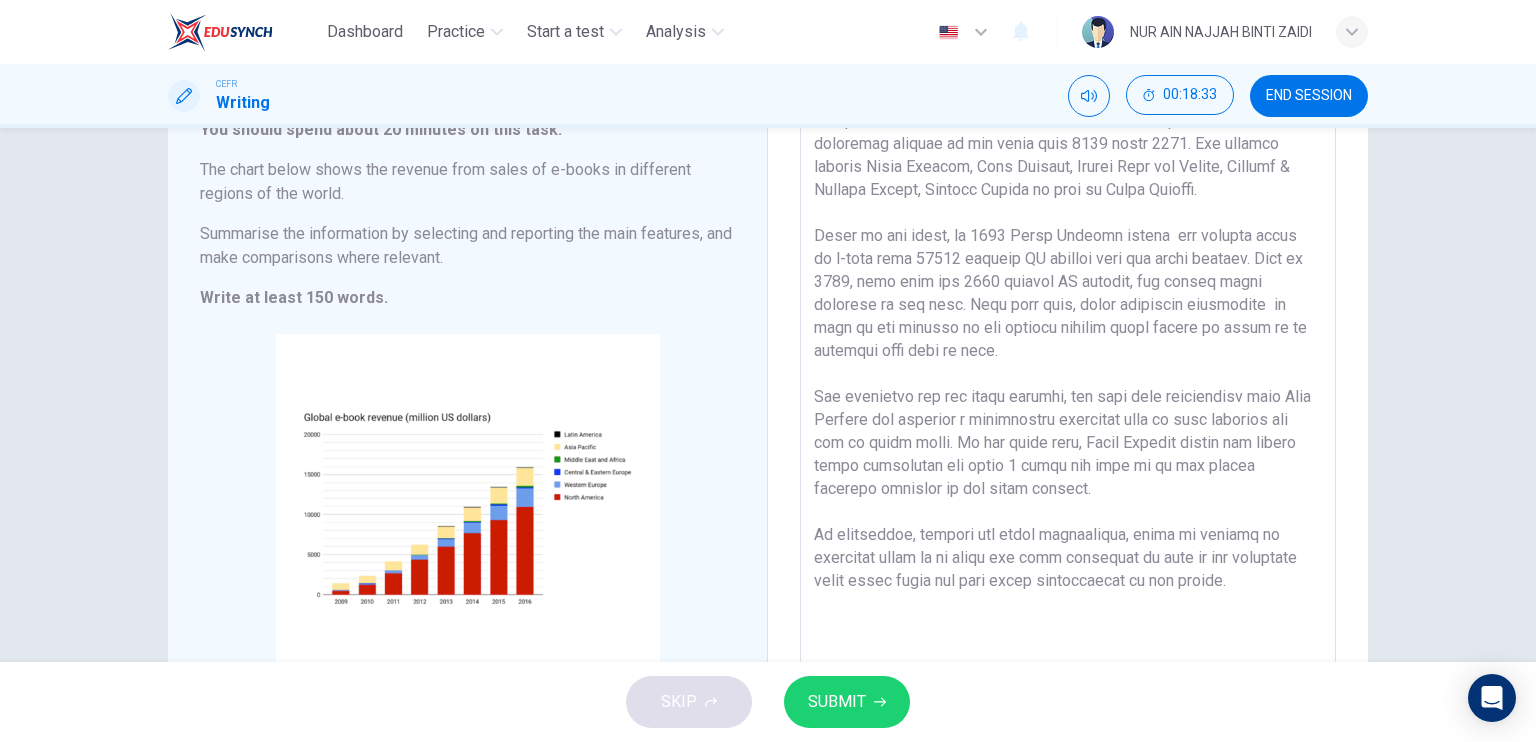 click at bounding box center [1068, 388] 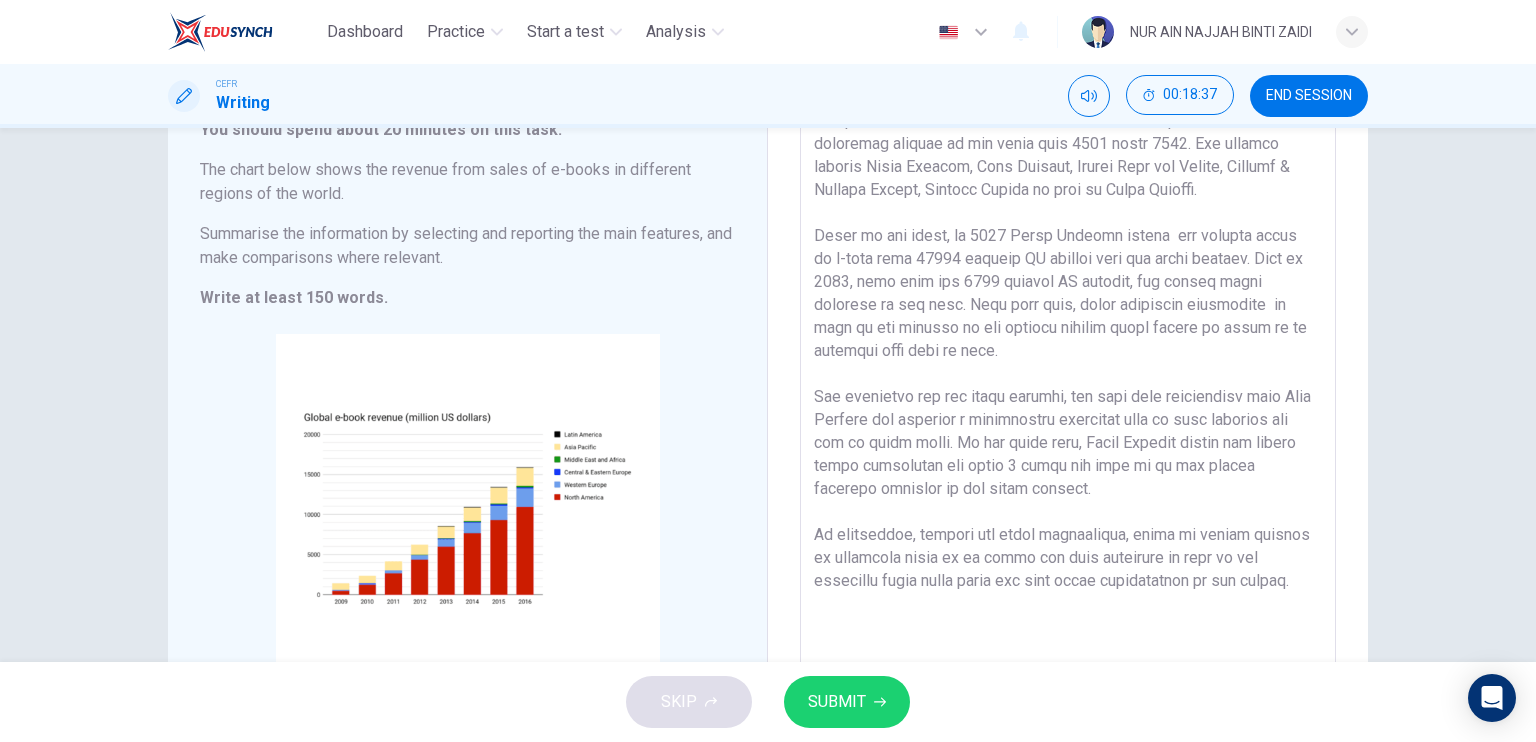 click at bounding box center (1068, 388) 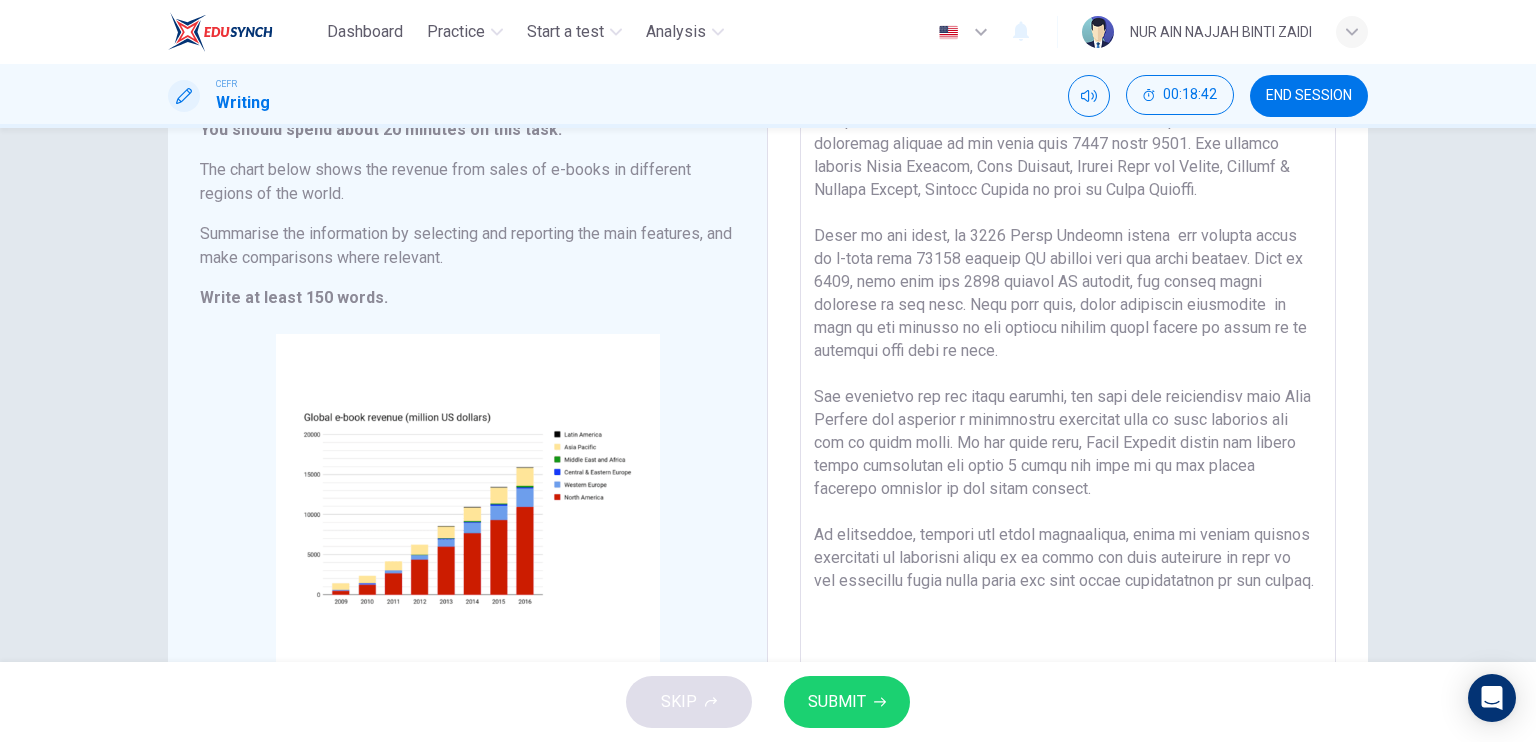 click at bounding box center (1068, 388) 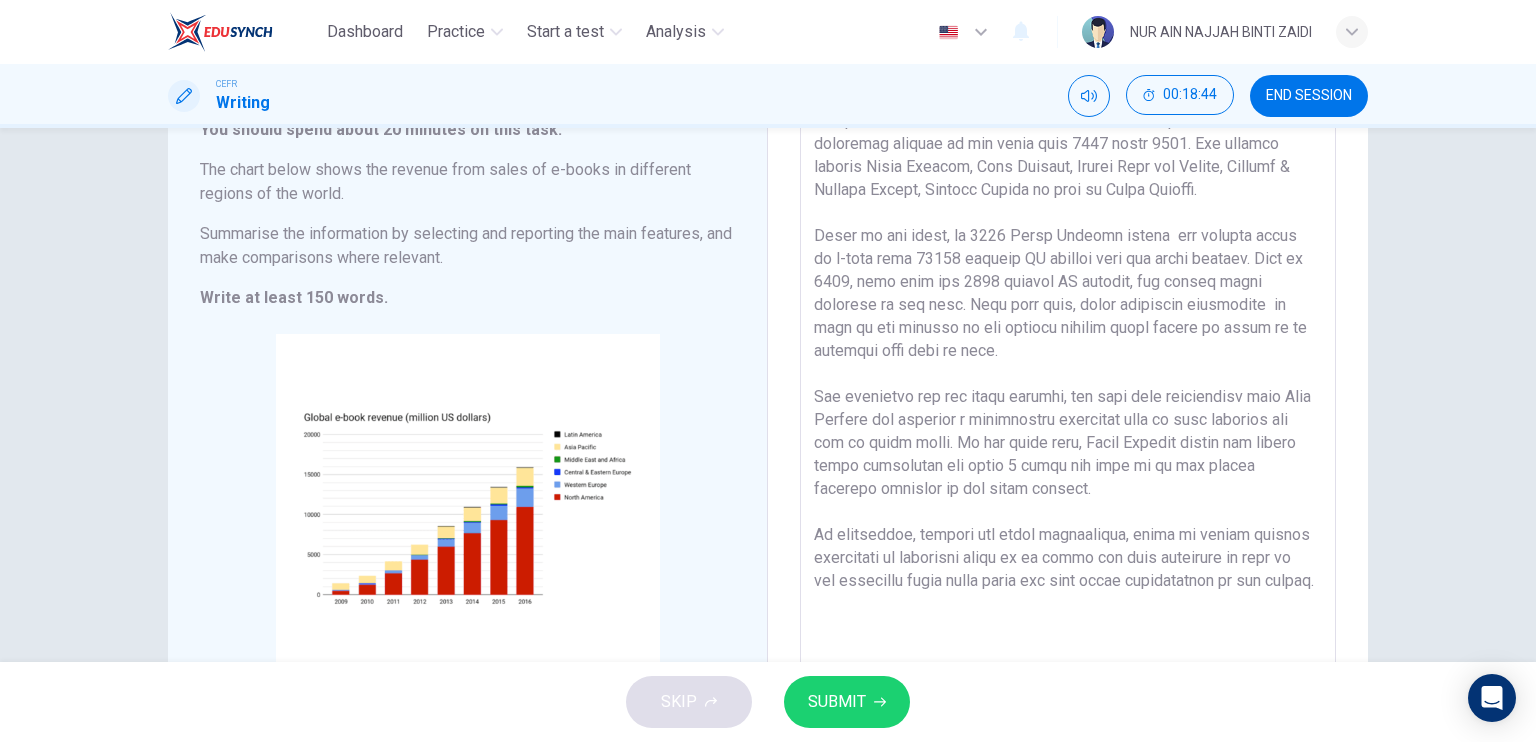 type on "The chart given illustarates the revenue from sales of e-books in different regions of the world from 2009 until 2016. The regions include Latin America, Asia Pacific, Middle East and Africa, Central & Eastern Europe, Western Europe as well as North America.
Based on the chart, on 2016 North America stated  the highest sales of e-book with 10000 million US dollars than the other regions. Back in 2009, they only got 1000 million US dollars, the lowest sales recorded by the year. This show that, their marketing strategies  as well as the efforts of the workers yielded great result as there is an increase from year to year.
Not forgotten for the other regions, the data also illustrated that Asia Pacific has recorded a significant increases year by year although the gap is quiet small. On the other hand, Latin America stated the lowest sales throughout the whole 8 years and puts it in the lowest position compared to the other regions.
In conclusion, through the chart illustrated, chart is really crucial ..." 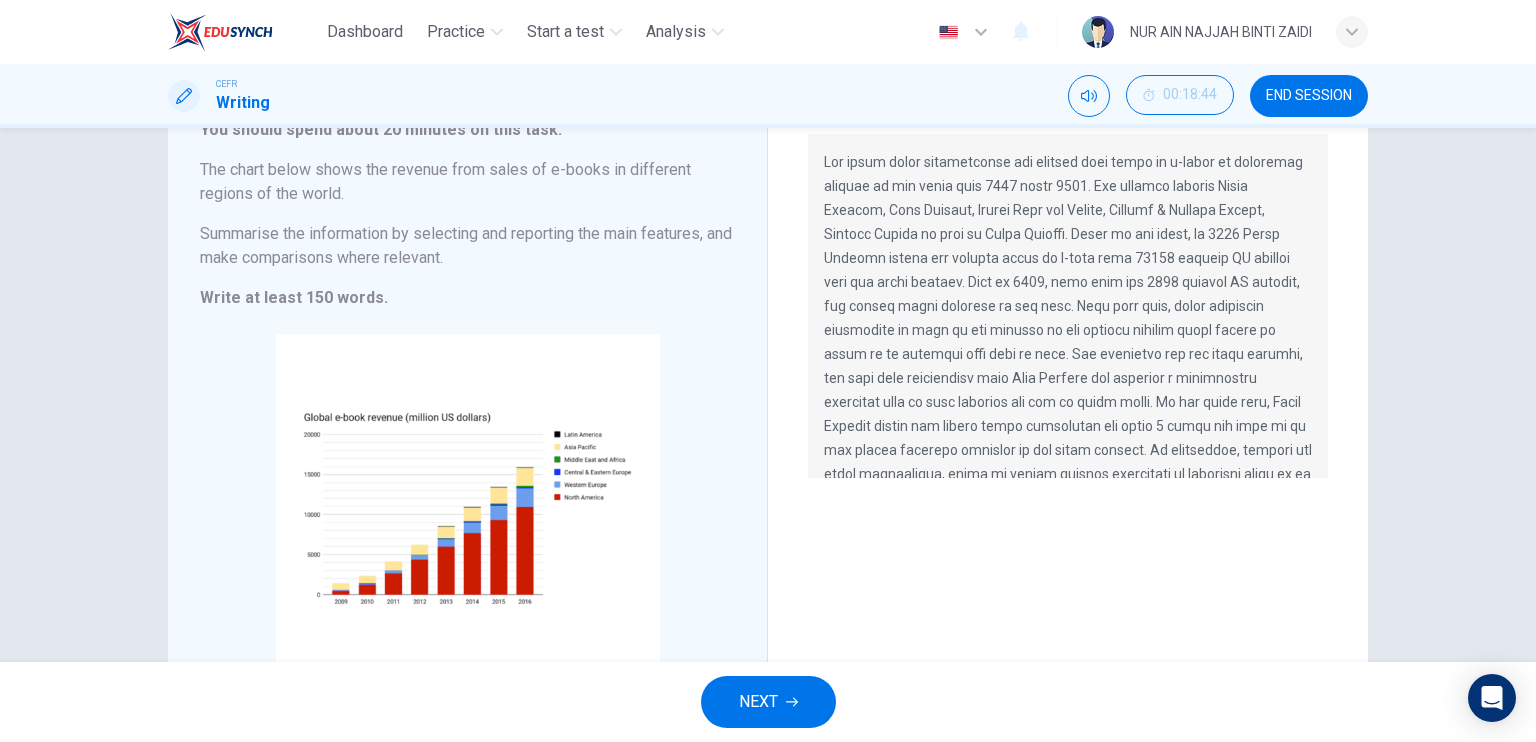 scroll, scrollTop: 72, scrollLeft: 0, axis: vertical 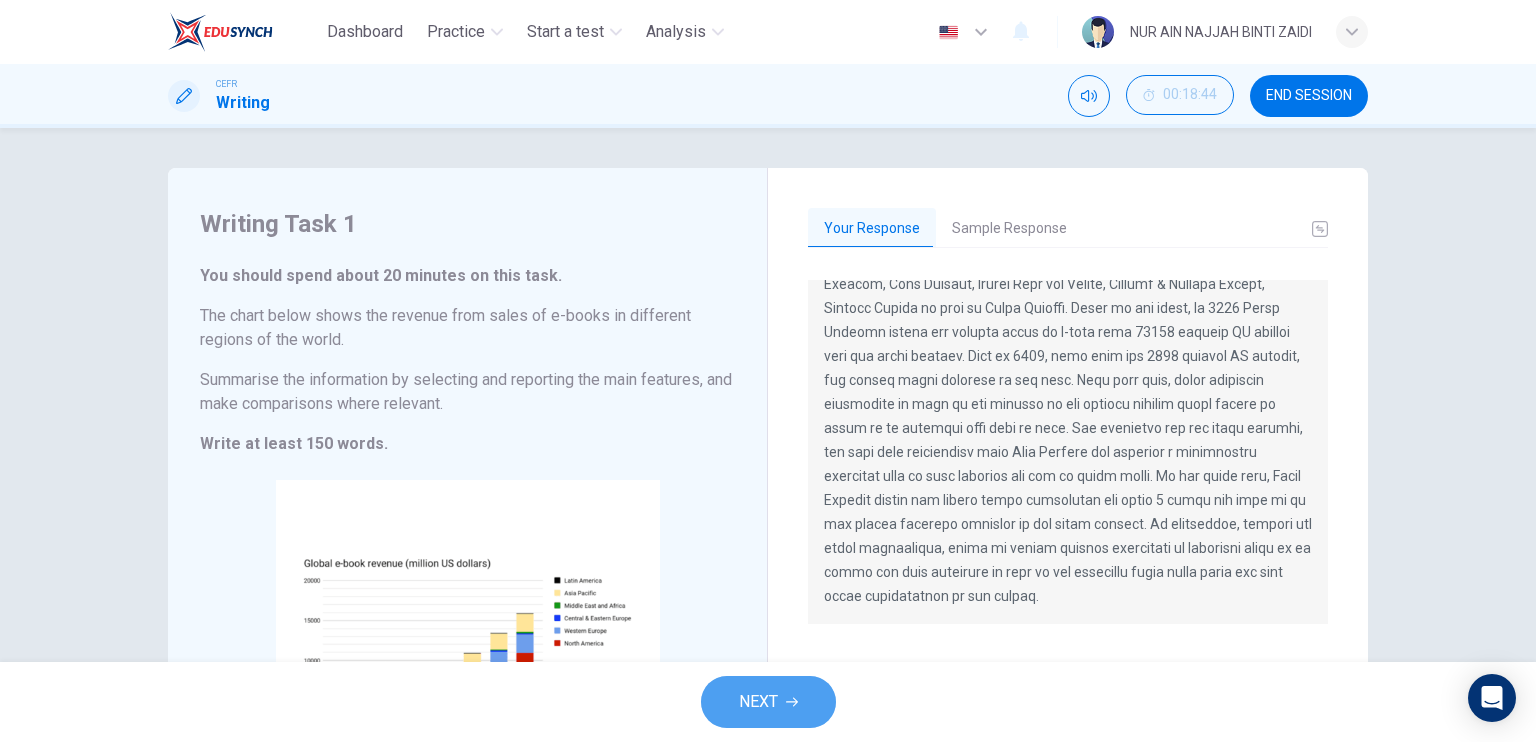 click on "NEXT" at bounding box center (758, 702) 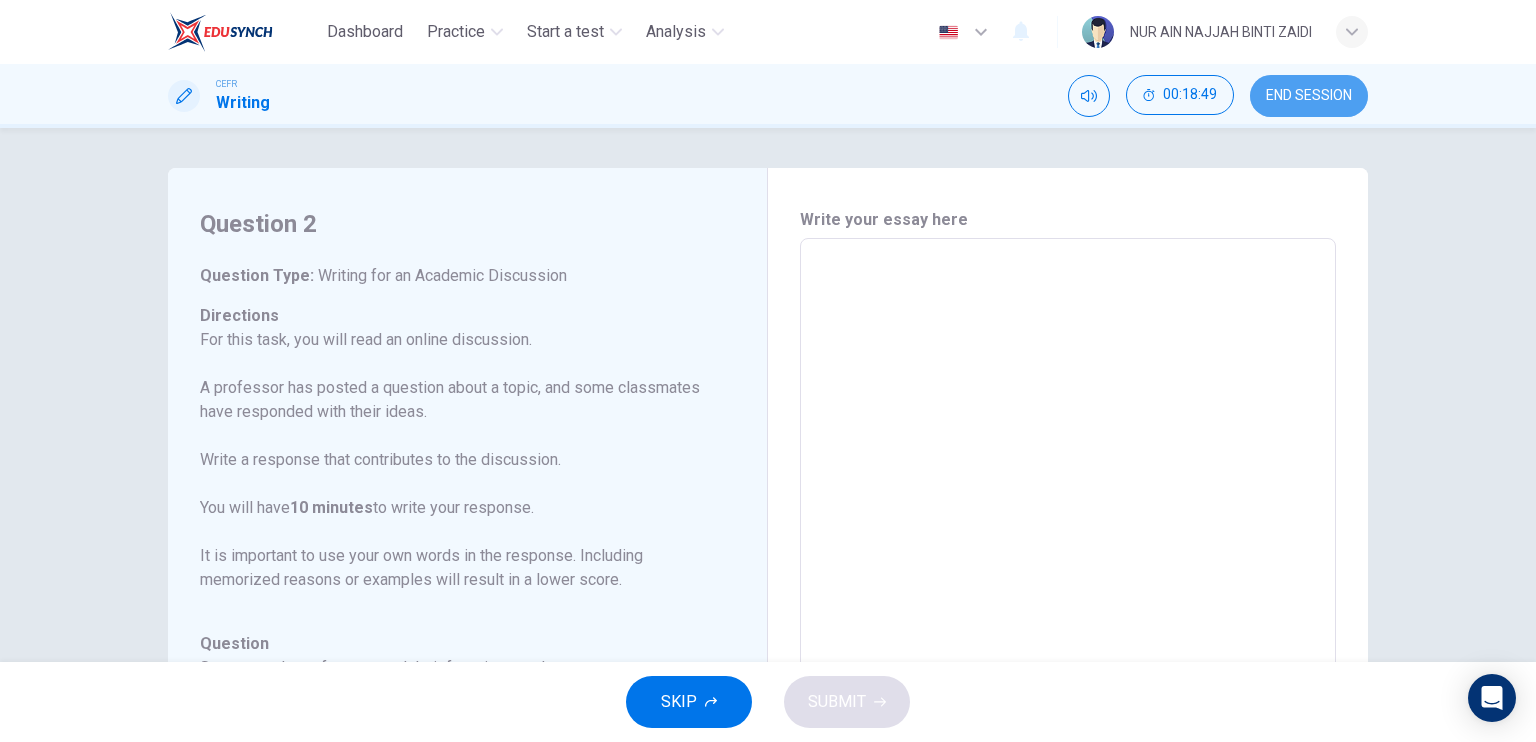 click on "END SESSION" at bounding box center (1309, 96) 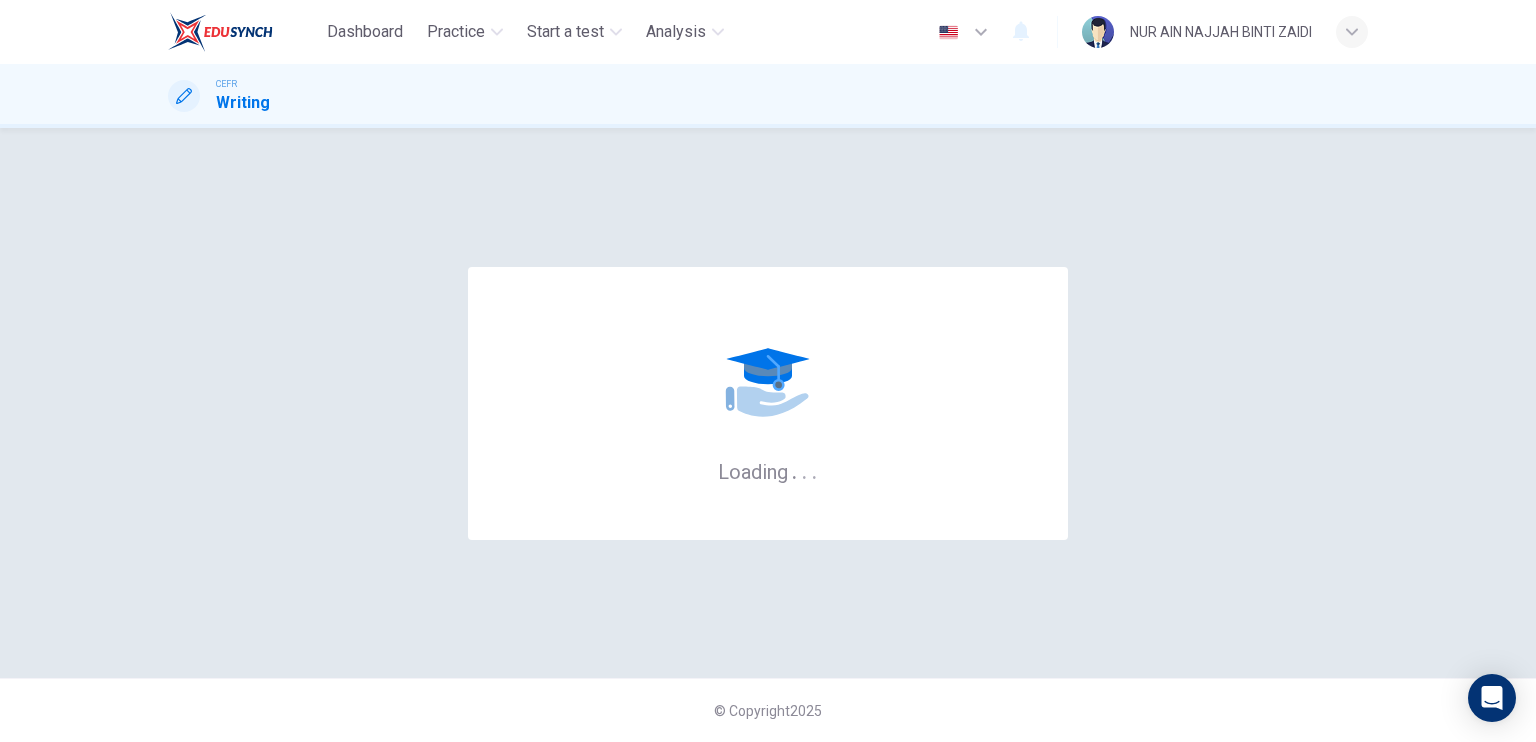 scroll, scrollTop: 0, scrollLeft: 0, axis: both 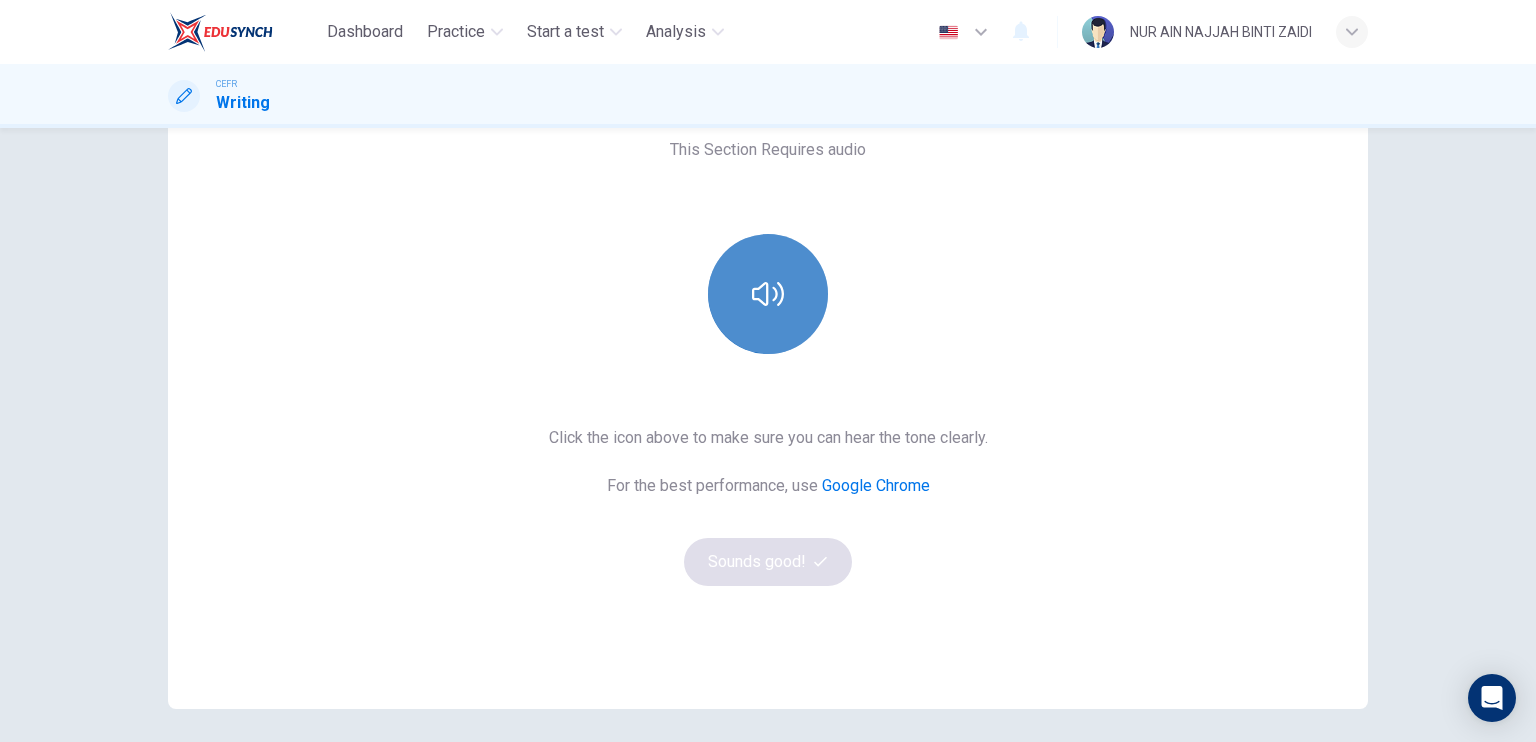 click at bounding box center (768, 294) 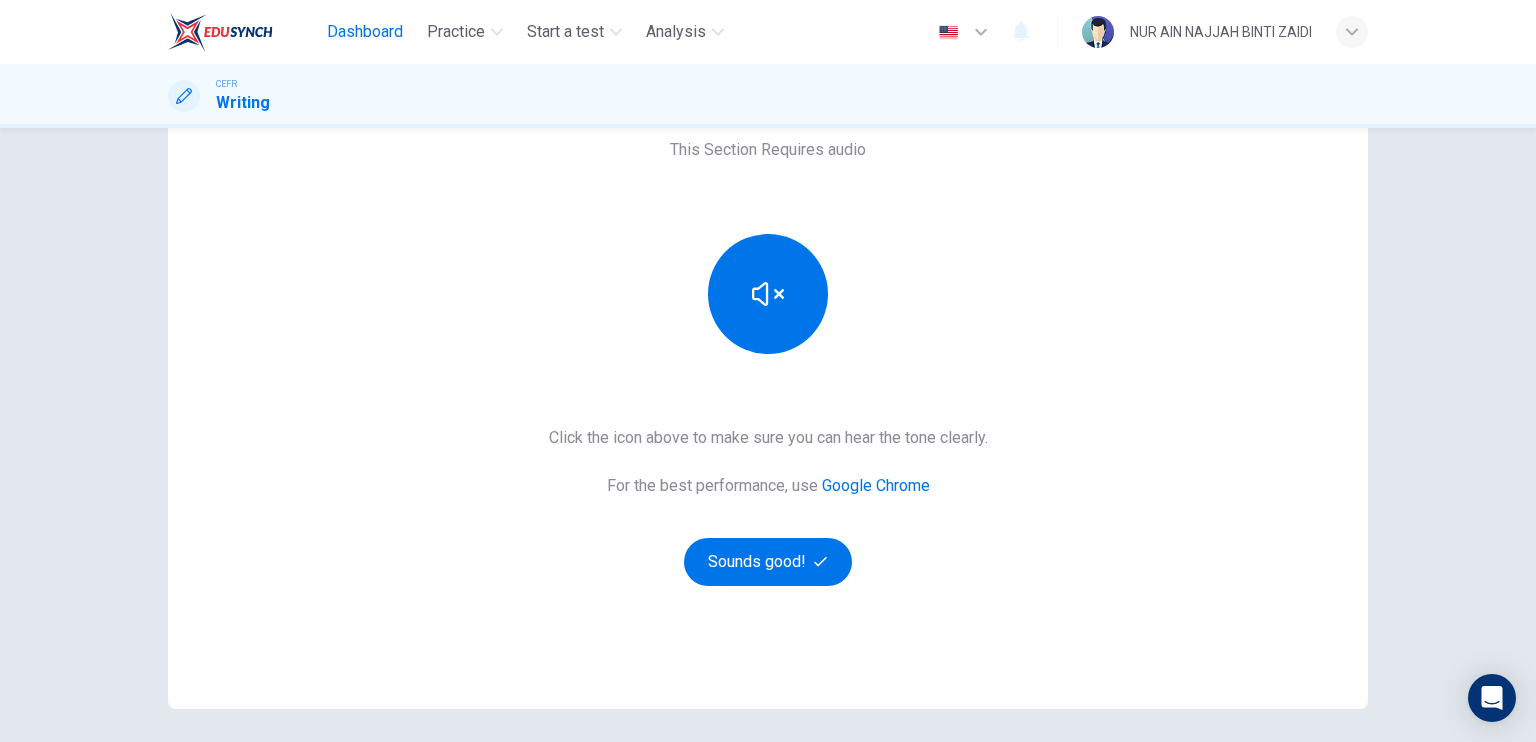 click on "Dashboard" at bounding box center [365, 32] 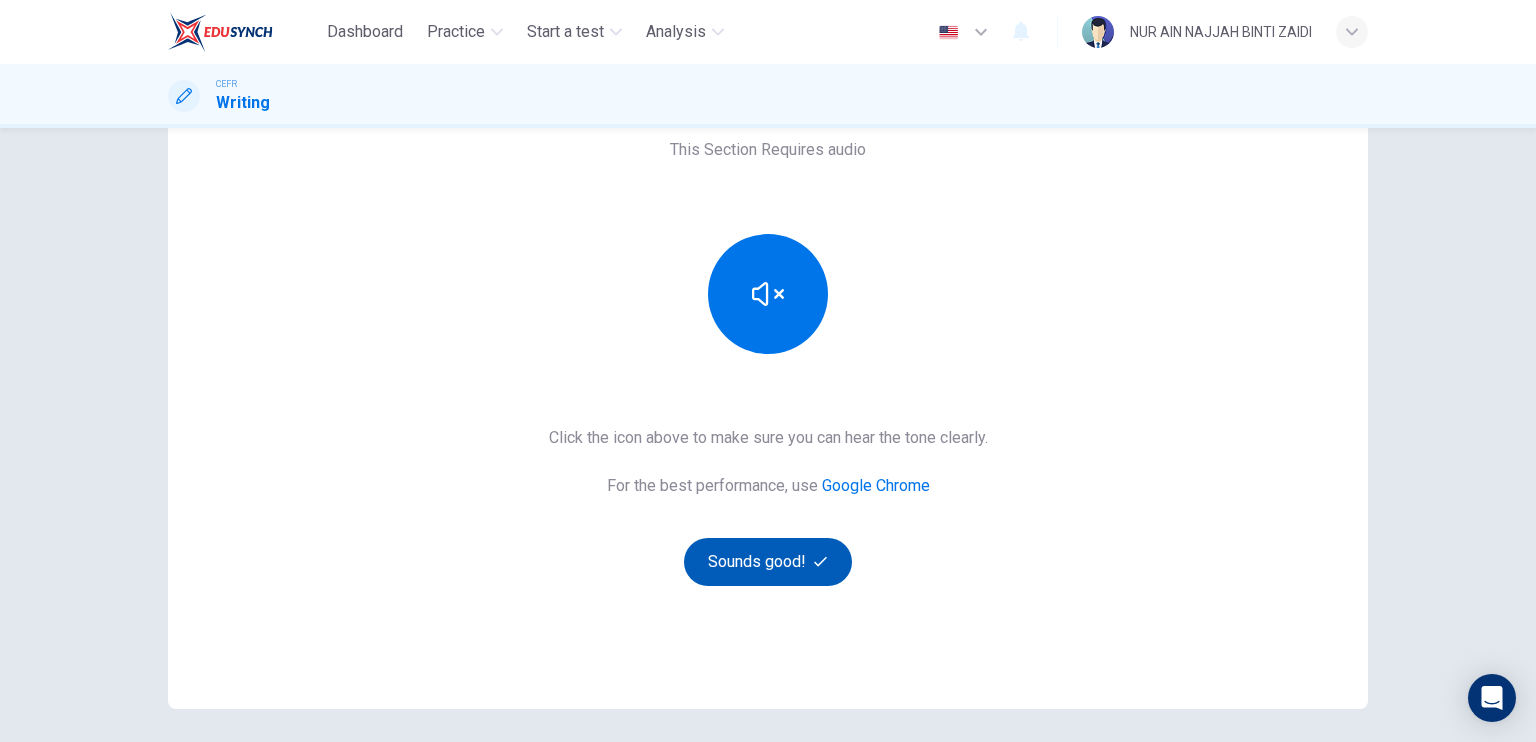 click on "Sounds good!" at bounding box center [768, 562] 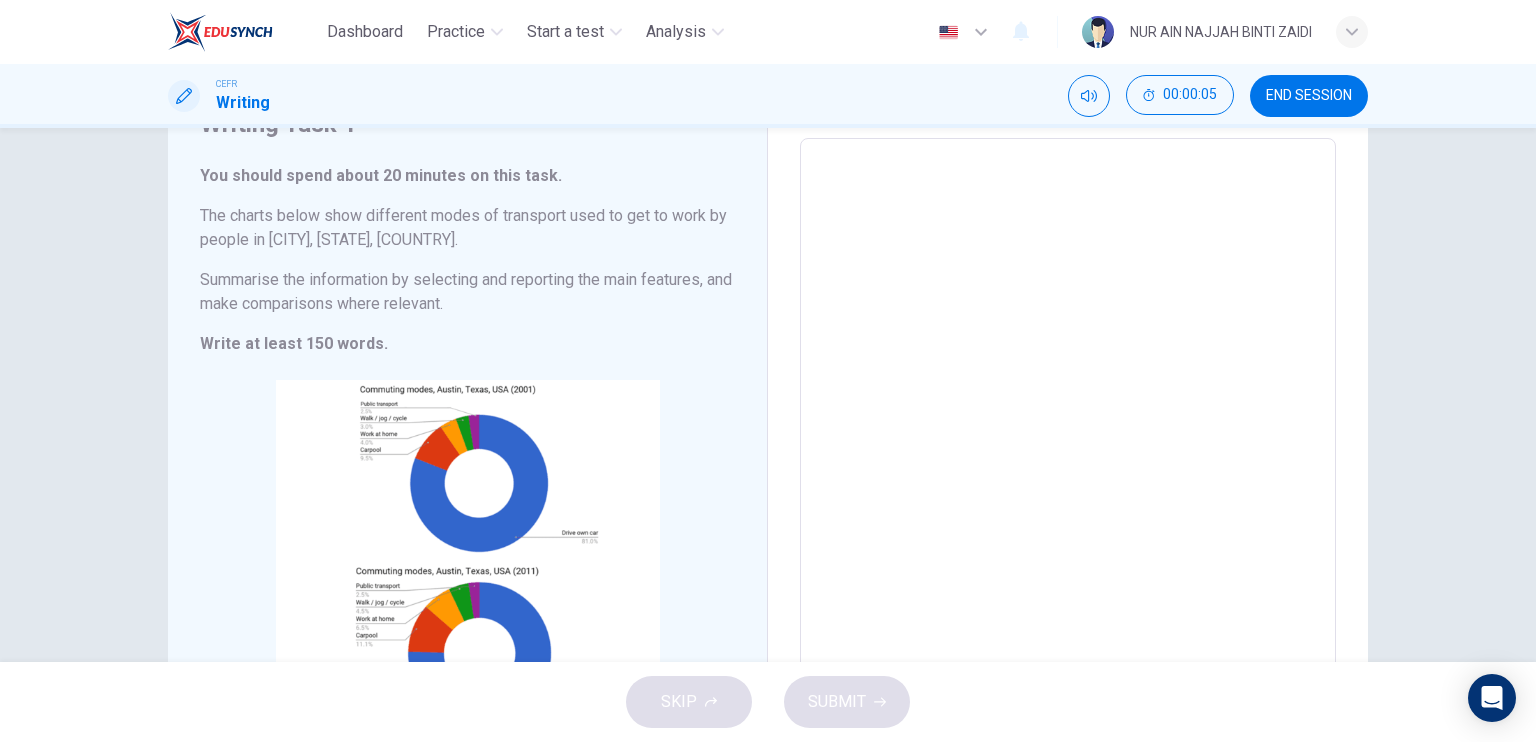 scroll, scrollTop: 101, scrollLeft: 0, axis: vertical 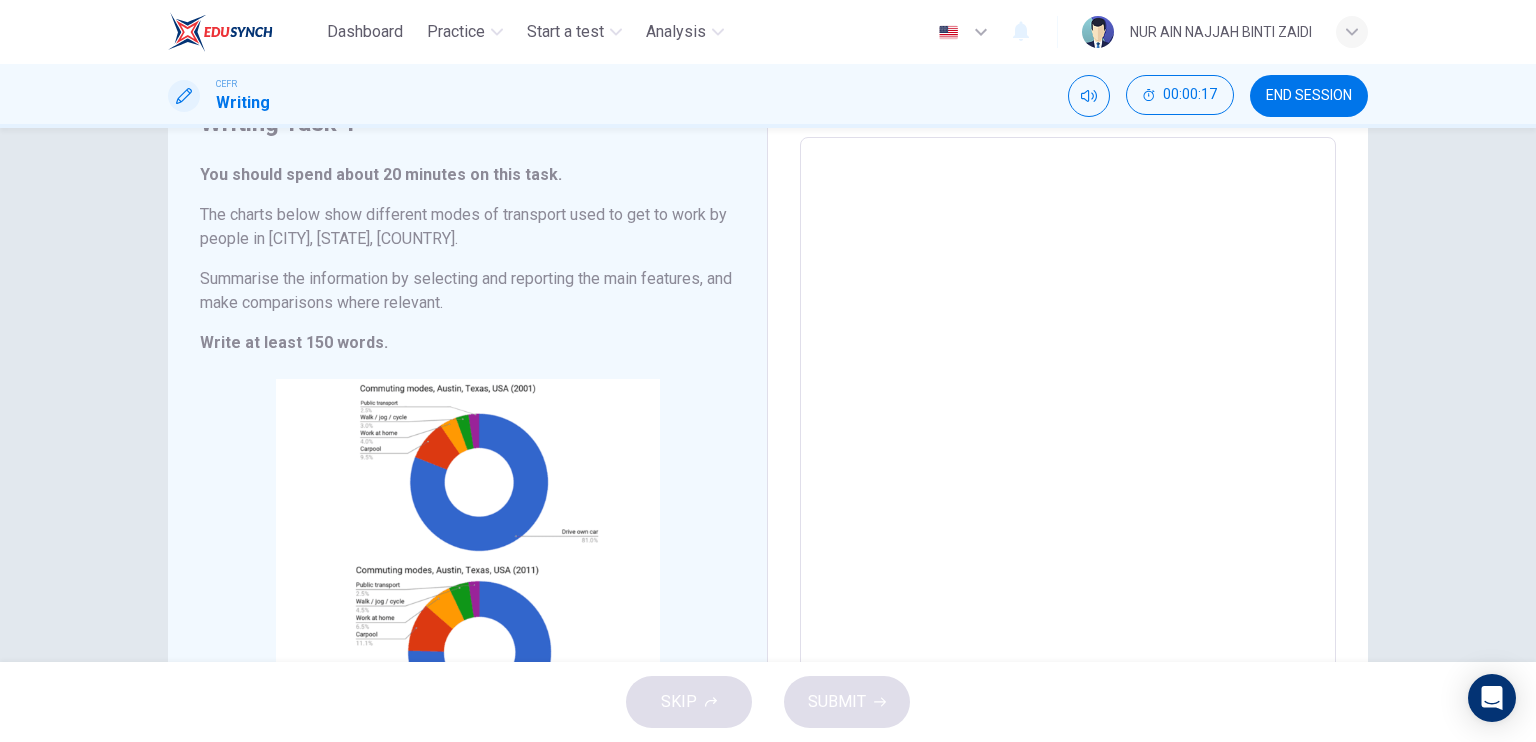 click at bounding box center (1068, 433) 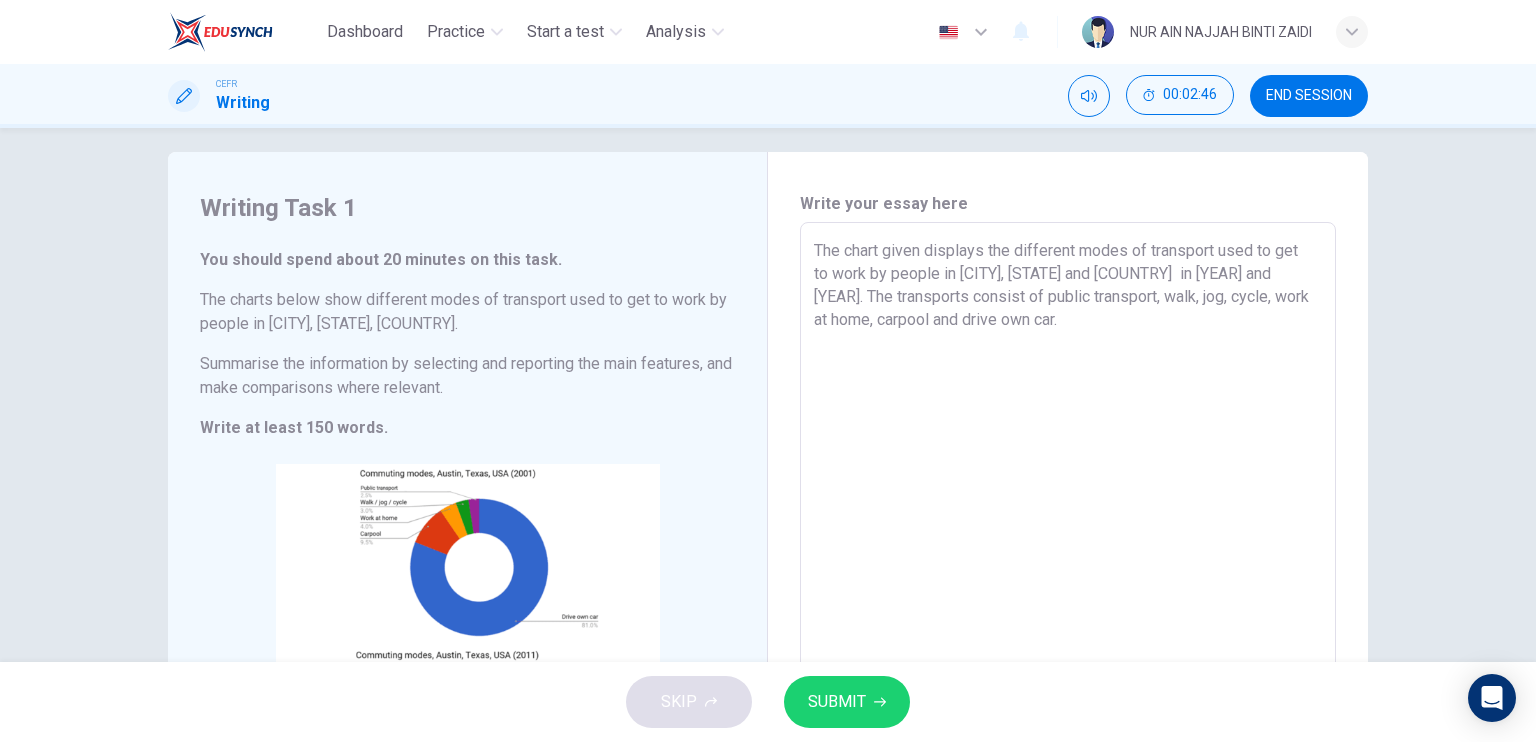 scroll, scrollTop: 3, scrollLeft: 0, axis: vertical 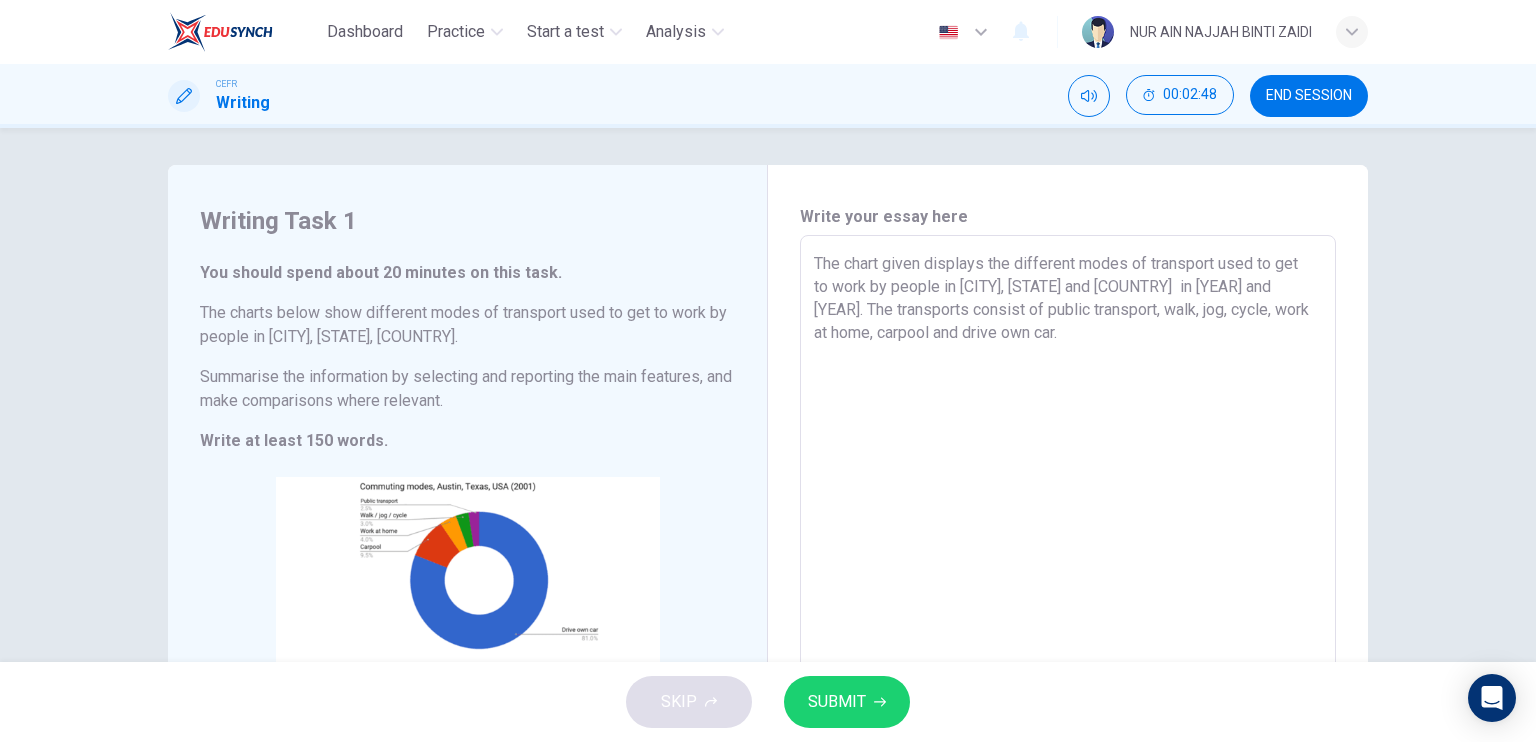 click on "The chart given displays the different modes of transport used to get to work by people in [CITY], [STATE] and [COUNTRY]  in [YEAR] and [YEAR]. The transports consist of public transport, walk, jog, cycle, work at home, carpool and drive own car." at bounding box center [1068, 531] 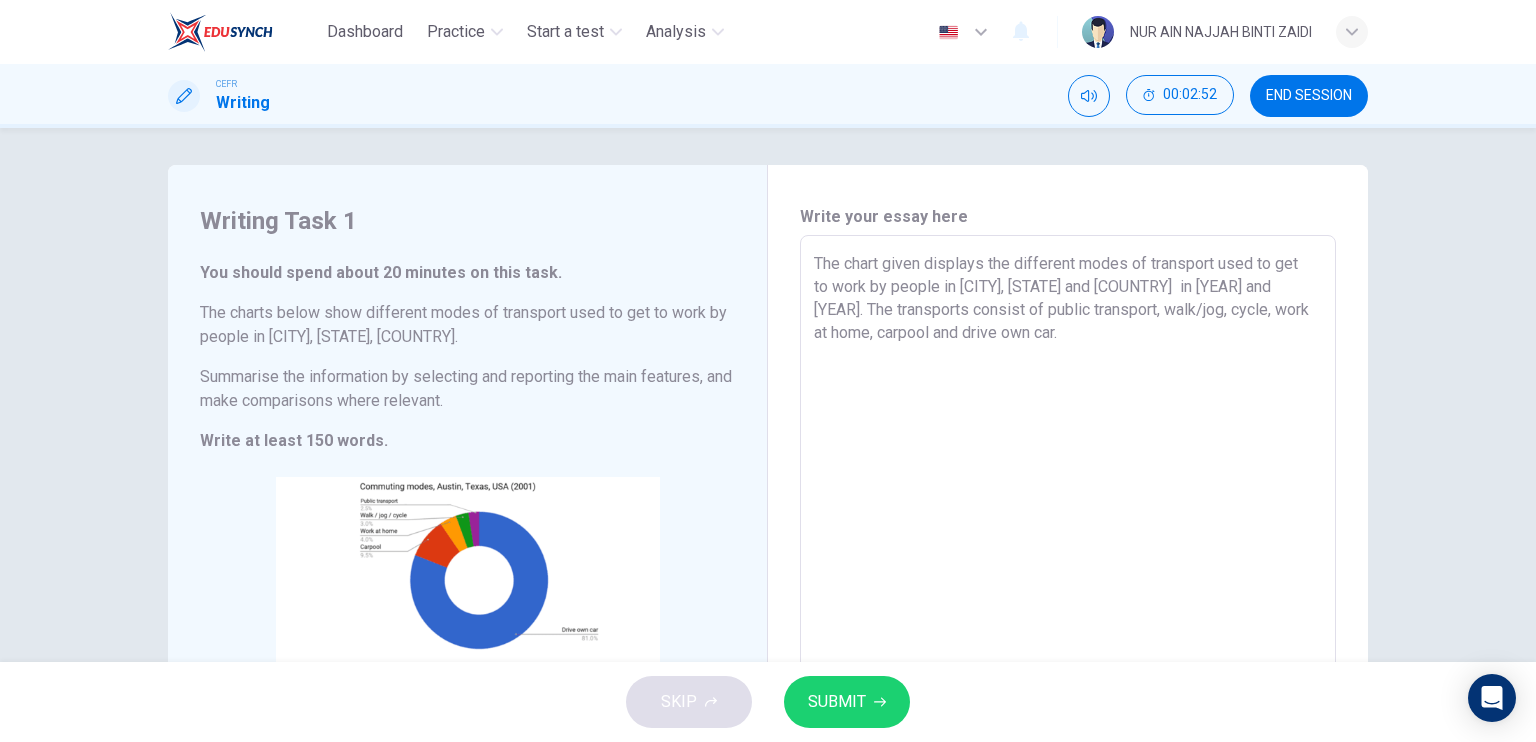 click on "The chart given displays the different modes of transport used to get to work by people in [CITY], [STATE] and [COUNTRY]  in [YEAR] and [YEAR]. The transports consist of public transport, walk/jog, cycle, work at home, carpool and drive own car." at bounding box center [1068, 531] 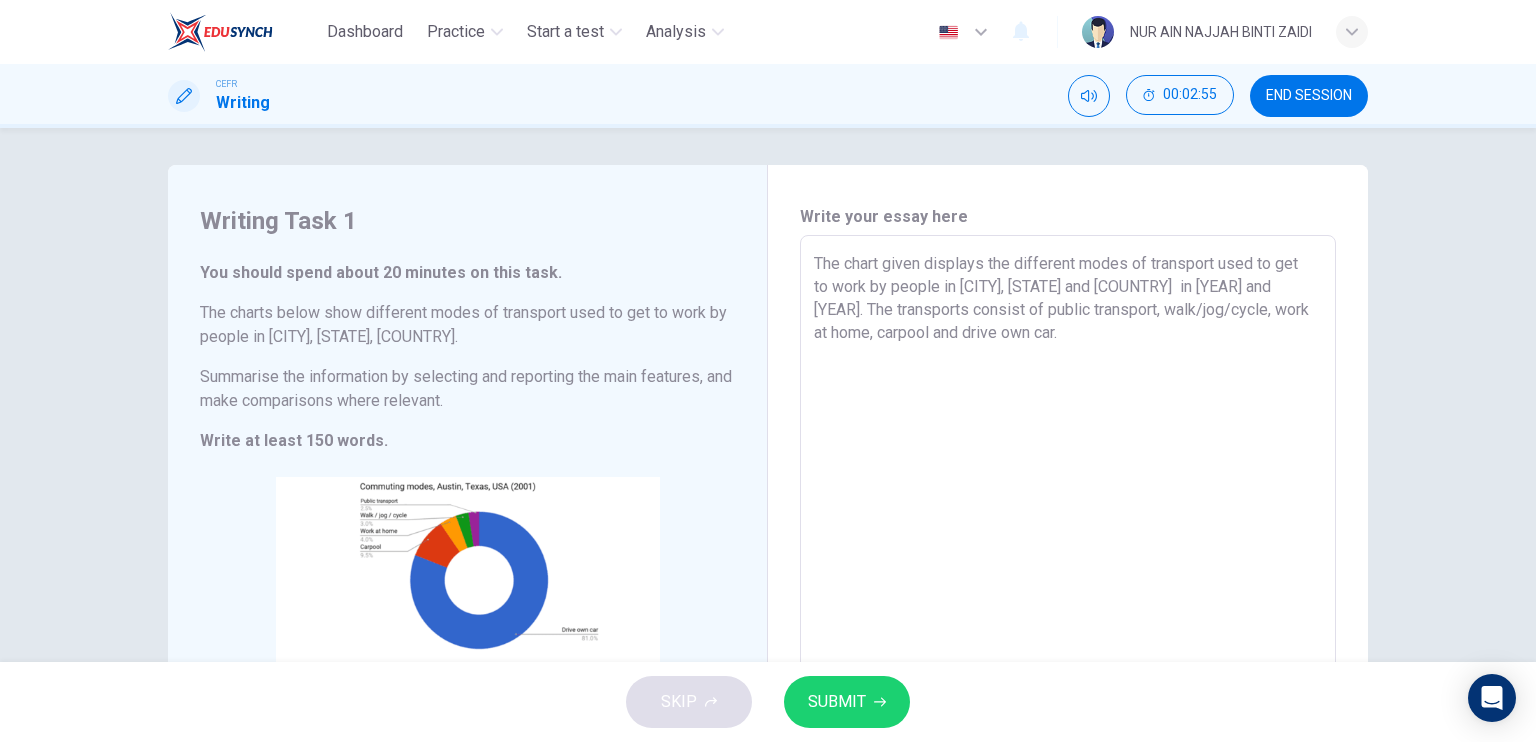 click on "The chart given displays the different modes of transport used to get to work by people in [CITY], [STATE] and [COUNTRY]  in [YEAR] and [YEAR]. The transports consist of public transport, walk/jog/cycle, work at home, carpool and drive own car." at bounding box center [1068, 531] 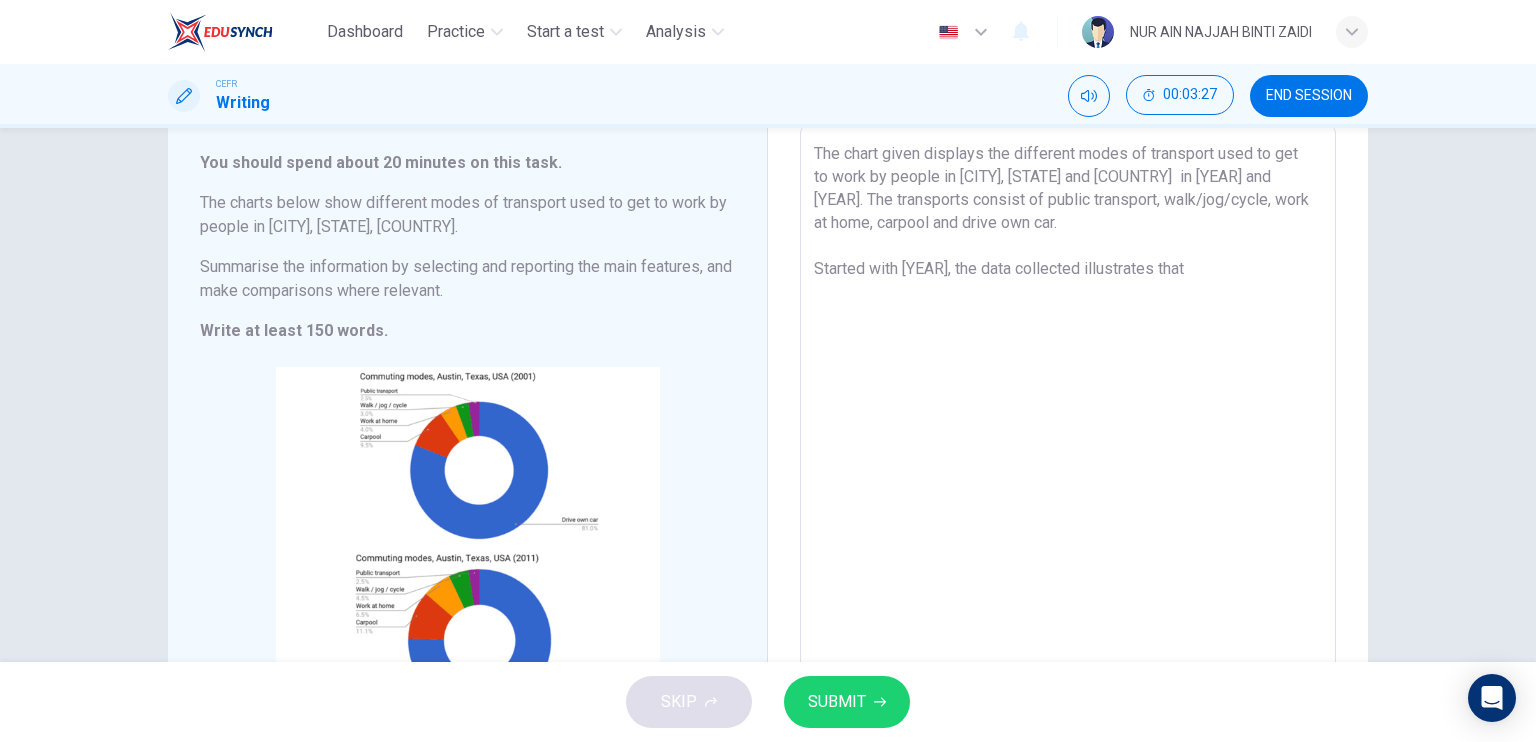 scroll, scrollTop: 113, scrollLeft: 0, axis: vertical 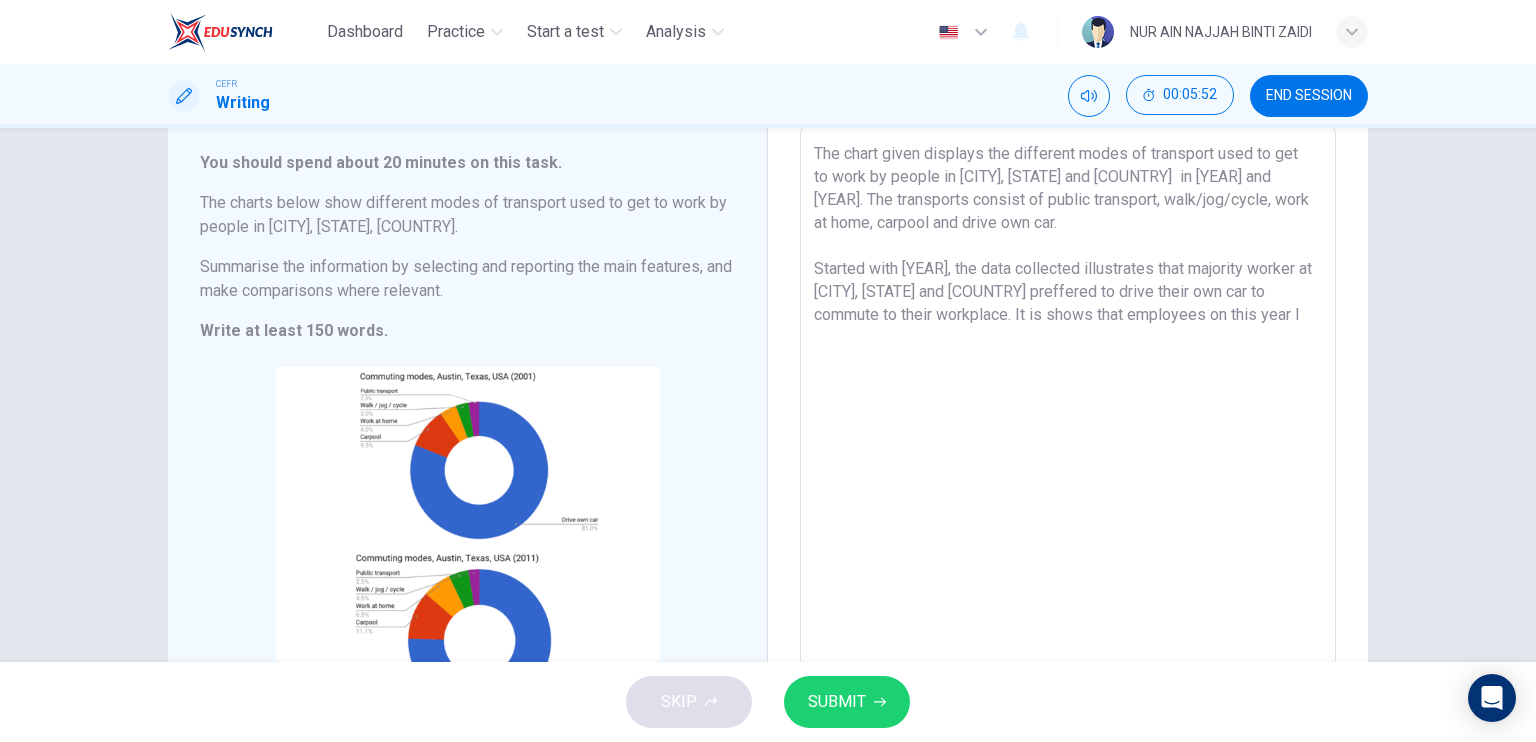click on "The chart given displays the different modes of transport used to get to work by people in [CITY], [STATE] and [COUNTRY]  in [YEAR] and [YEAR]. The transports consist of public transport, walk/jog/cycle, work at home, carpool and drive own car.
Started with [YEAR], the data collected illustrates that majority worker at [CITY], [STATE] and [COUNTRY] preffered to drive their own car to commute to their workplace. It is shows that employees on this year l" at bounding box center (1068, 421) 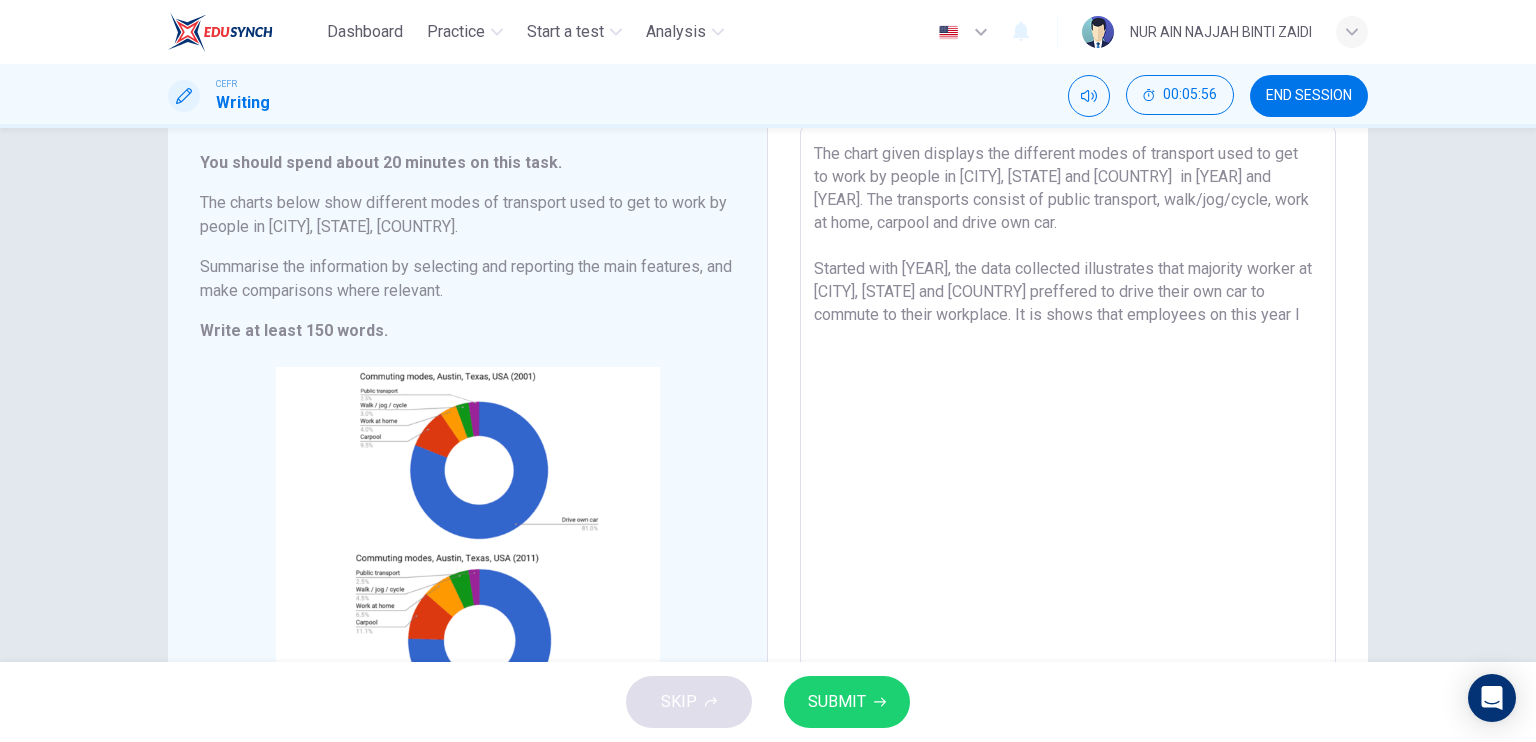 click on "The chart given displays the different modes of transport used to get to work by people in [CITY], [STATE] and [COUNTRY]  in [YEAR] and [YEAR]. The transports consist of public transport, walk/jog/cycle, work at home, carpool and drive own car.
Started with [YEAR], the data collected illustrates that majority worker at [CITY], [STATE] and [COUNTRY] preffered to drive their own car to commute to their workplace. It is shows that employees on this year l" at bounding box center (1068, 421) 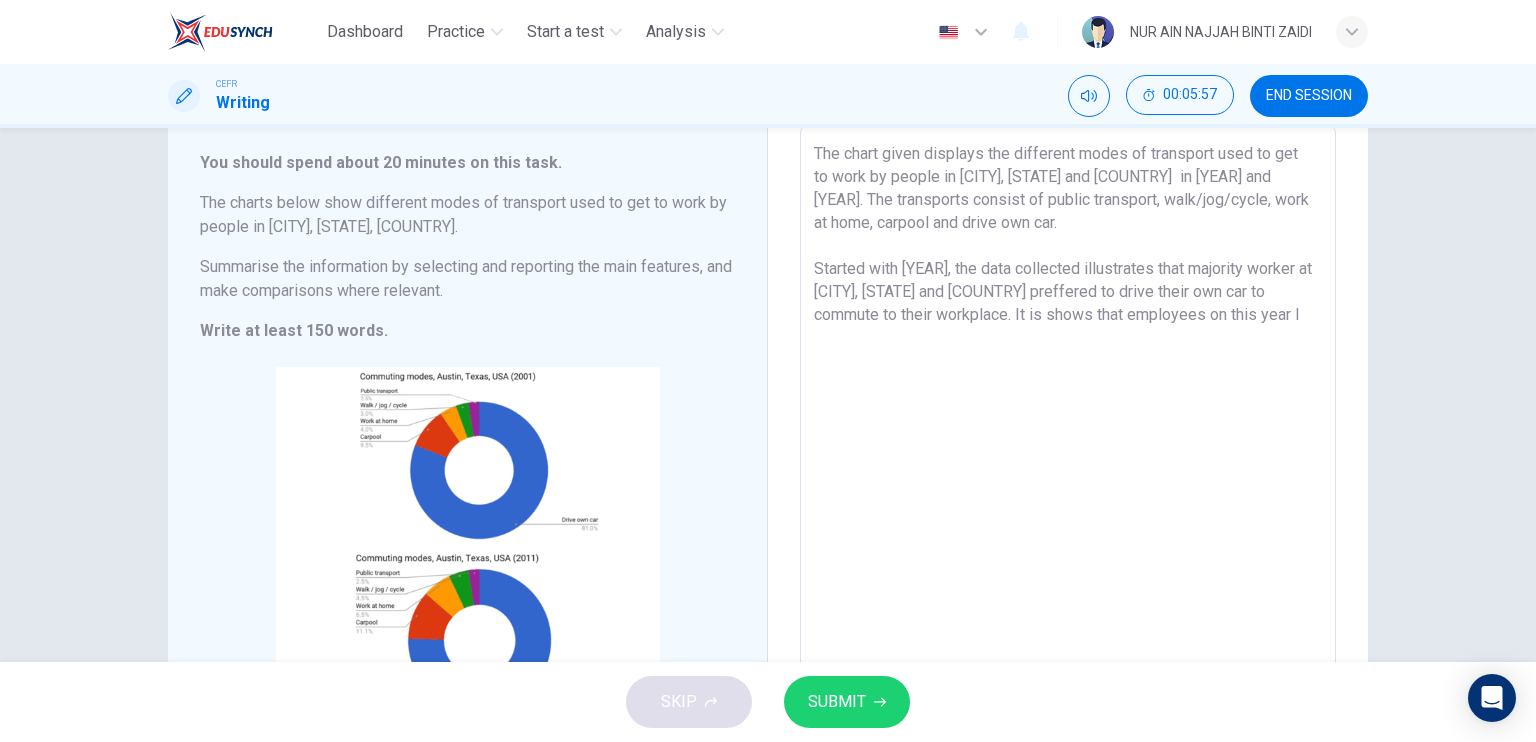 click on "The chart given displays the different modes of transport used to get to work by people in [CITY], [STATE] and [COUNTRY]  in [YEAR] and [YEAR]. The transports consist of public transport, walk/jog/cycle, work at home, carpool and drive own car.
Started with [YEAR], the data collected illustrates that majority worker at [CITY], [STATE] and [COUNTRY] preffered to drive their own car to commute to their workplace. It is shows that employees on this year l" at bounding box center (1068, 421) 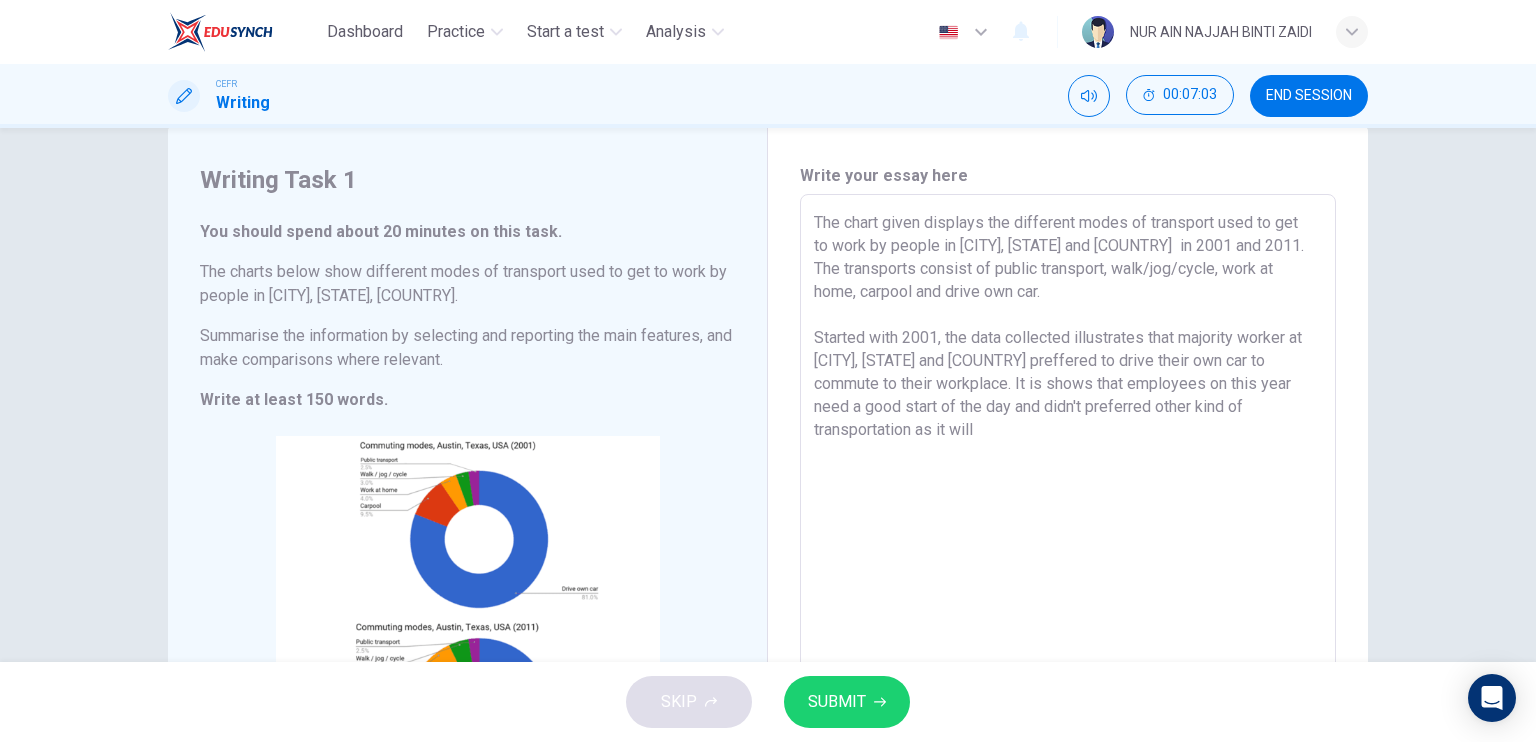 scroll, scrollTop: 45, scrollLeft: 0, axis: vertical 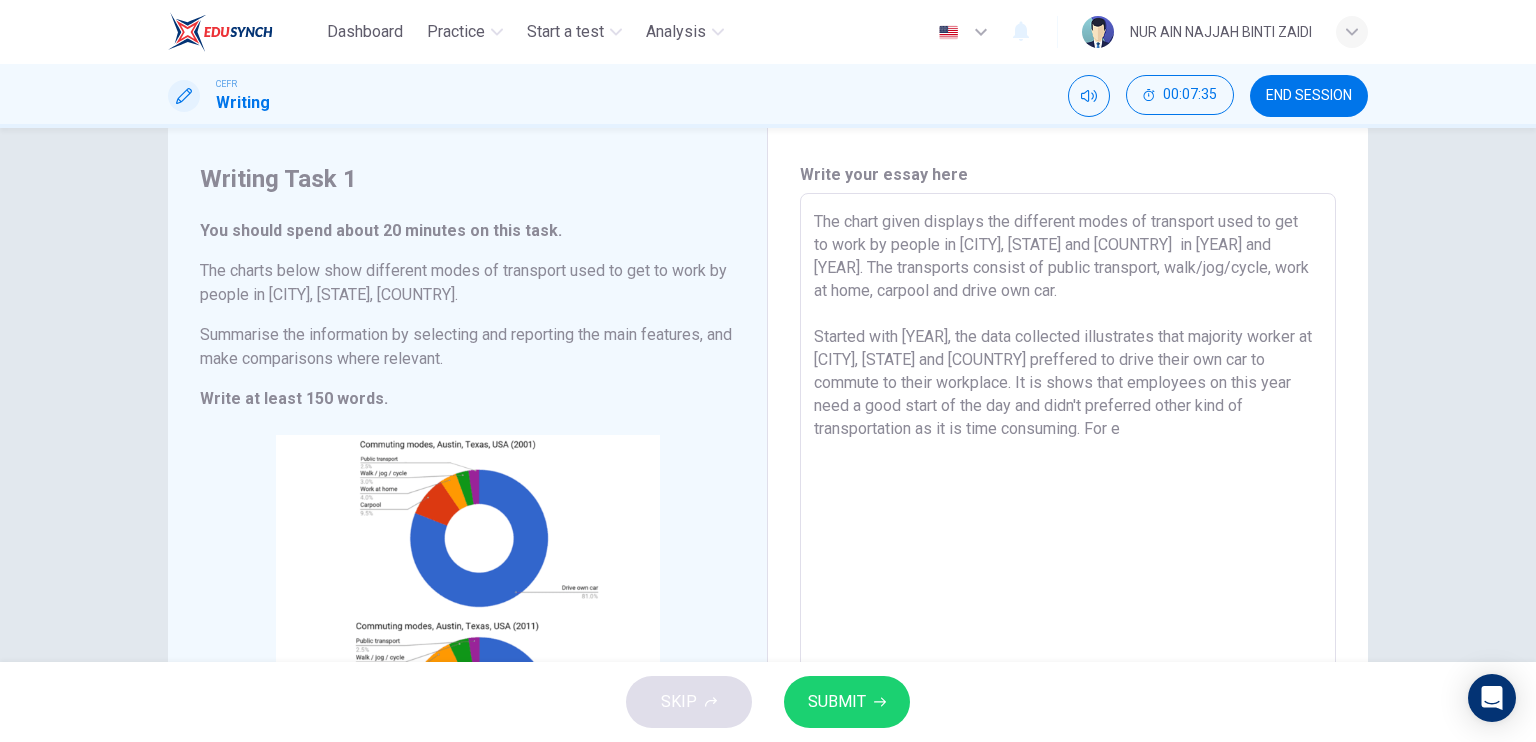 click on "The chart given displays the different modes of transport used to get to work by people in [CITY], [STATE] and [COUNTRY]  in [YEAR] and [YEAR]. The transports consist of public transport, walk/jog/cycle, work at home, carpool and drive own car.
Started with [YEAR], the data collected illustrates that majority worker at [CITY], [STATE] and [COUNTRY] preffered to drive their own car to commute to their workplace. It is shows that employees on this year need a good start of the day and didn't preferred other kind of transportation as it is time consuming. For e" at bounding box center [1068, 489] 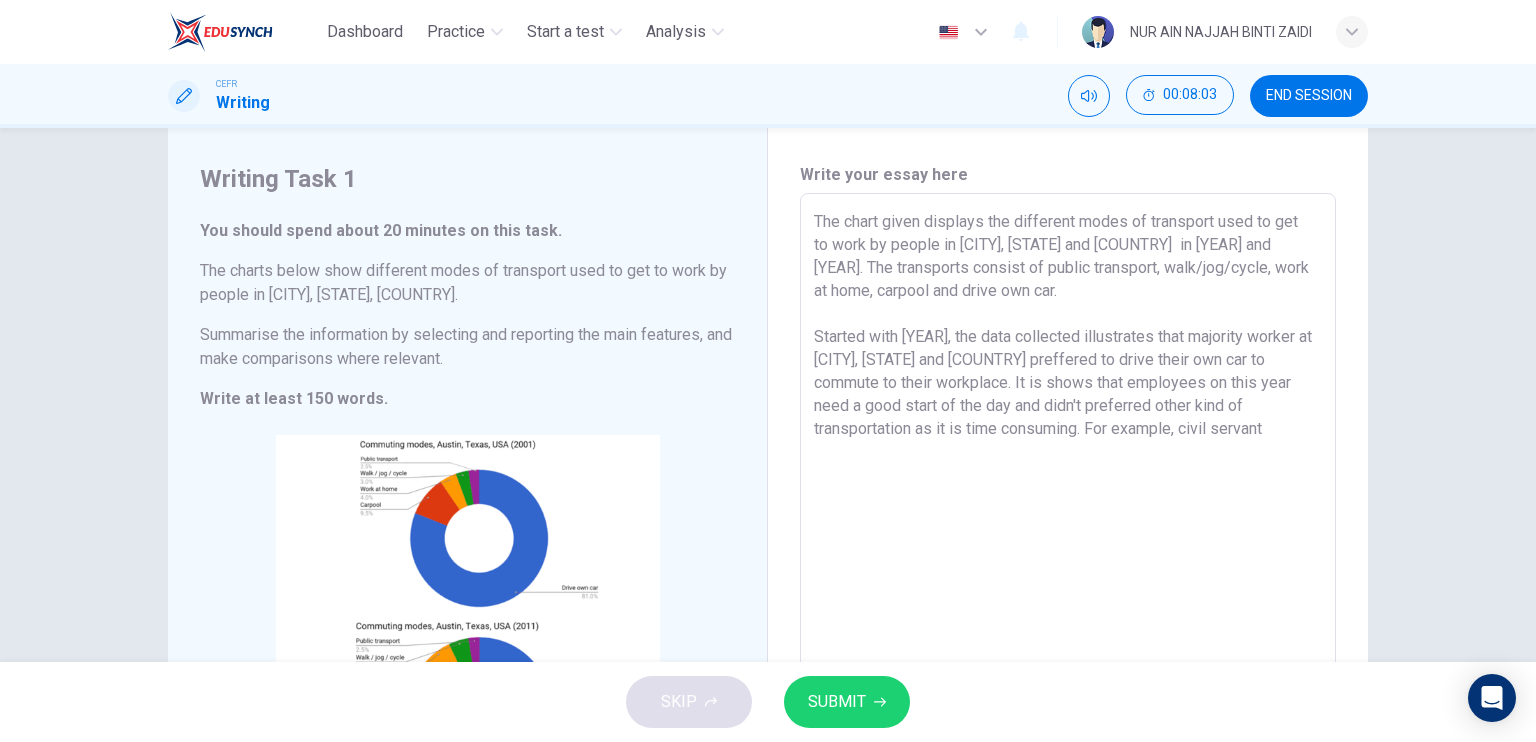 click on "The chart given displays the different modes of transport used to get to work by people in [CITY], [STATE] and [COUNTRY]  in [YEAR] and [YEAR]. The transports consist of public transport, walk/jog/cycle, work at home, carpool and drive own car.
Started with [YEAR], the data collected illustrates that majority worker at [CITY], [STATE] and [COUNTRY] preffered to drive their own car to commute to their workplace. It is shows that employees on this year need a good start of the day and didn't preferred other kind of transportation as it is time consuming. For example, civil servant" at bounding box center (1068, 489) 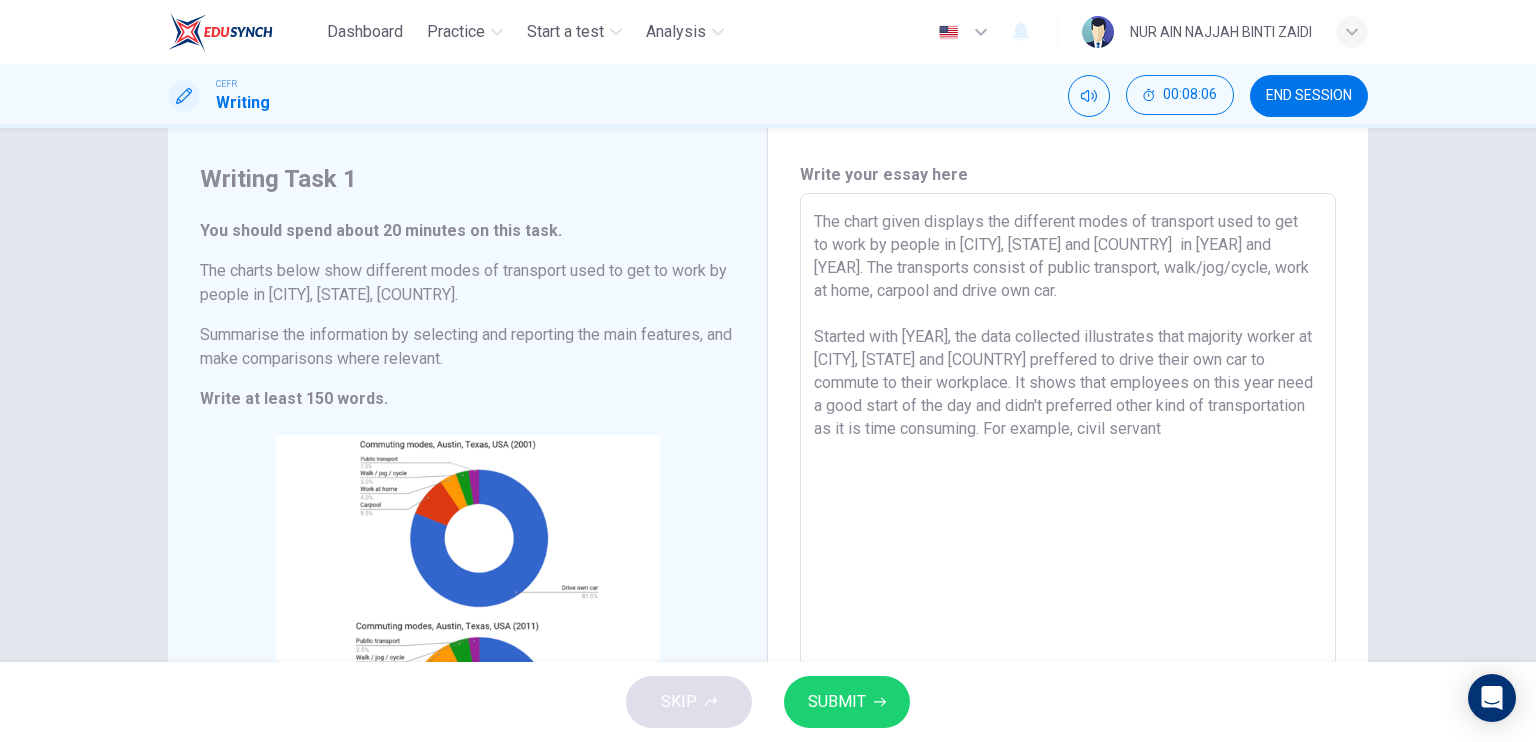 click on "The chart given displays the different modes of transport used to get to work by people in [CITY], [STATE] and [COUNTRY]  in [YEAR] and [YEAR]. The transports consist of public transport, walk/jog/cycle, work at home, carpool and drive own car.
Started with [YEAR], the data collected illustrates that majority worker at [CITY], [STATE] and [COUNTRY] preffered to drive their own car to commute to their workplace. It shows that employees on this year need a good start of the day and didn't preferred other kind of transportation as it is time consuming. For example, civil servant" at bounding box center (1068, 489) 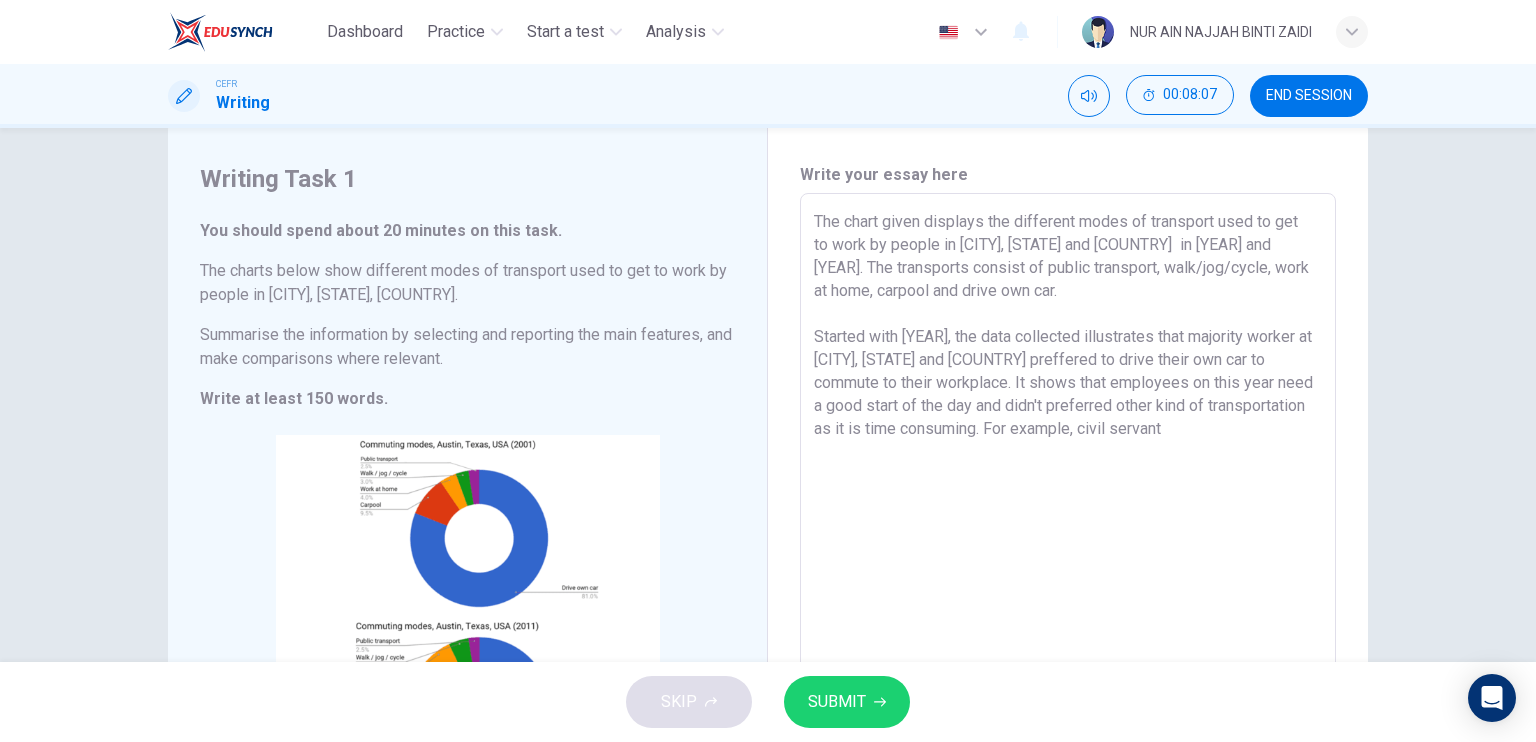 click on "The chart given displays the different modes of transport used to get to work by people in [CITY], [STATE] and [COUNTRY]  in [YEAR] and [YEAR]. The transports consist of public transport, walk/jog/cycle, work at home, carpool and drive own car.
Started with [YEAR], the data collected illustrates that majority worker at [CITY], [STATE] and [COUNTRY] preffered to drive their own car to commute to their workplace. It shows that employees on this year need a good start of the day and didn't preferred other kind of transportation as it is time consuming. For example, civil servant" at bounding box center (1068, 489) 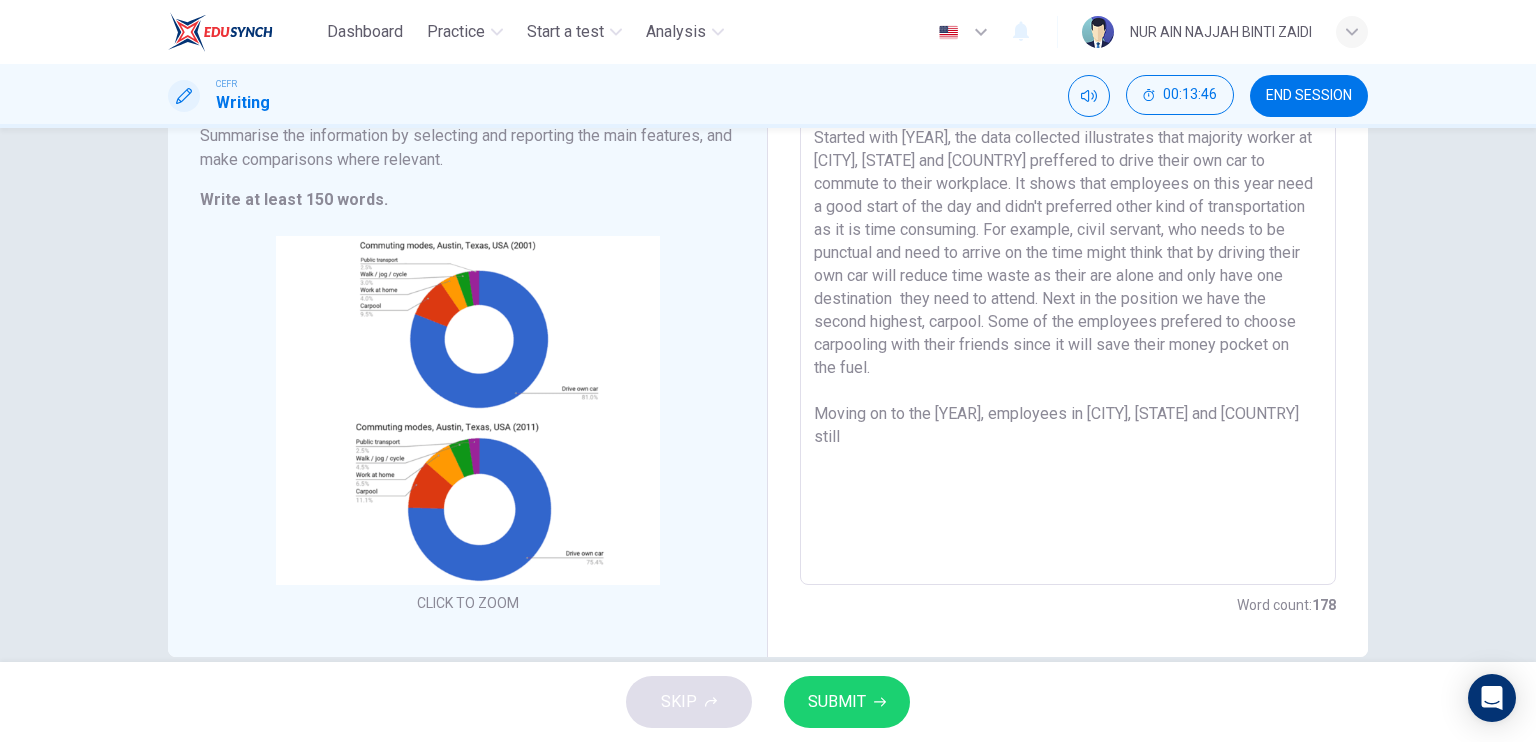 scroll, scrollTop: 250, scrollLeft: 0, axis: vertical 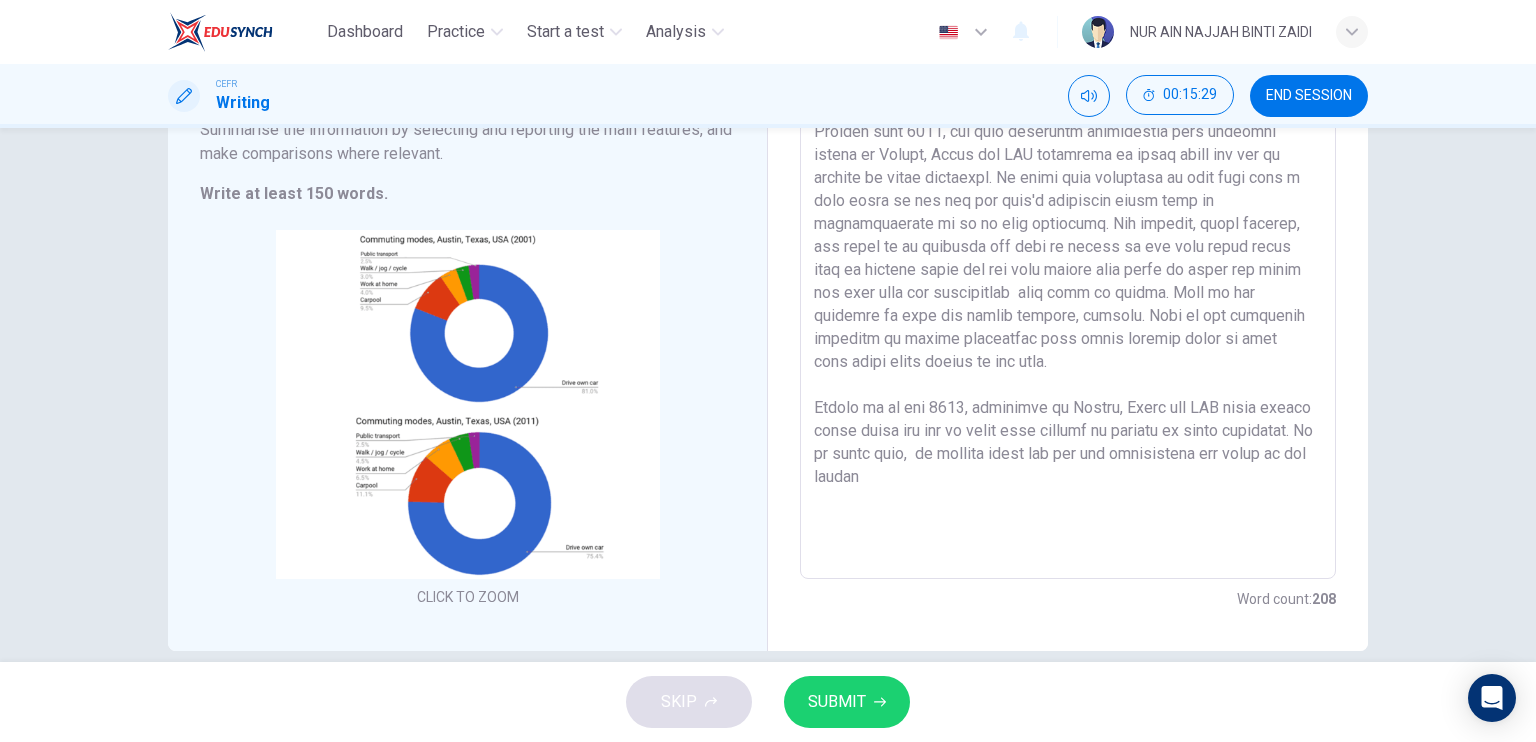 click at bounding box center [1068, 284] 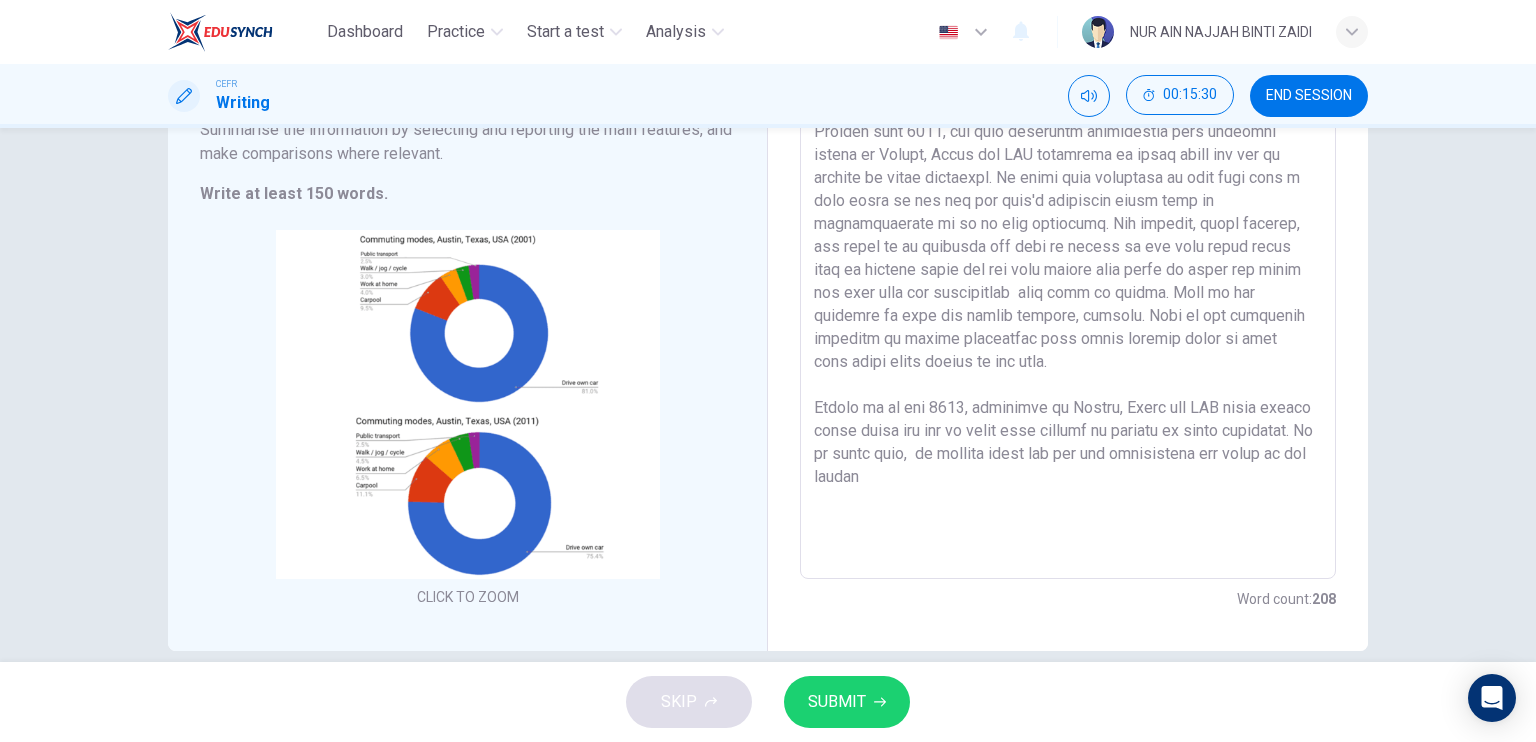 click at bounding box center (1068, 284) 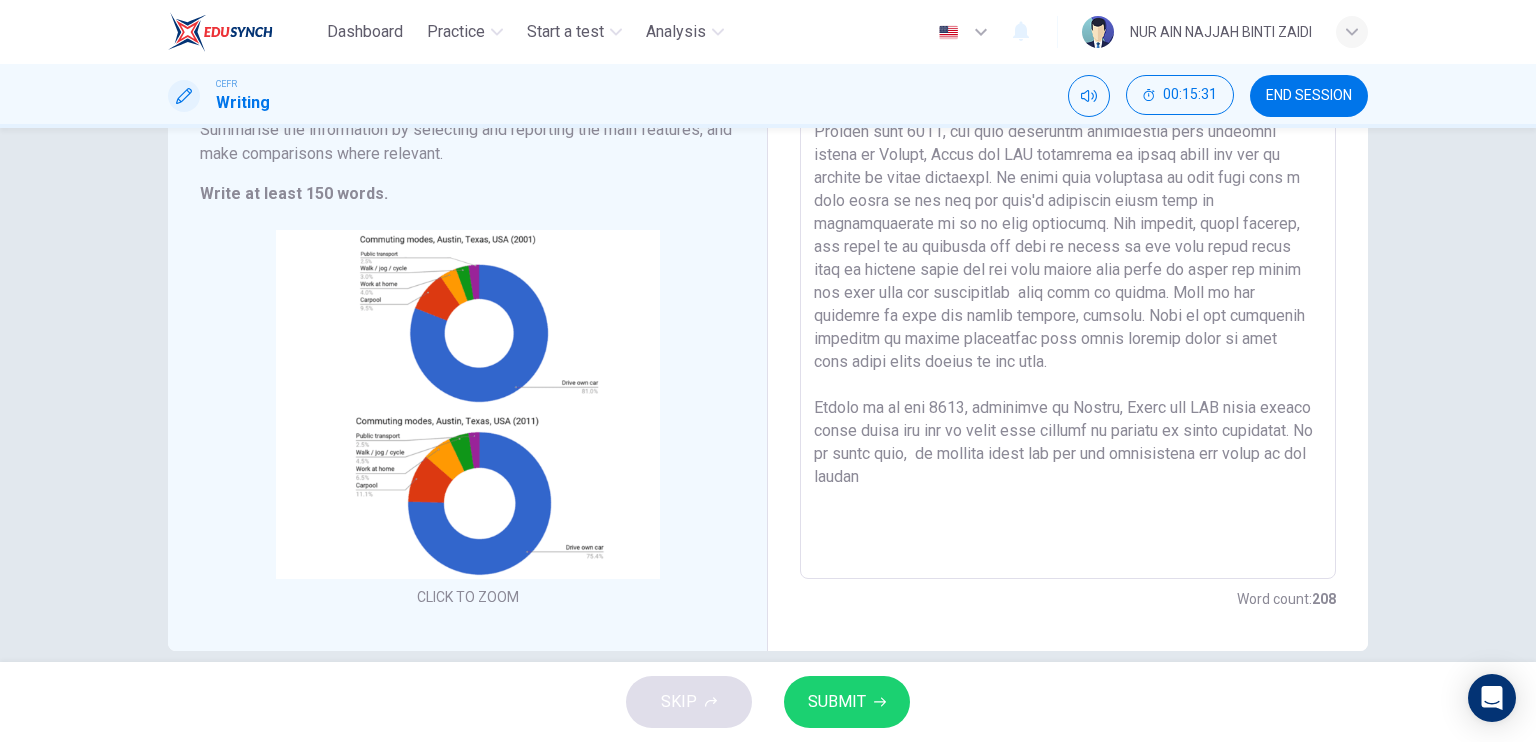click at bounding box center [1068, 284] 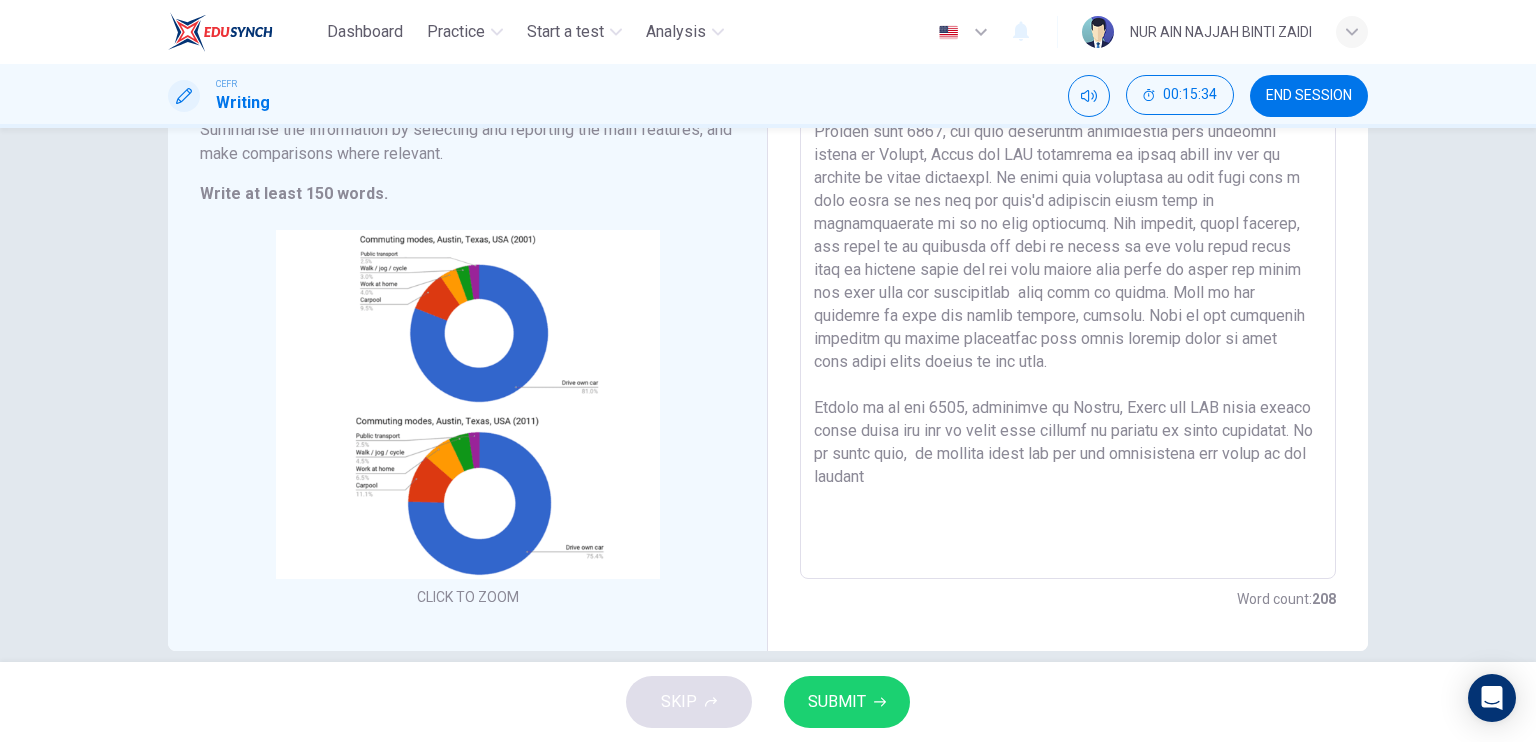 click at bounding box center (1068, 284) 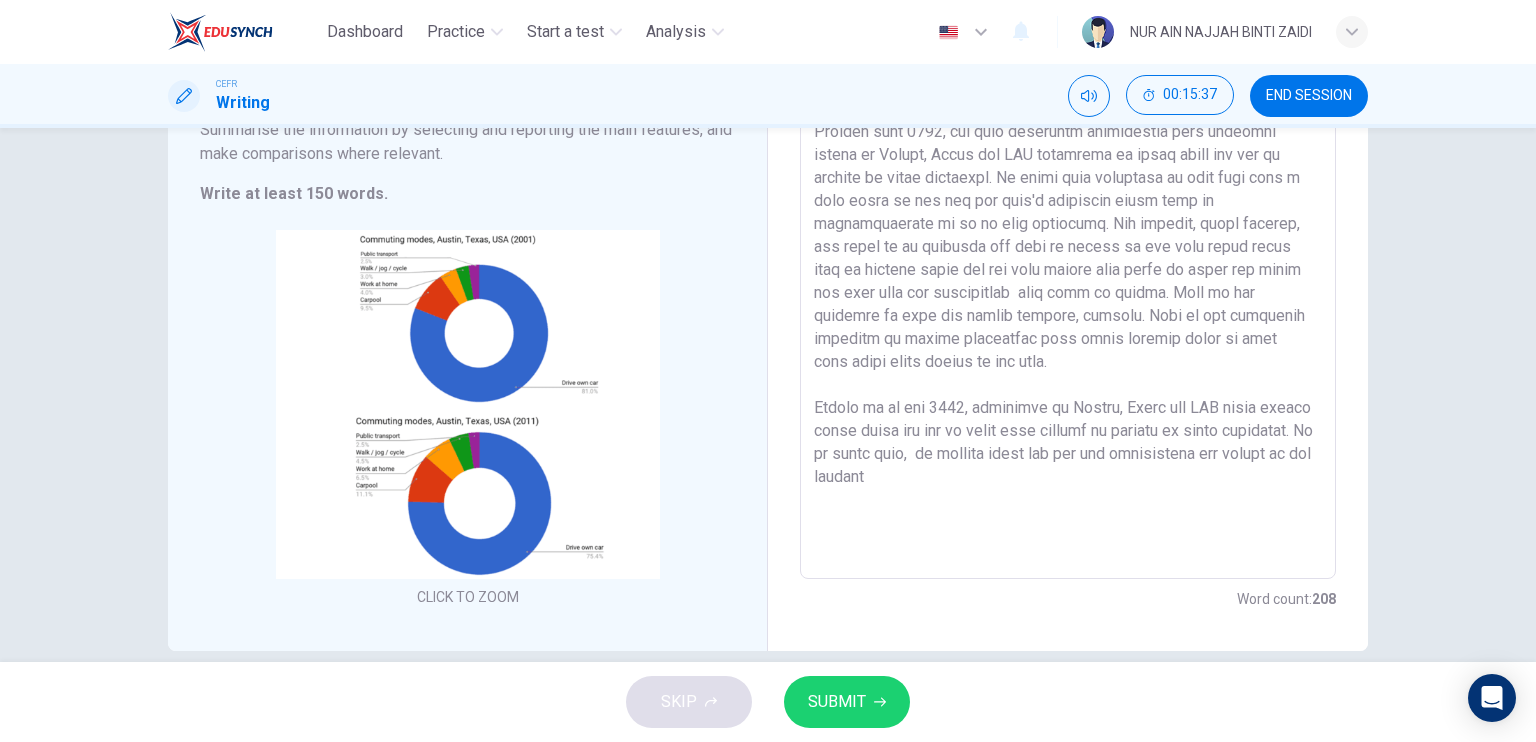 click at bounding box center [1068, 284] 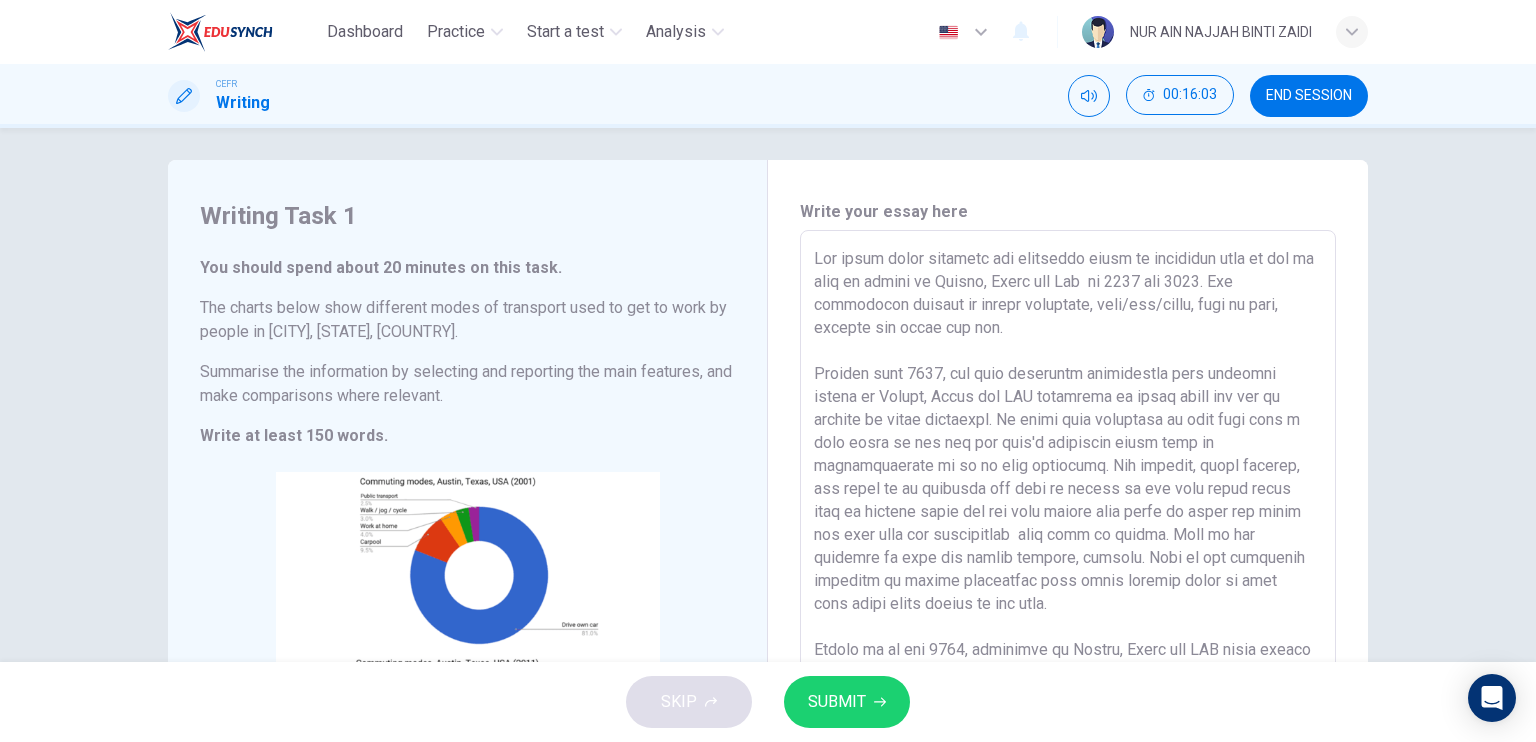 scroll, scrollTop: 8, scrollLeft: 0, axis: vertical 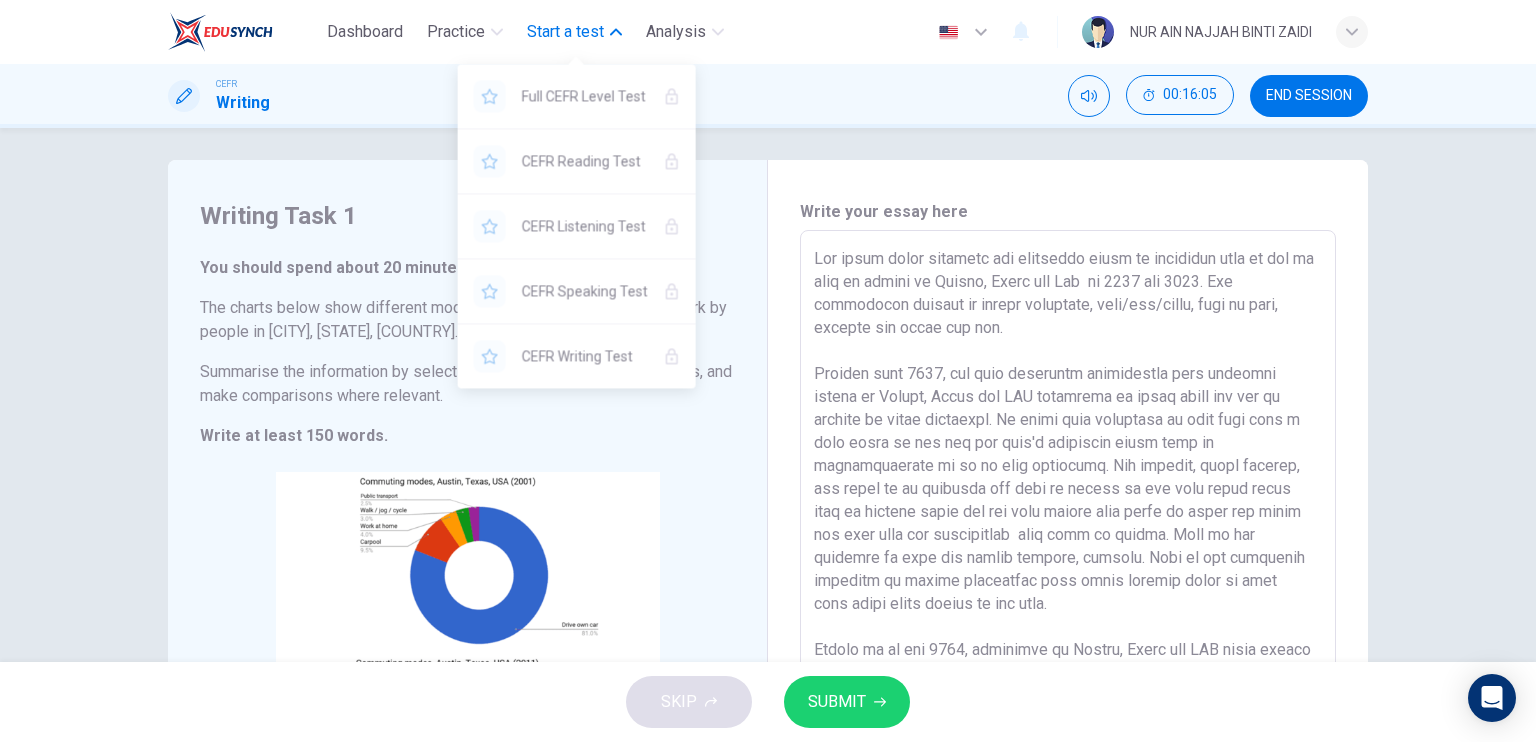 click on "Start a test" at bounding box center [565, 32] 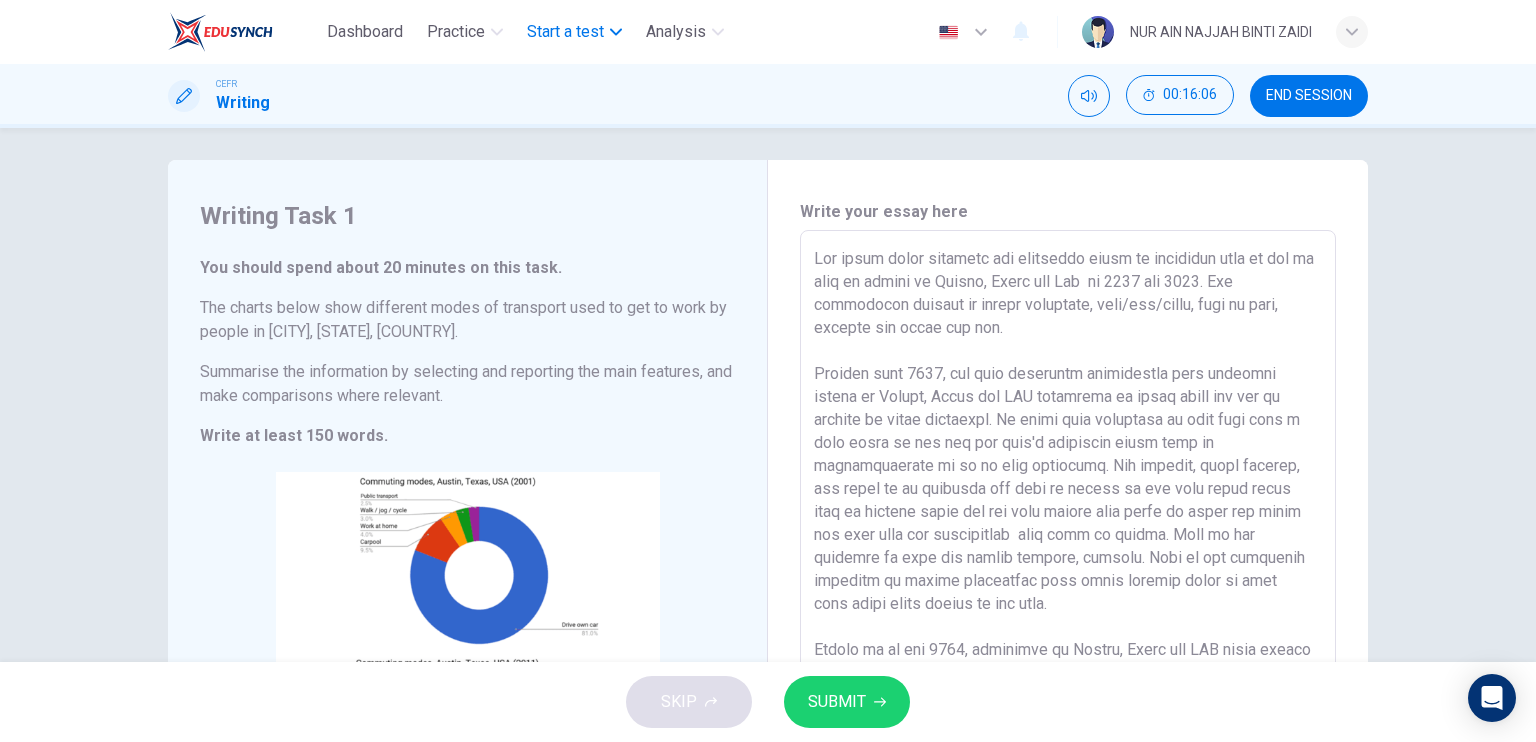 click on "Start a test" at bounding box center (456, 32) 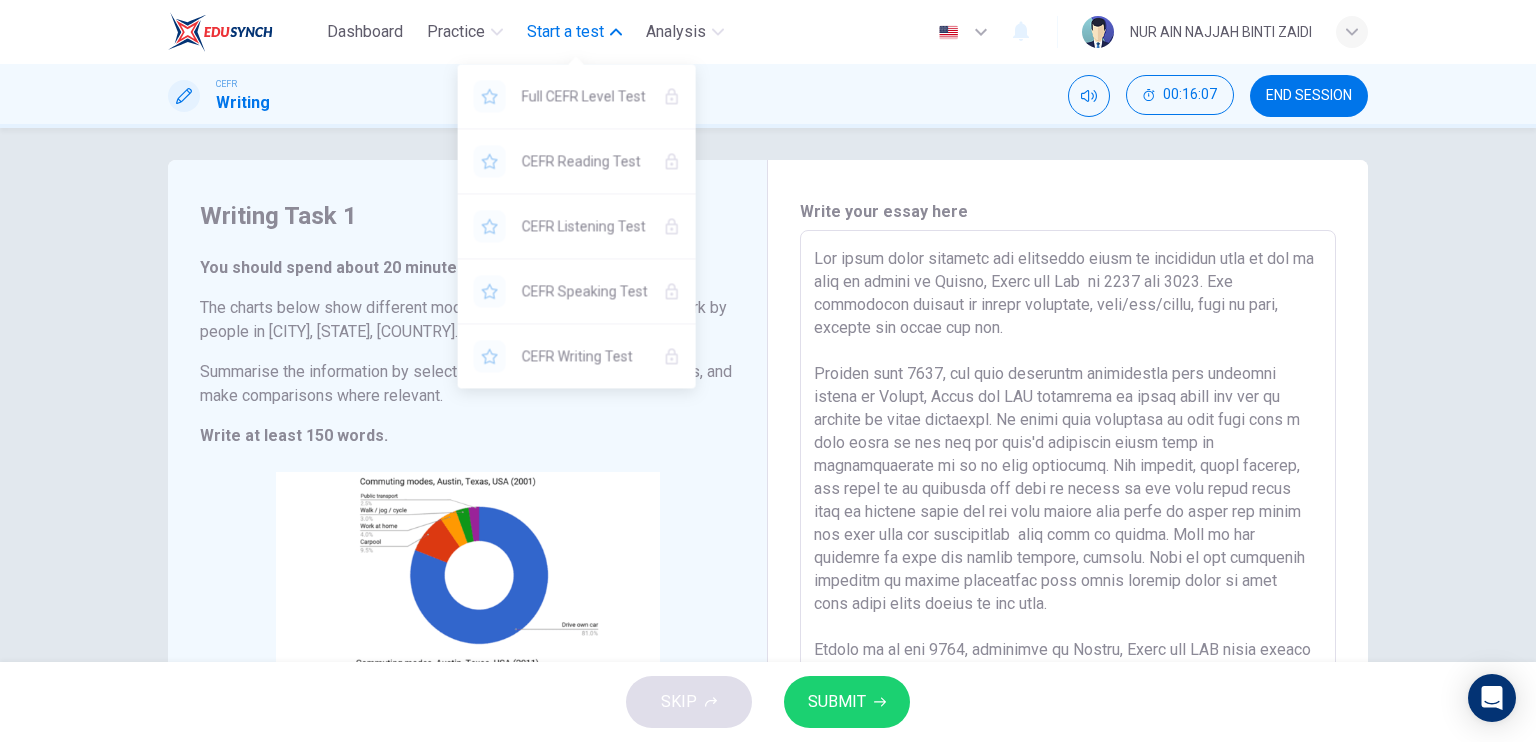 click on "Start a test" at bounding box center (565, 32) 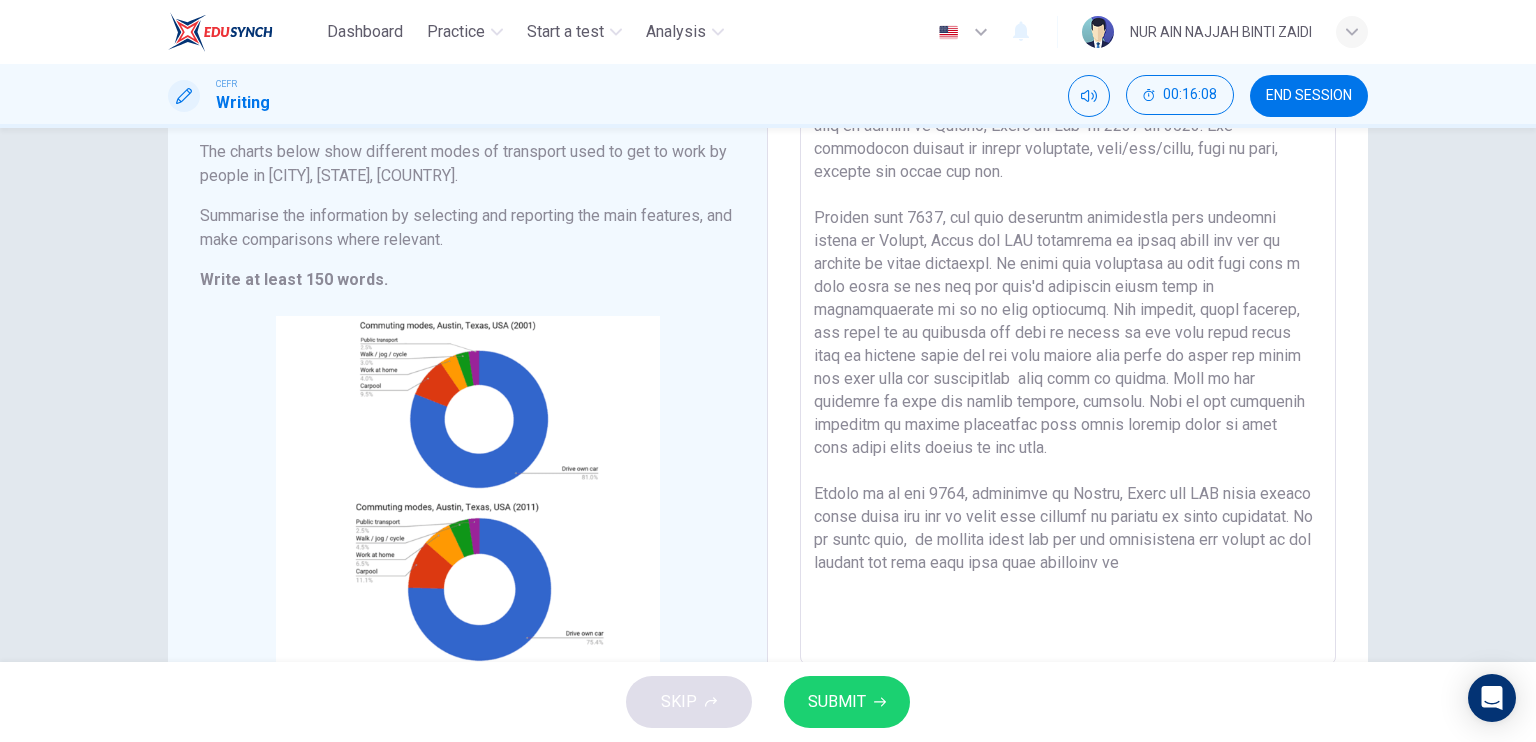 scroll, scrollTop: 166, scrollLeft: 0, axis: vertical 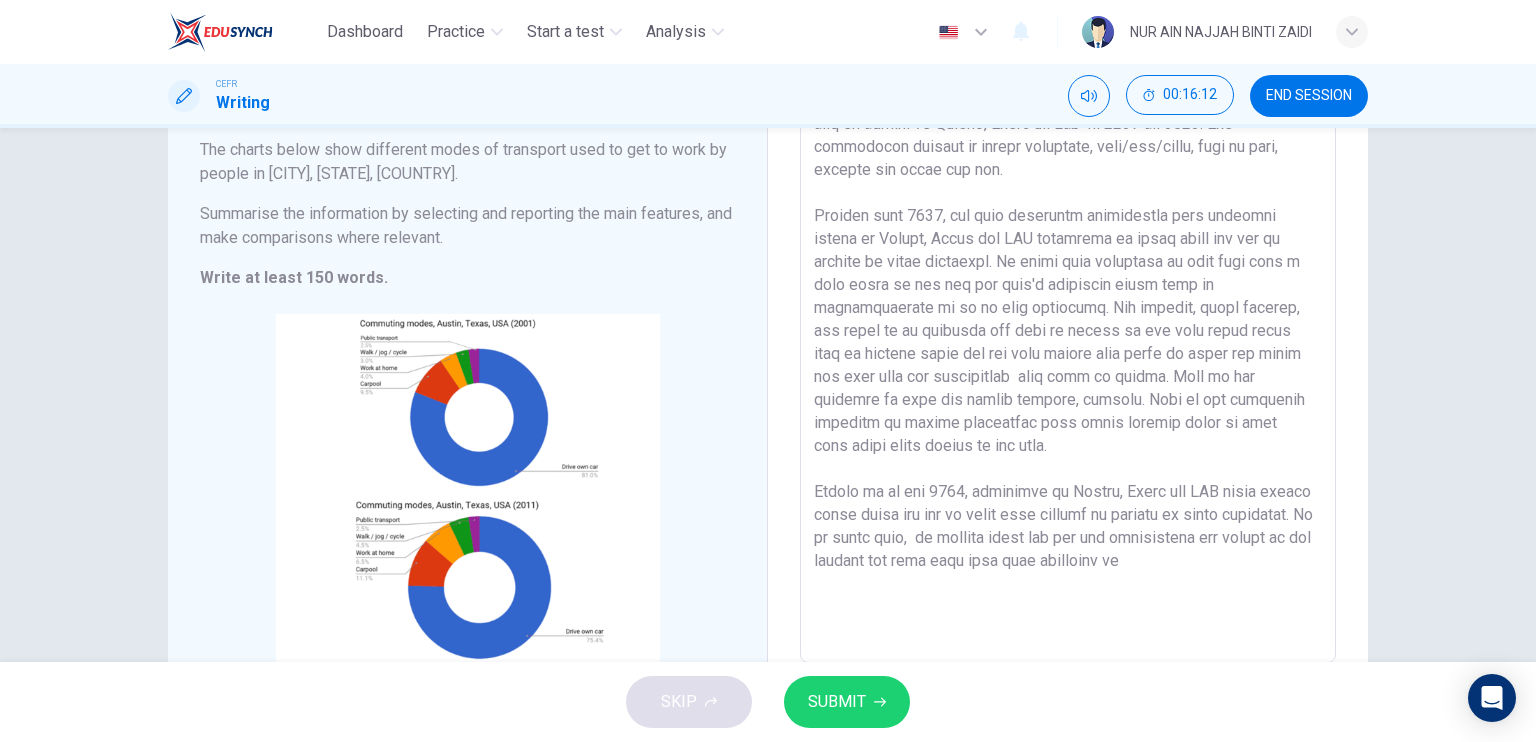 click at bounding box center (1068, 368) 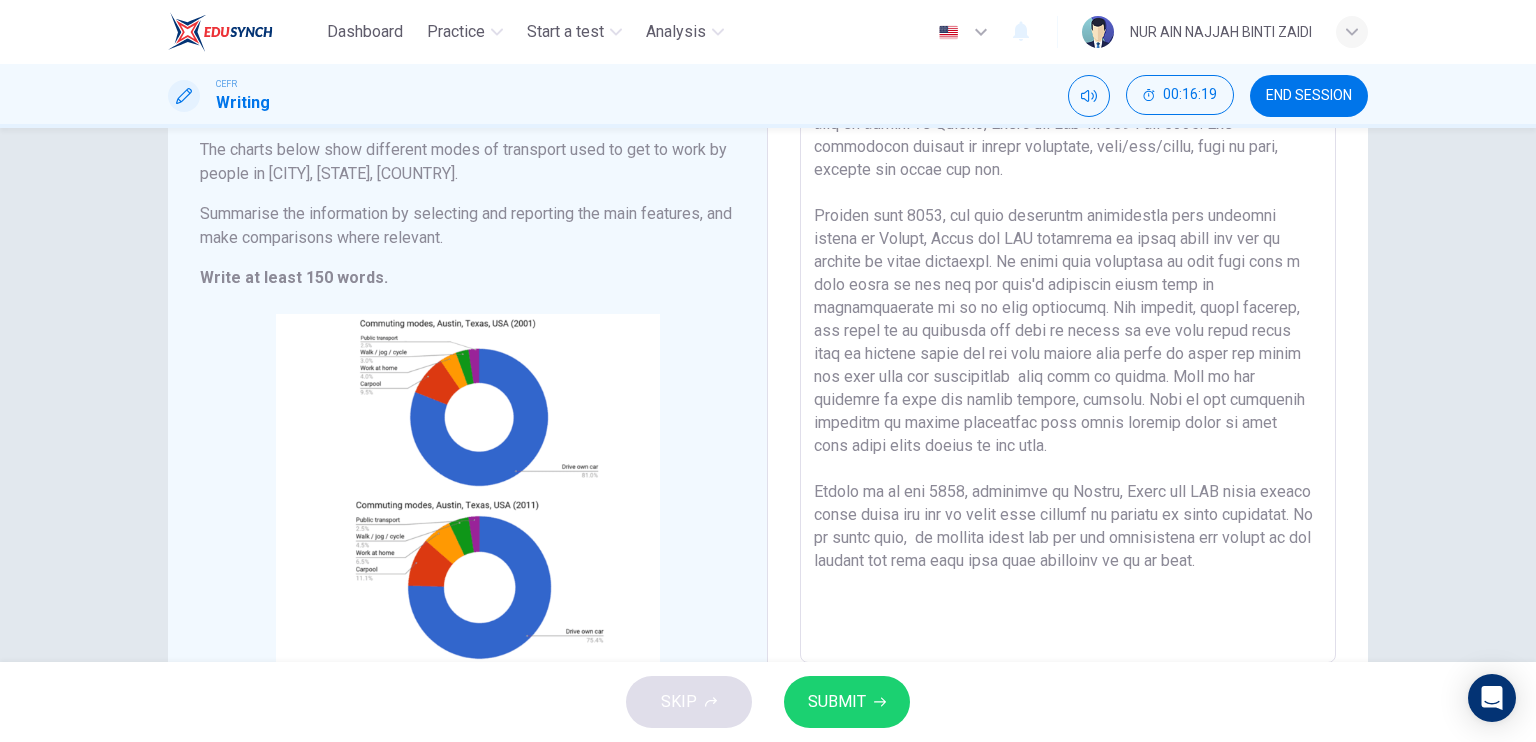 type on "The chart given displays the different modes of transport used to get to work by people in [CITY], [STATE] and [COUNTRY]  in 2001 and 2011. The transports consist of public transport, walk/jog/cycle, work at home, carpool and drive own car.
Started with 2001, the data collected illustrates that majority worker at [CITY], [STATE] and [COUNTRY] preffered to drive their own car to commute to their workplace. It shows that employees on this year need a good start of the day and didn't preferred other kind of transportation as it is time consuming. For example, civil servant, who needs to be punctual and need to arrive on the time might think that by driving their own car will reduce time waste as their are alone and only have one destination  they need to attend. Next in the position we have the second highest, carpool. Some of the employees prefered to choose carpooling with their friends since it will save their money pocket on the fuel.
Moving on to the 2011, employees in [CITY], [STATE] and [COUNTRY] still prefer drive their o..." 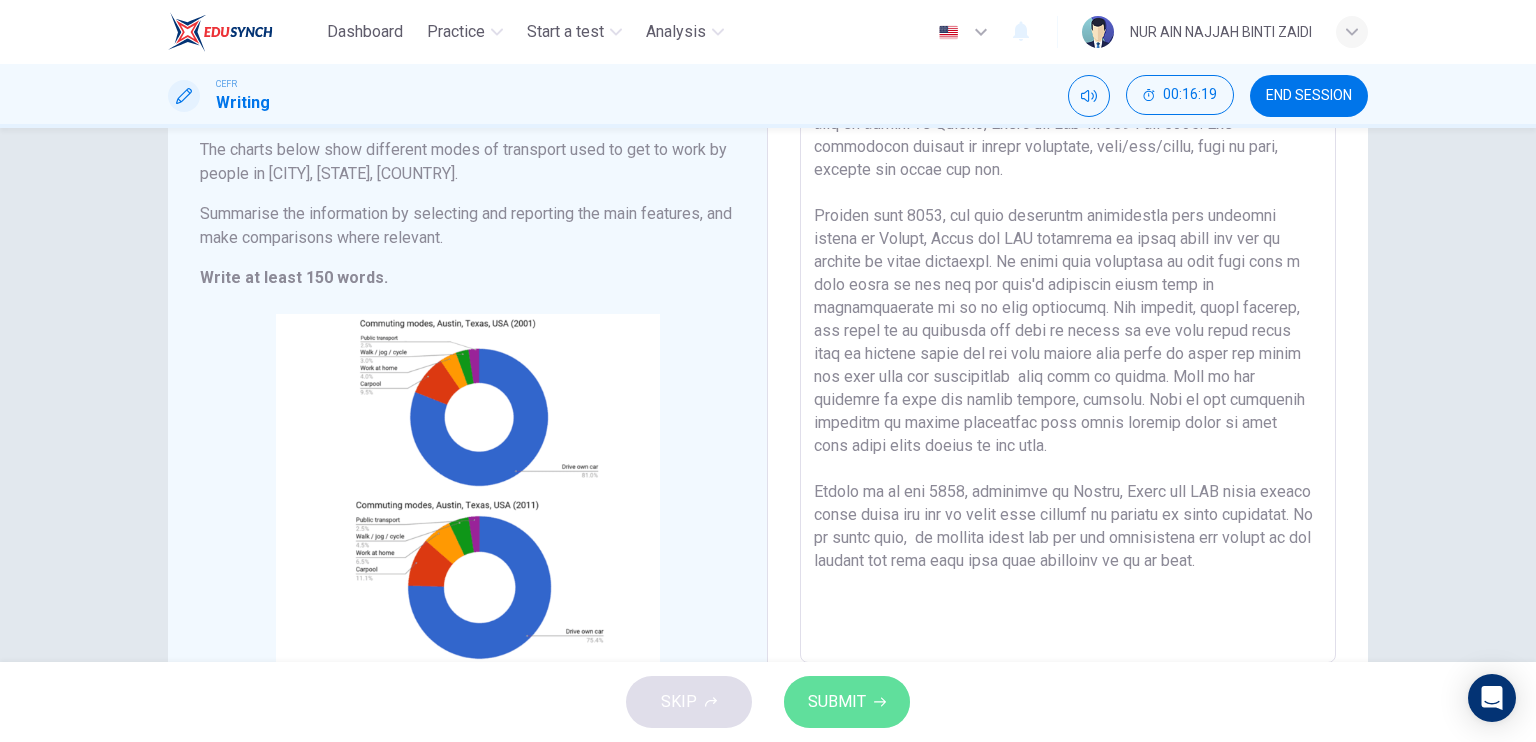 click on "SUBMIT" at bounding box center [837, 702] 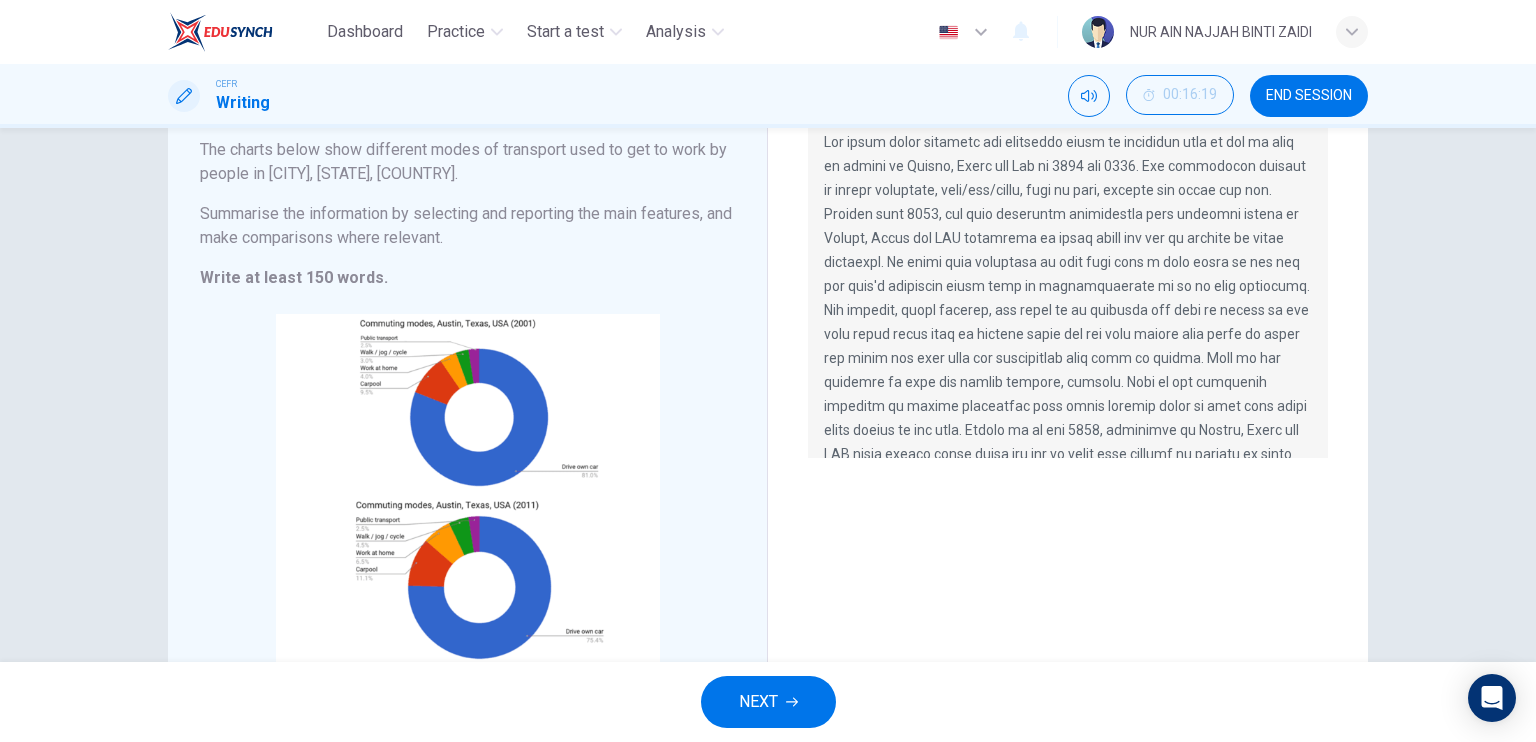 scroll, scrollTop: 0, scrollLeft: 0, axis: both 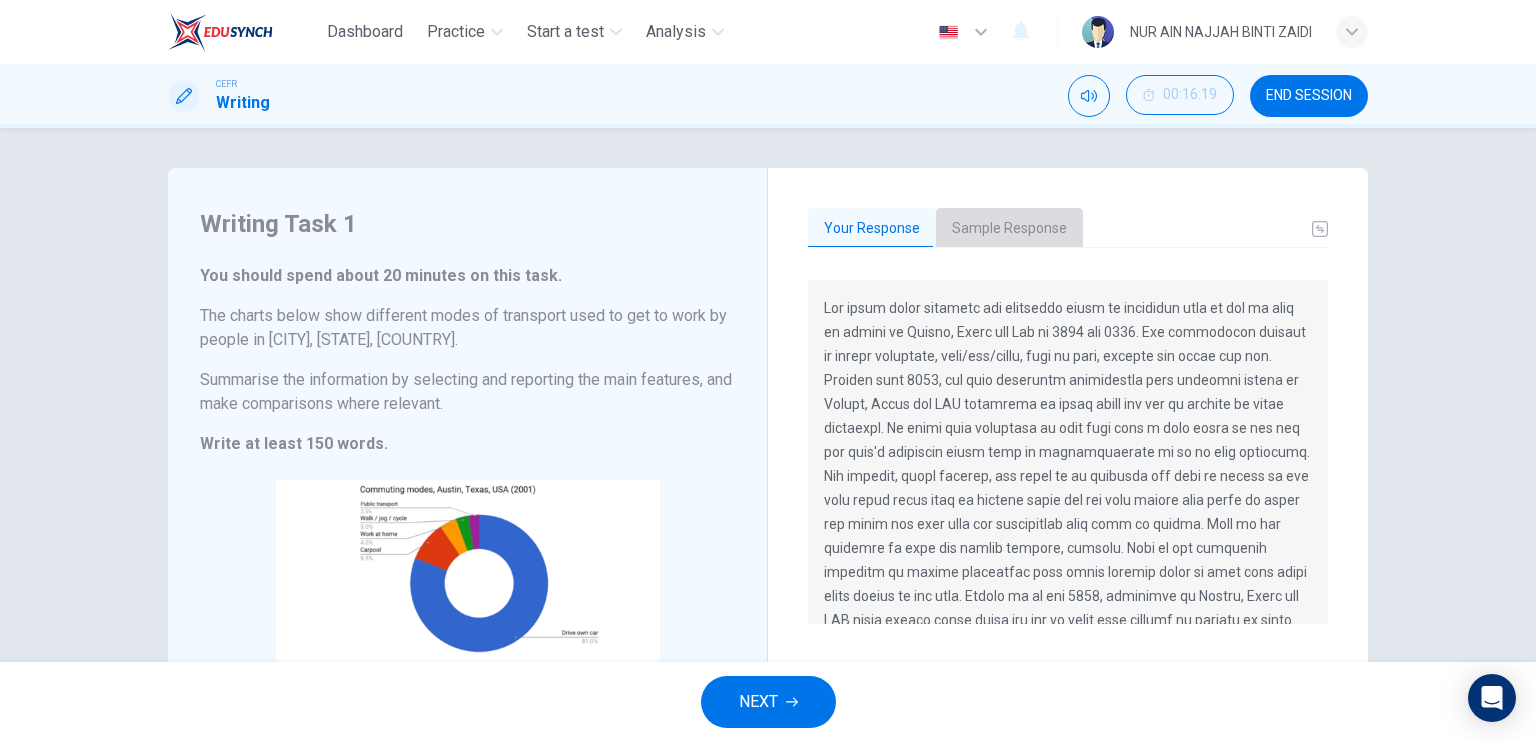 click on "Sample Response" at bounding box center [1009, 229] 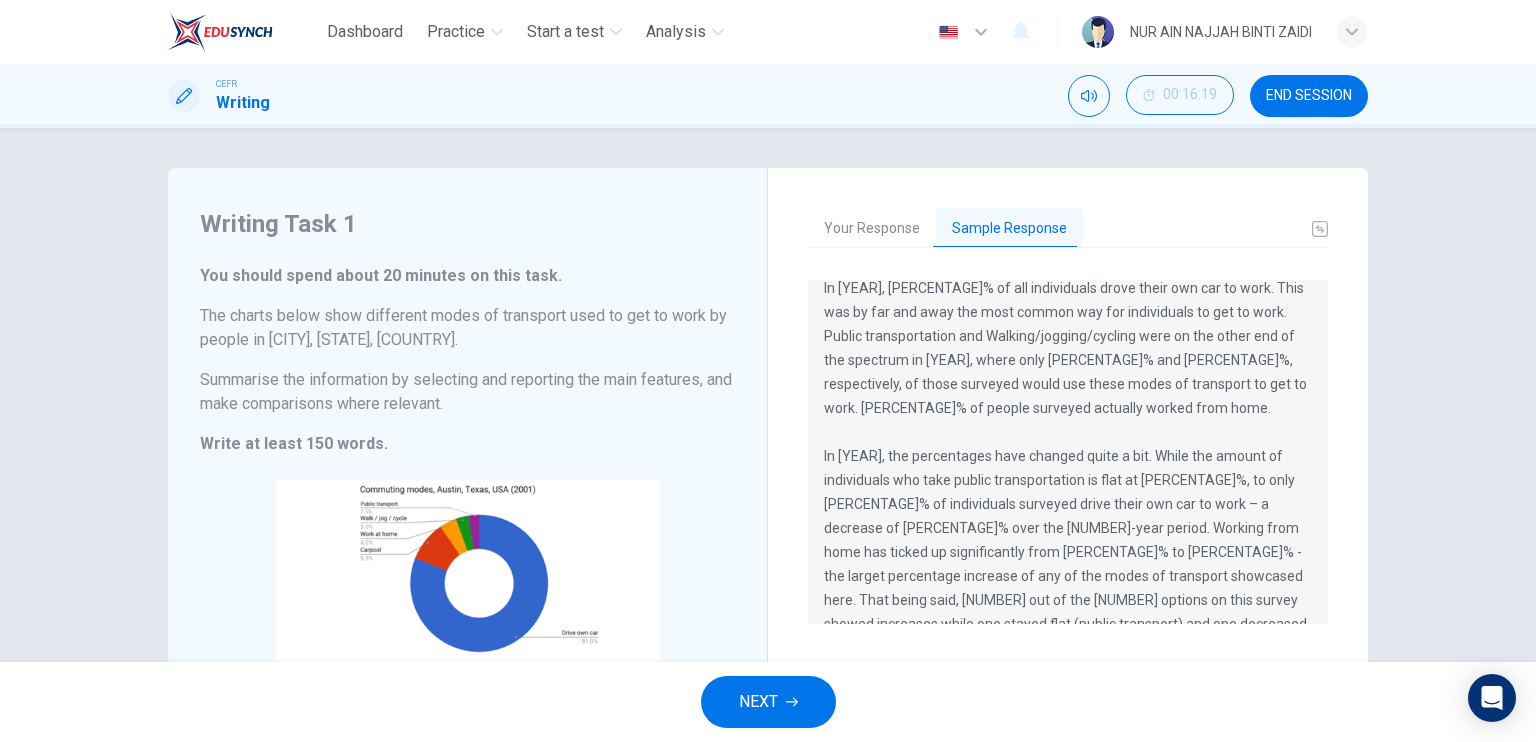 scroll, scrollTop: 120, scrollLeft: 0, axis: vertical 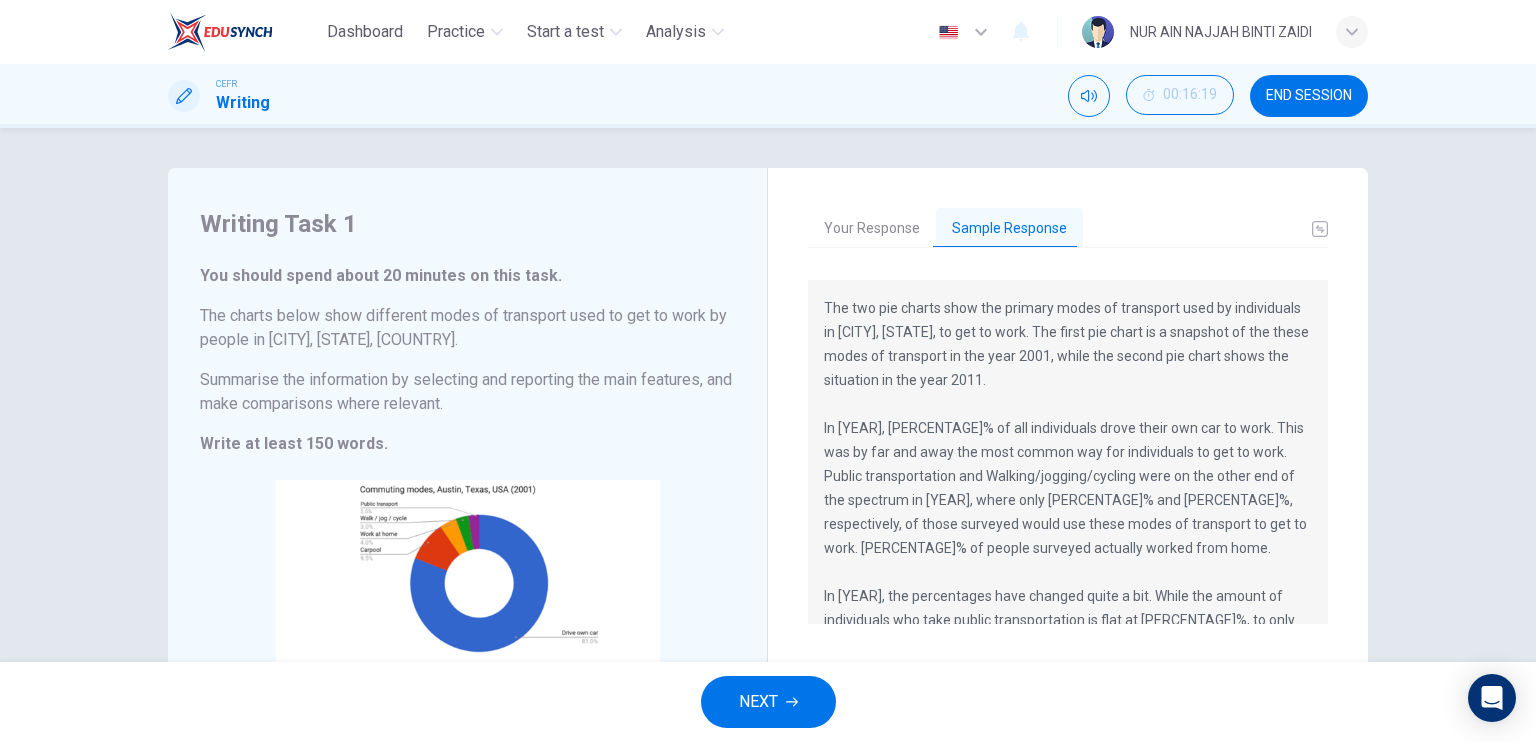 drag, startPoint x: 822, startPoint y: 303, endPoint x: 1016, endPoint y: 404, distance: 218.7167 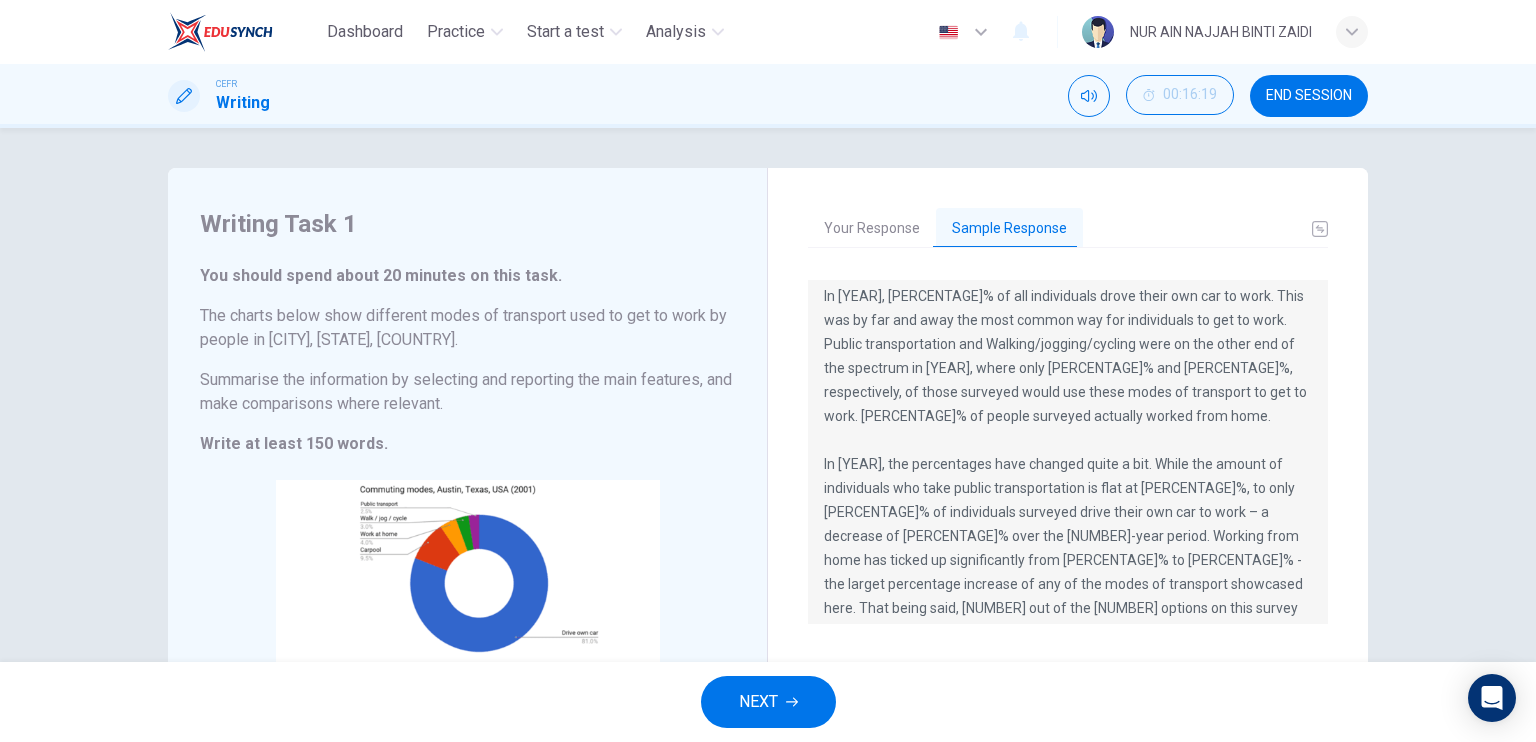 scroll, scrollTop: 0, scrollLeft: 0, axis: both 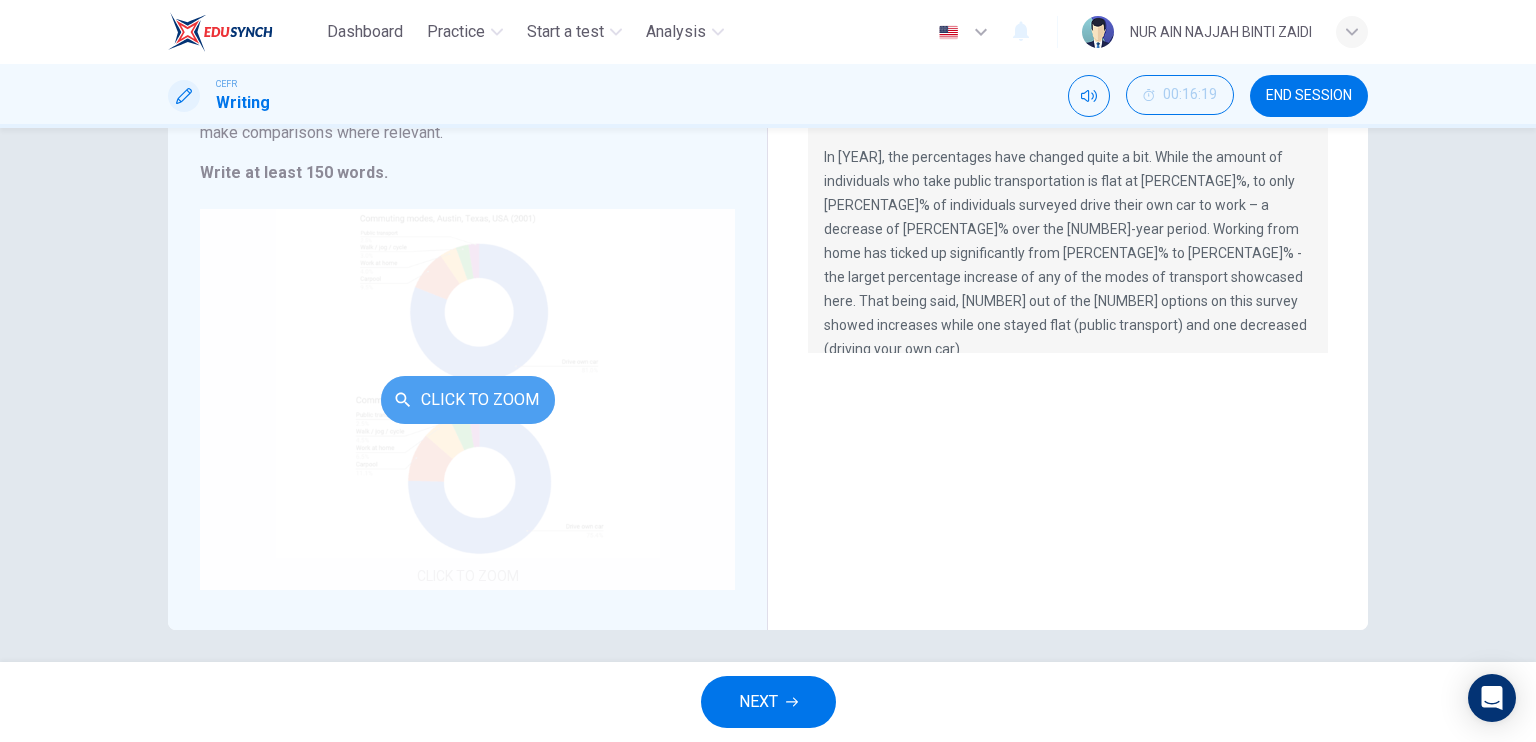 click on "Click to Zoom" at bounding box center (468, 400) 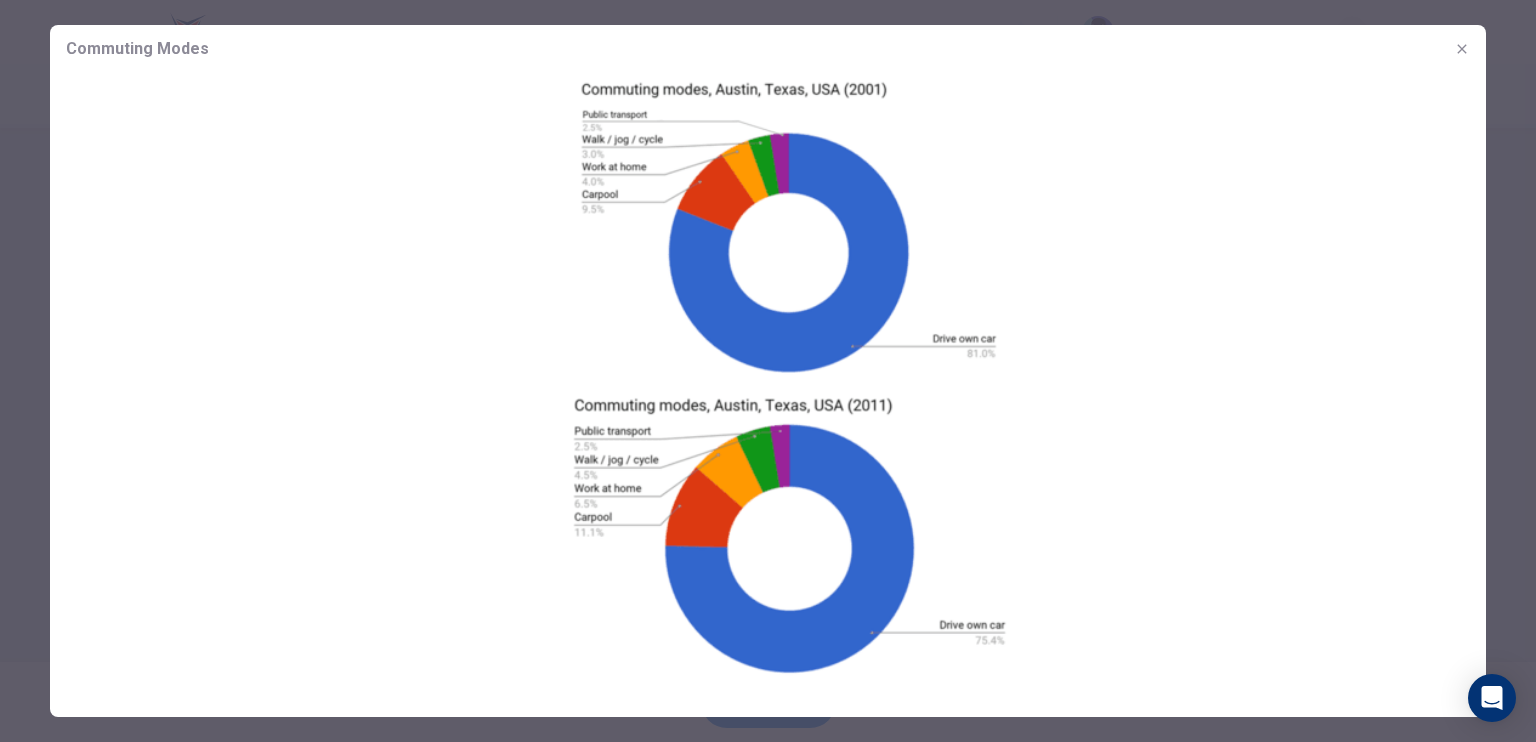 click at bounding box center (768, 371) 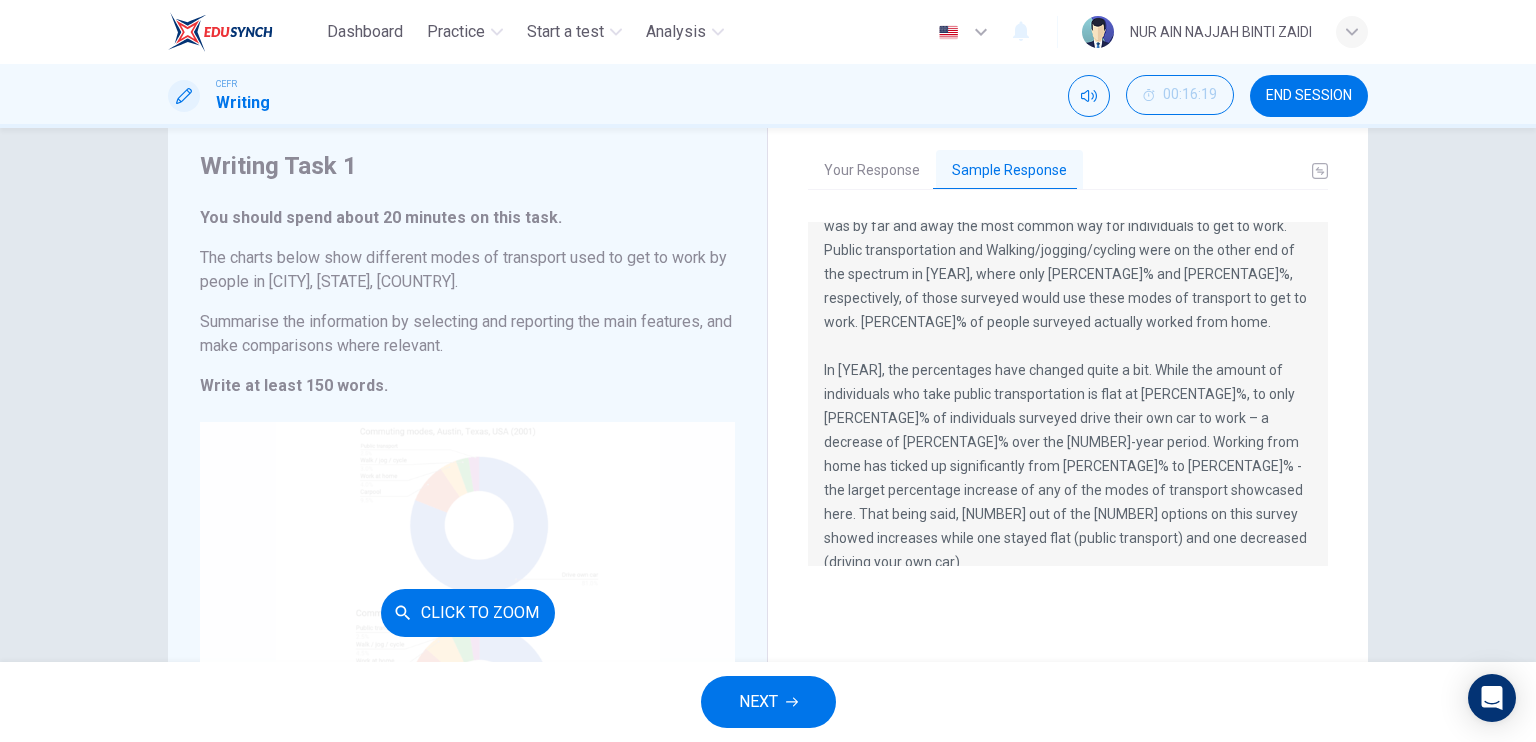 scroll, scrollTop: 56, scrollLeft: 0, axis: vertical 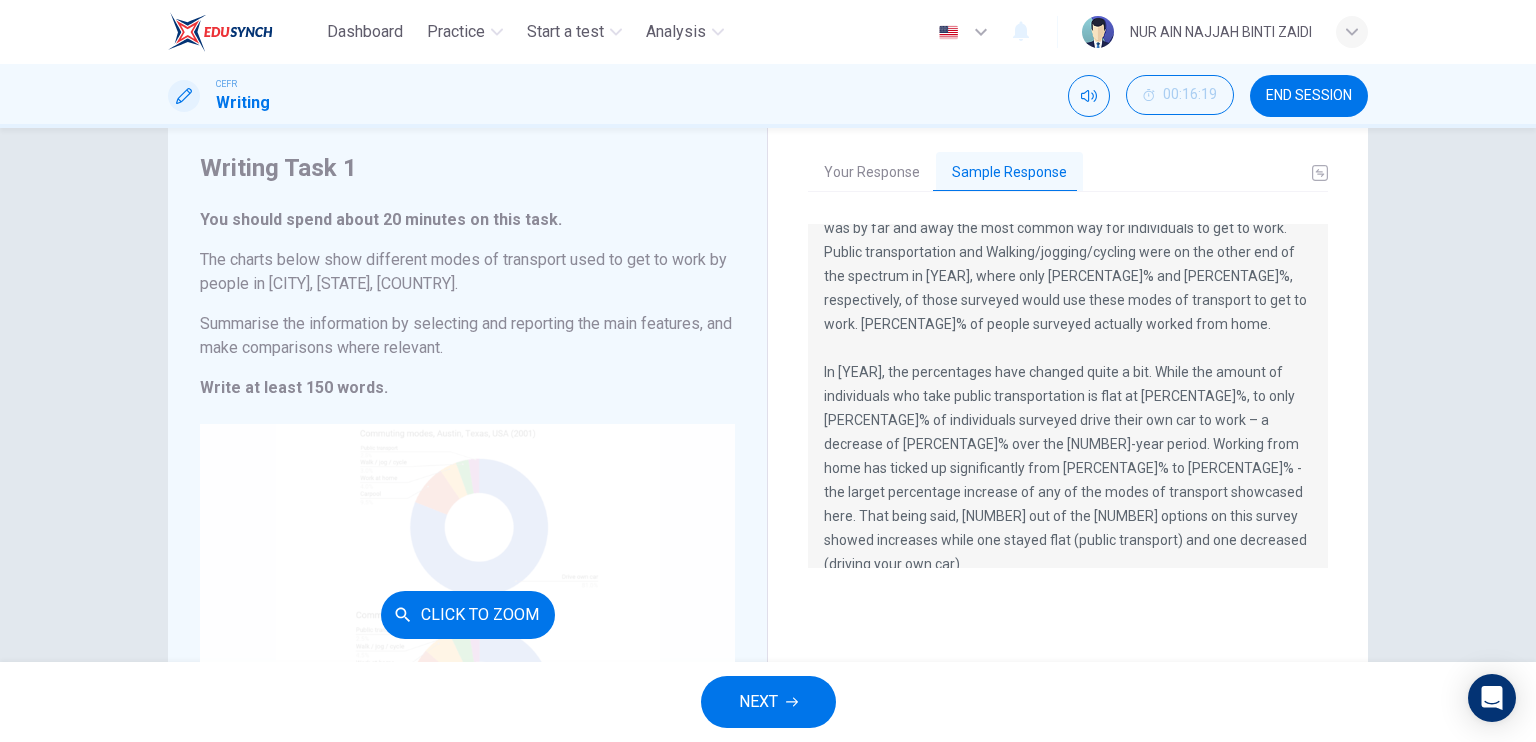 type 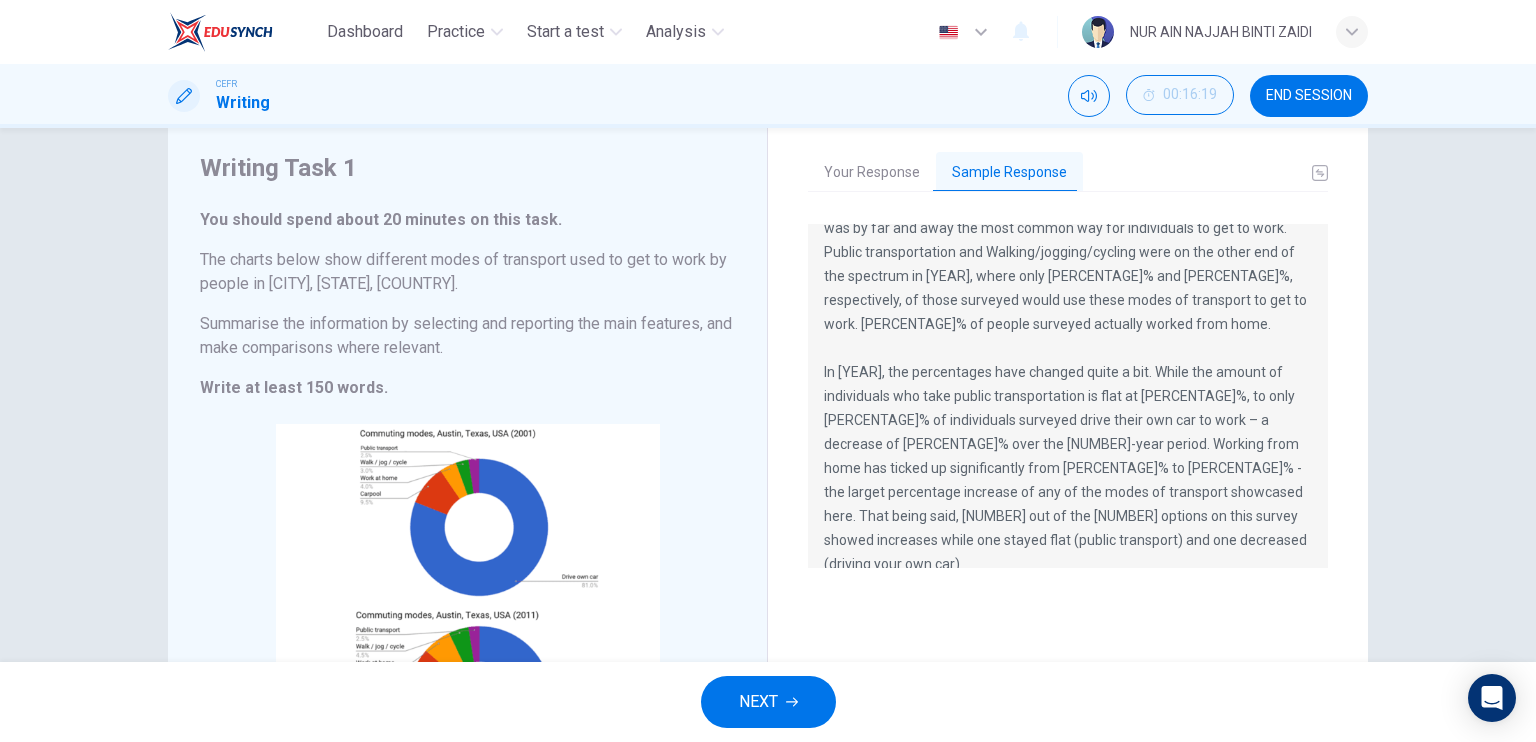 scroll, scrollTop: 0, scrollLeft: 0, axis: both 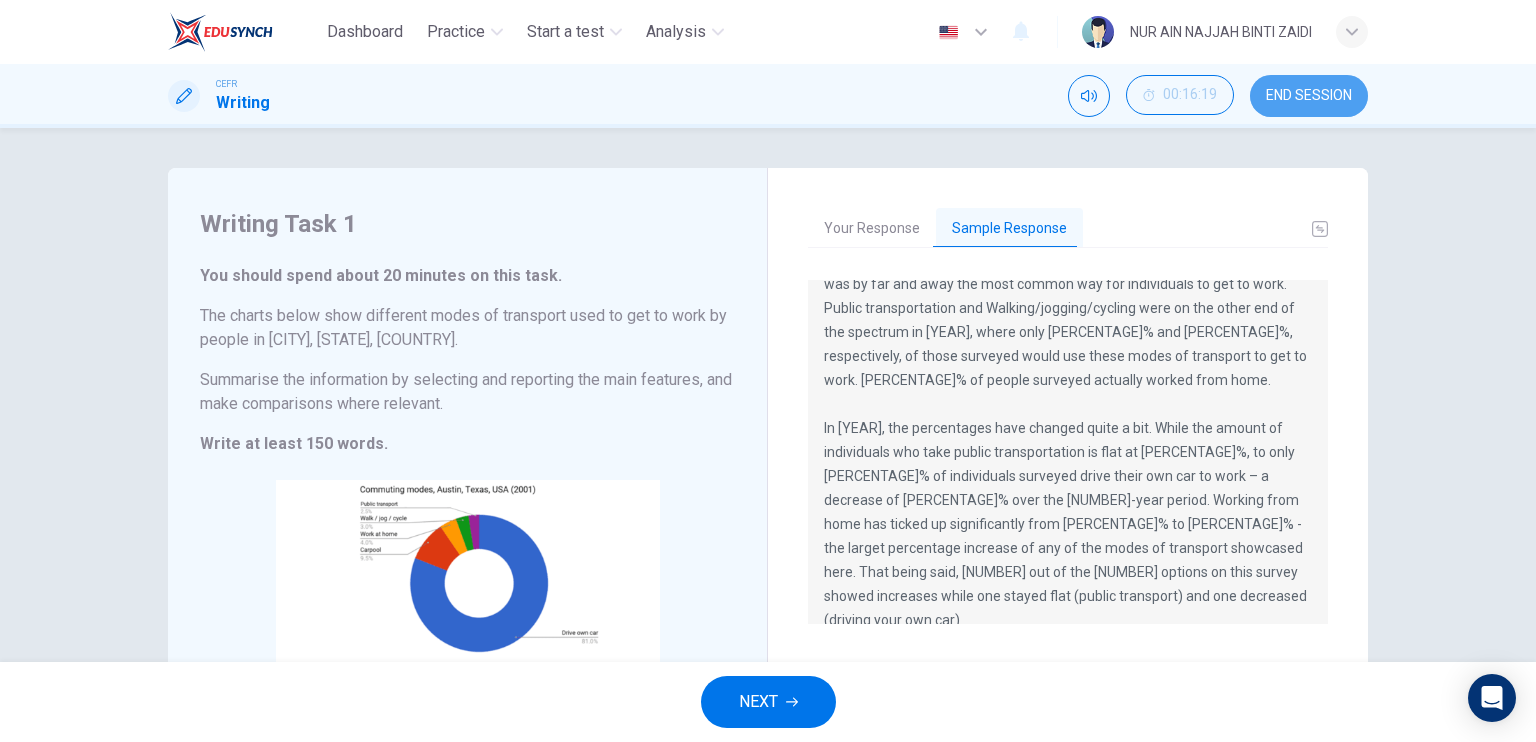 click on "END SESSION" at bounding box center [1309, 96] 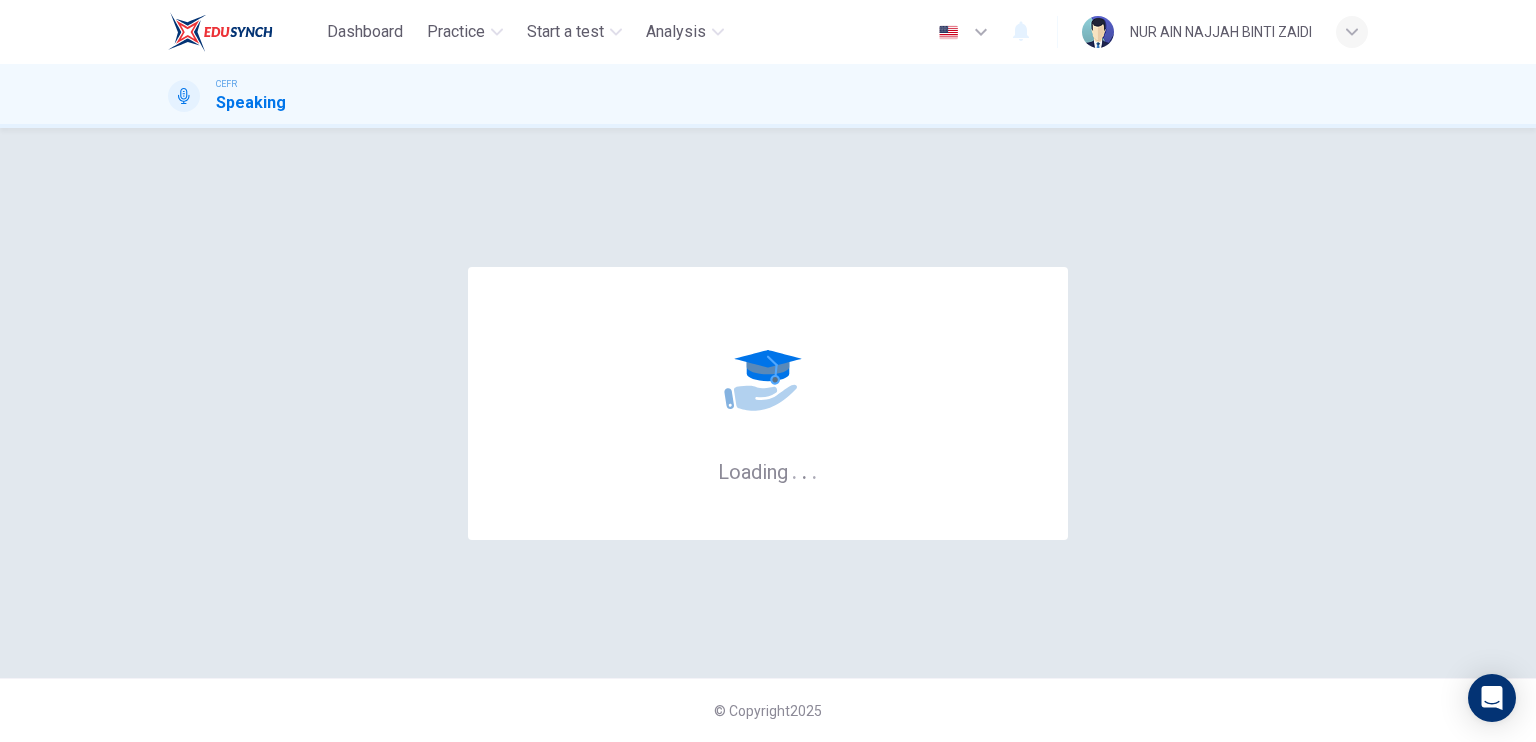 scroll, scrollTop: 0, scrollLeft: 0, axis: both 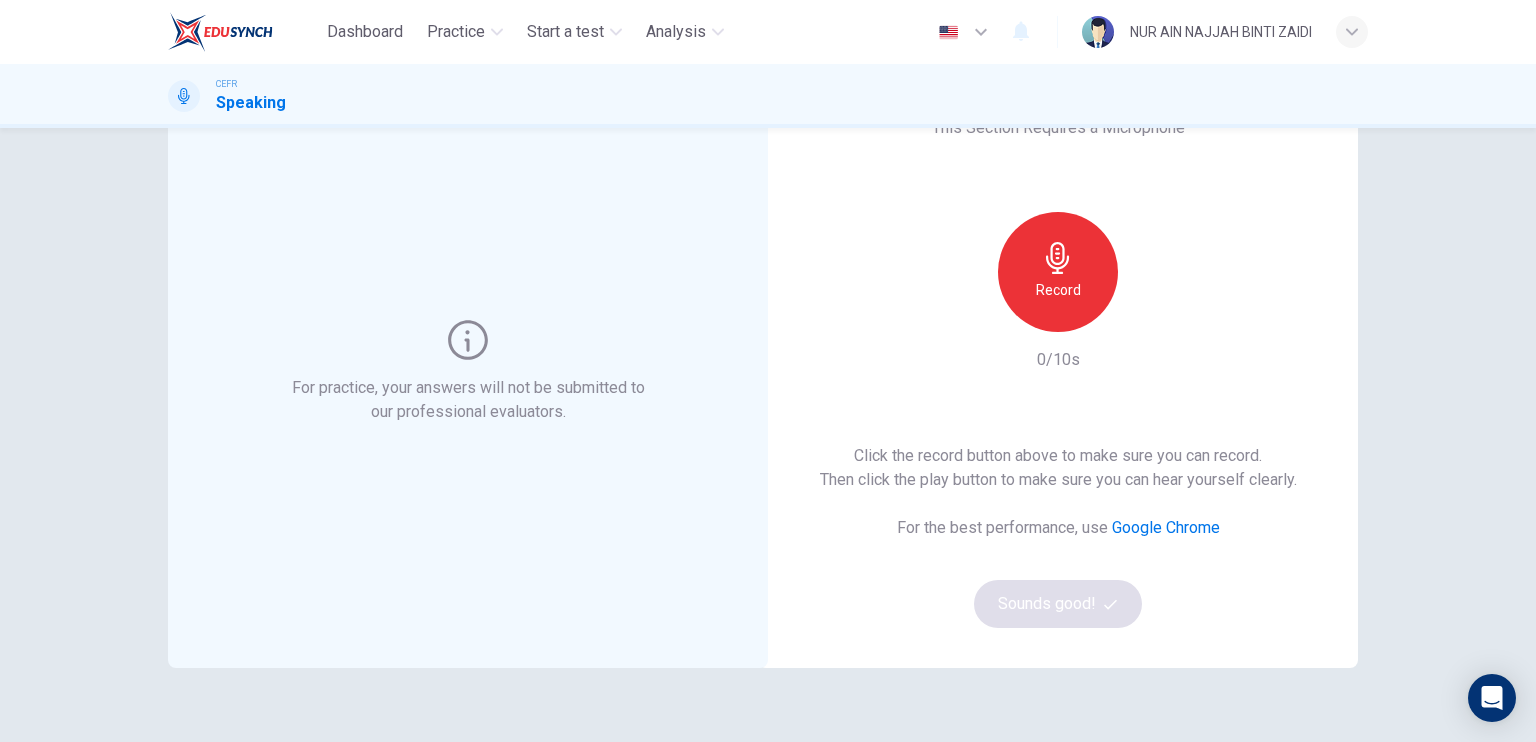 click on "Record" at bounding box center (1058, 290) 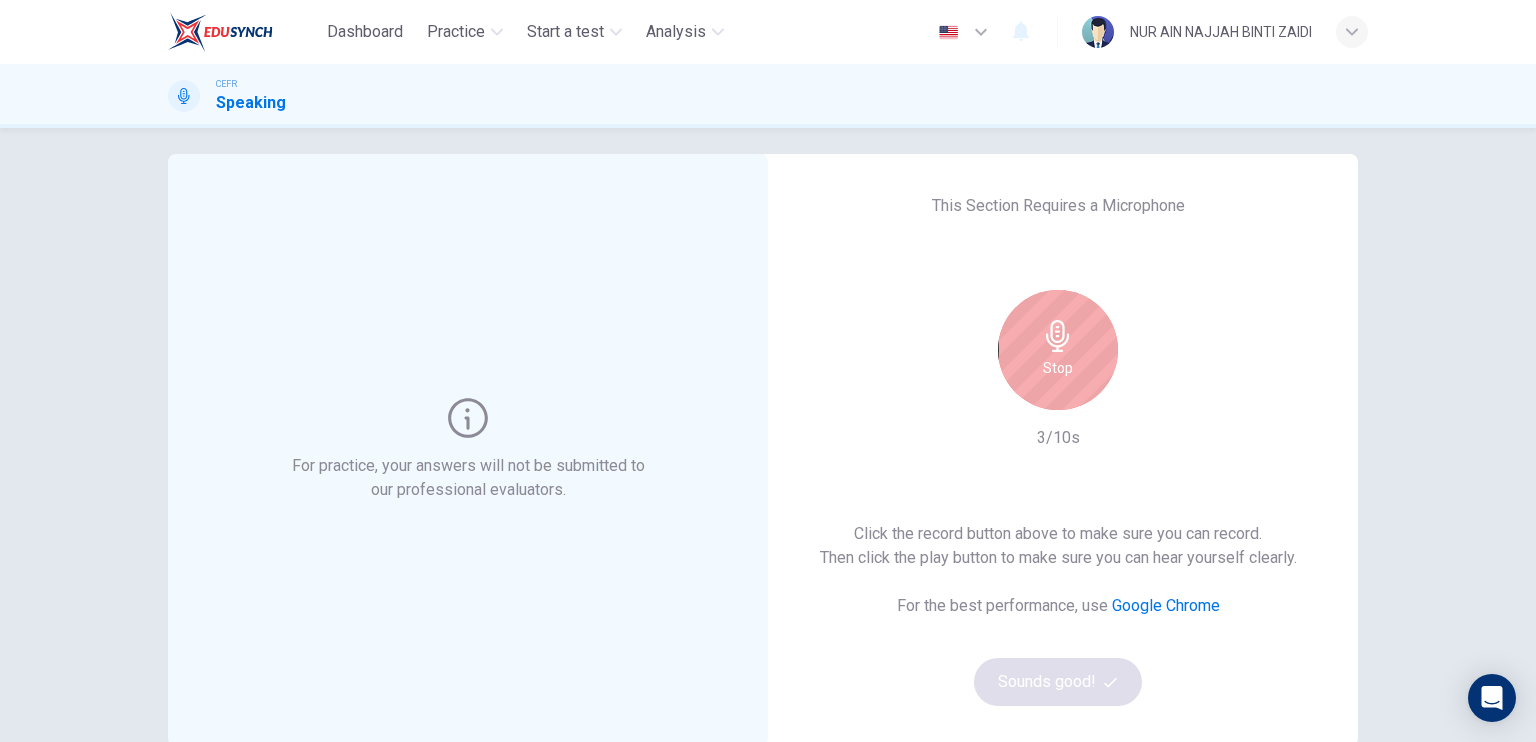 scroll, scrollTop: 15, scrollLeft: 0, axis: vertical 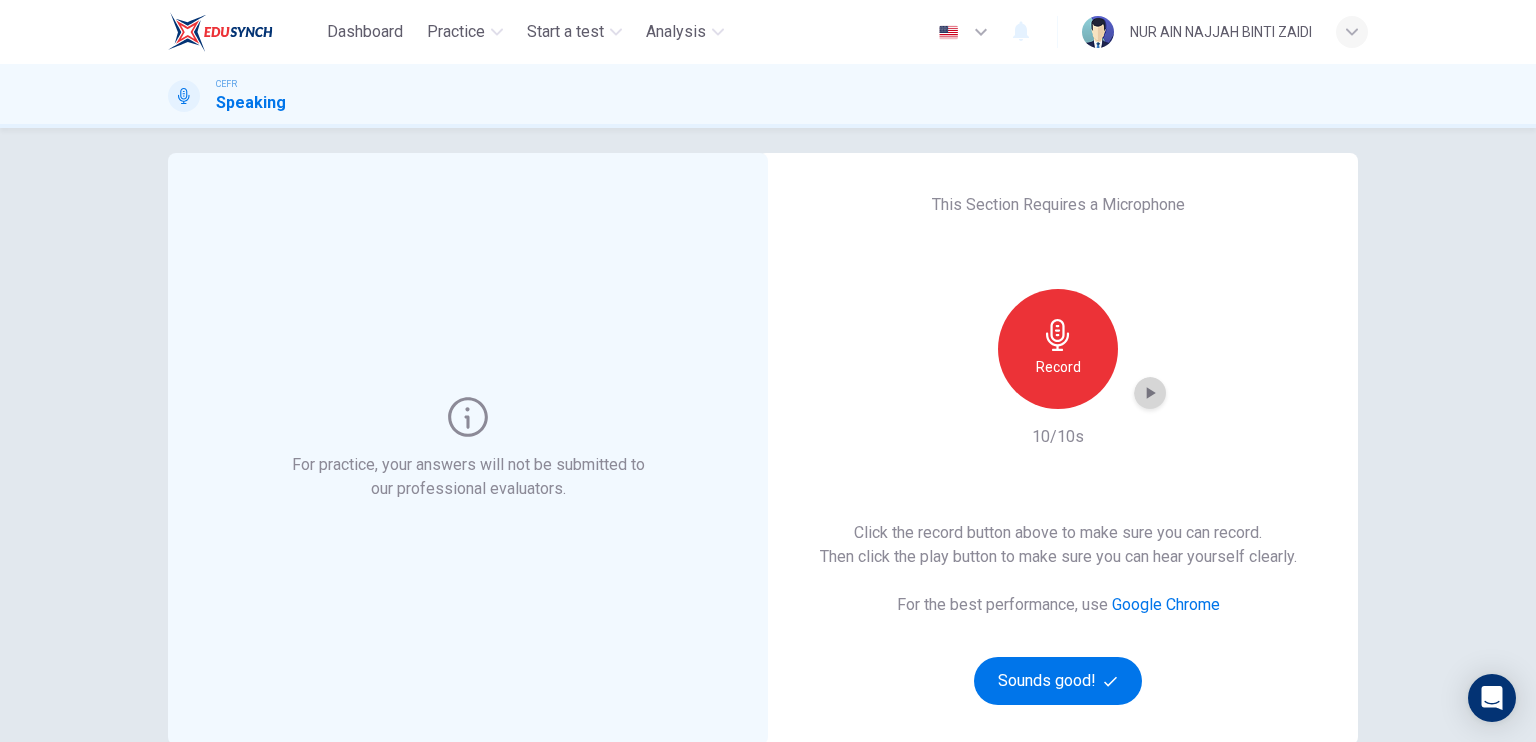 click at bounding box center (1150, 393) 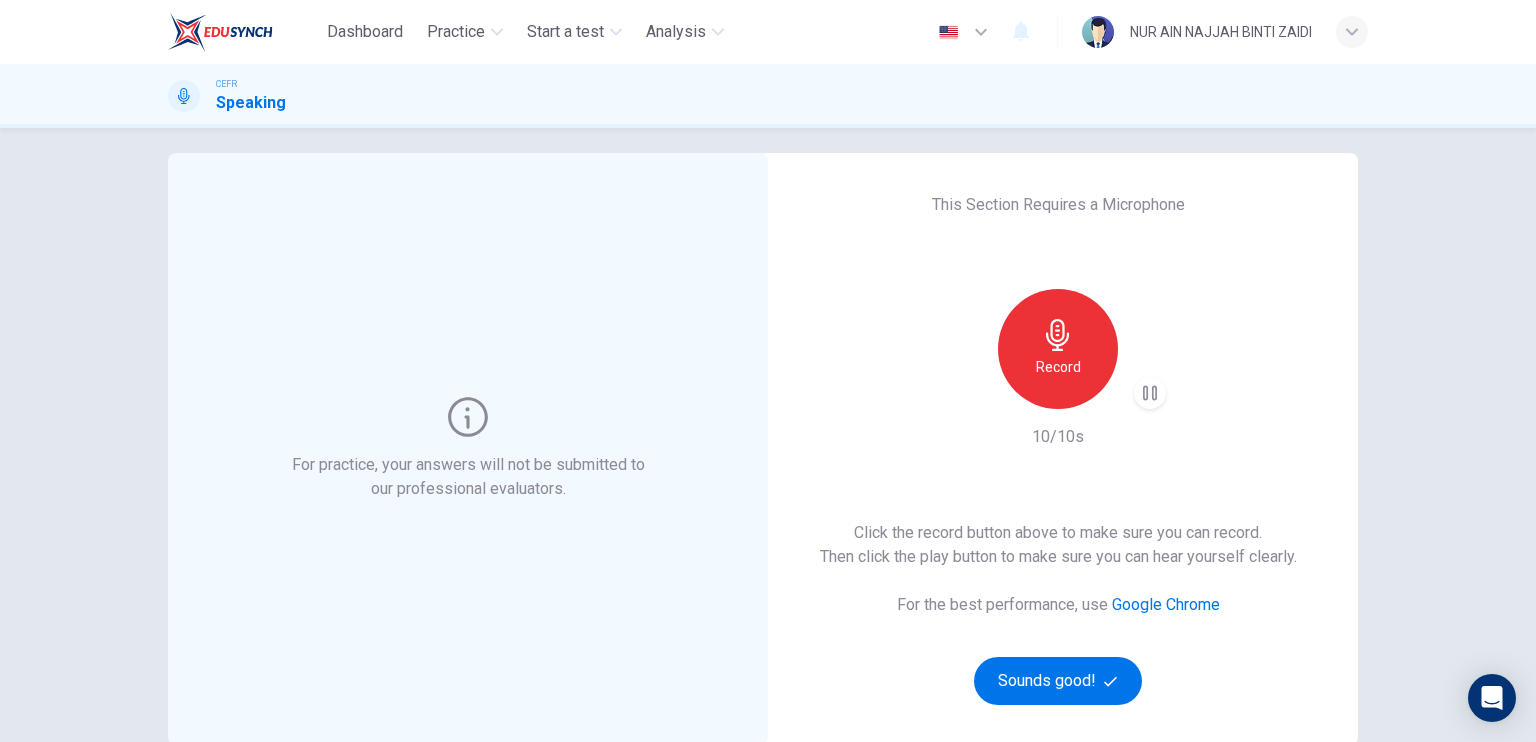 type 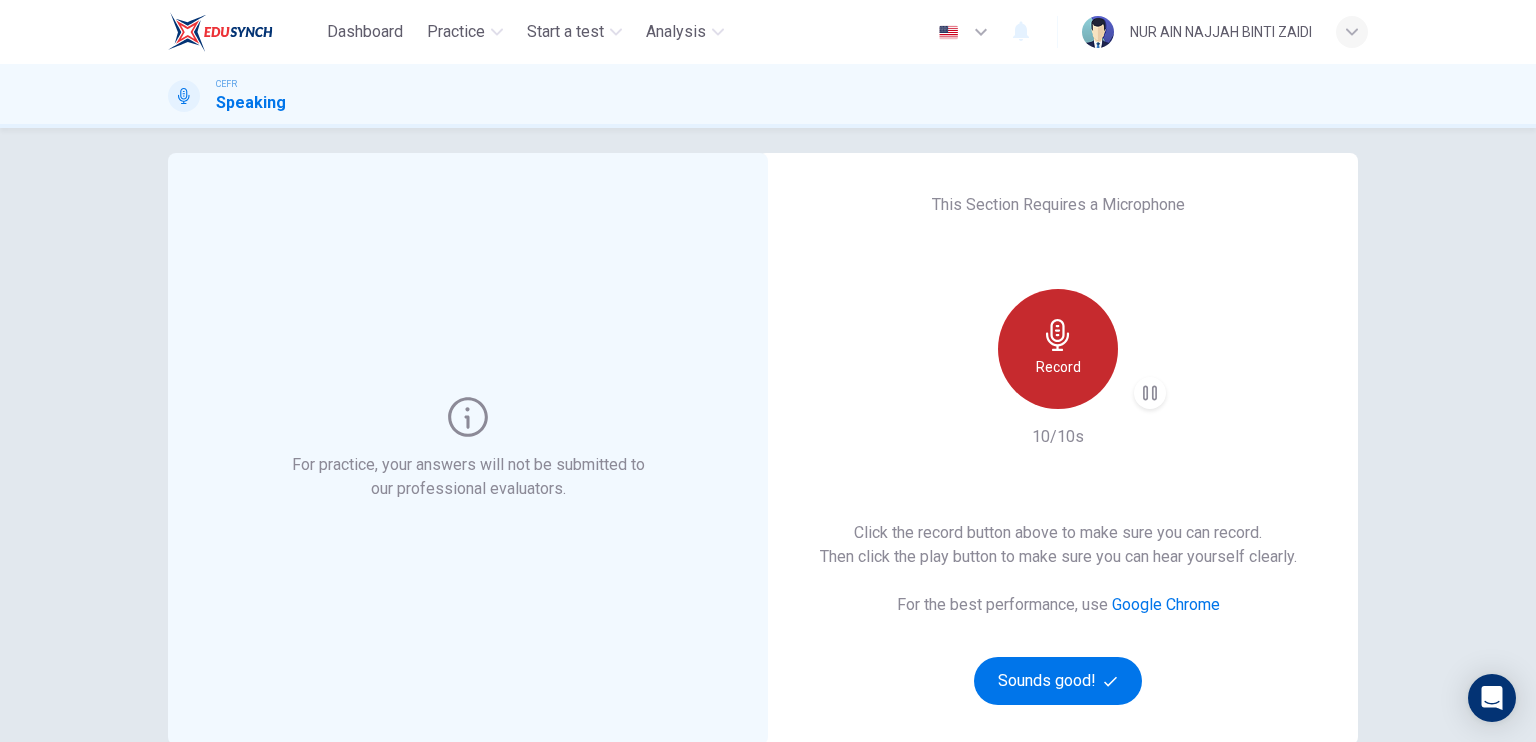 click on "Record" at bounding box center [1058, 349] 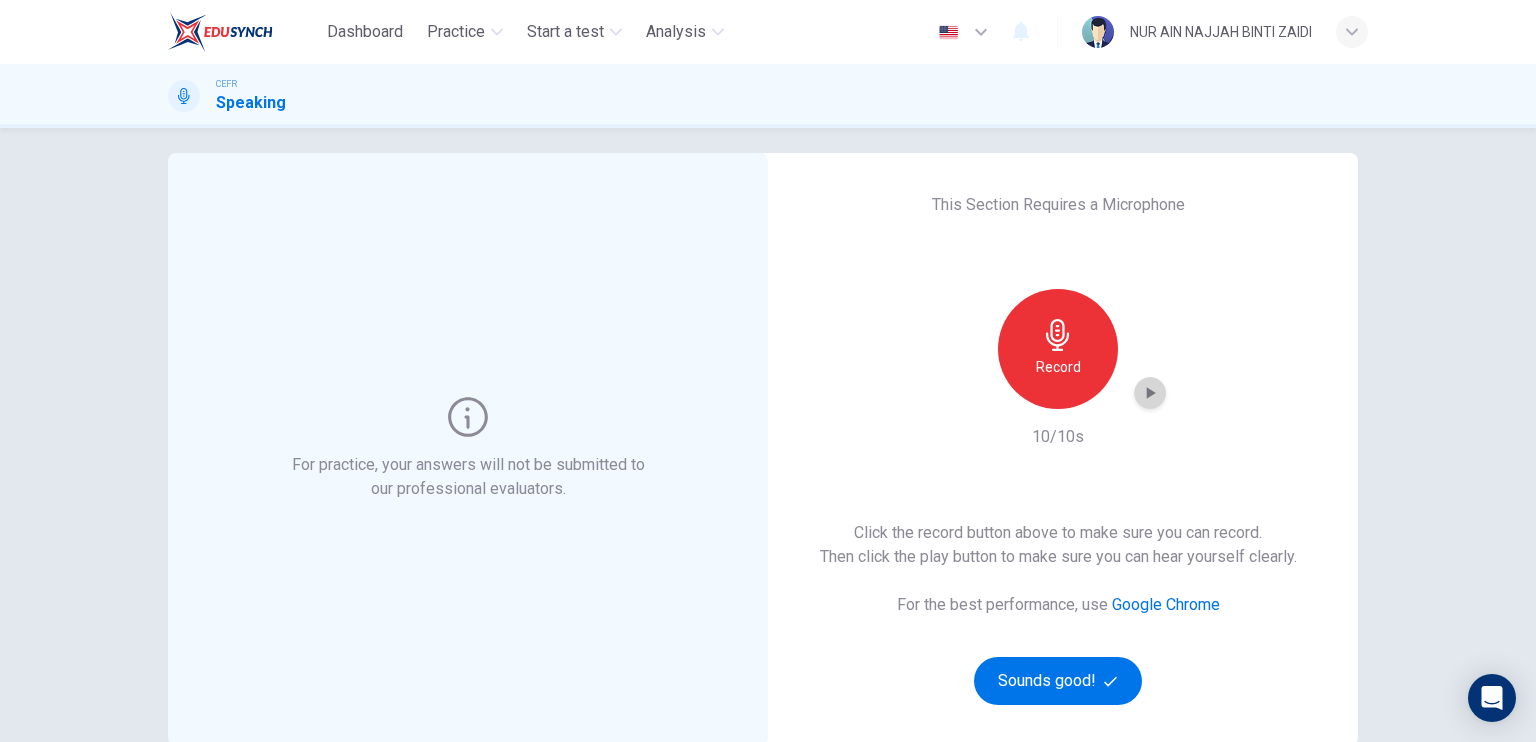 click at bounding box center [1150, 393] 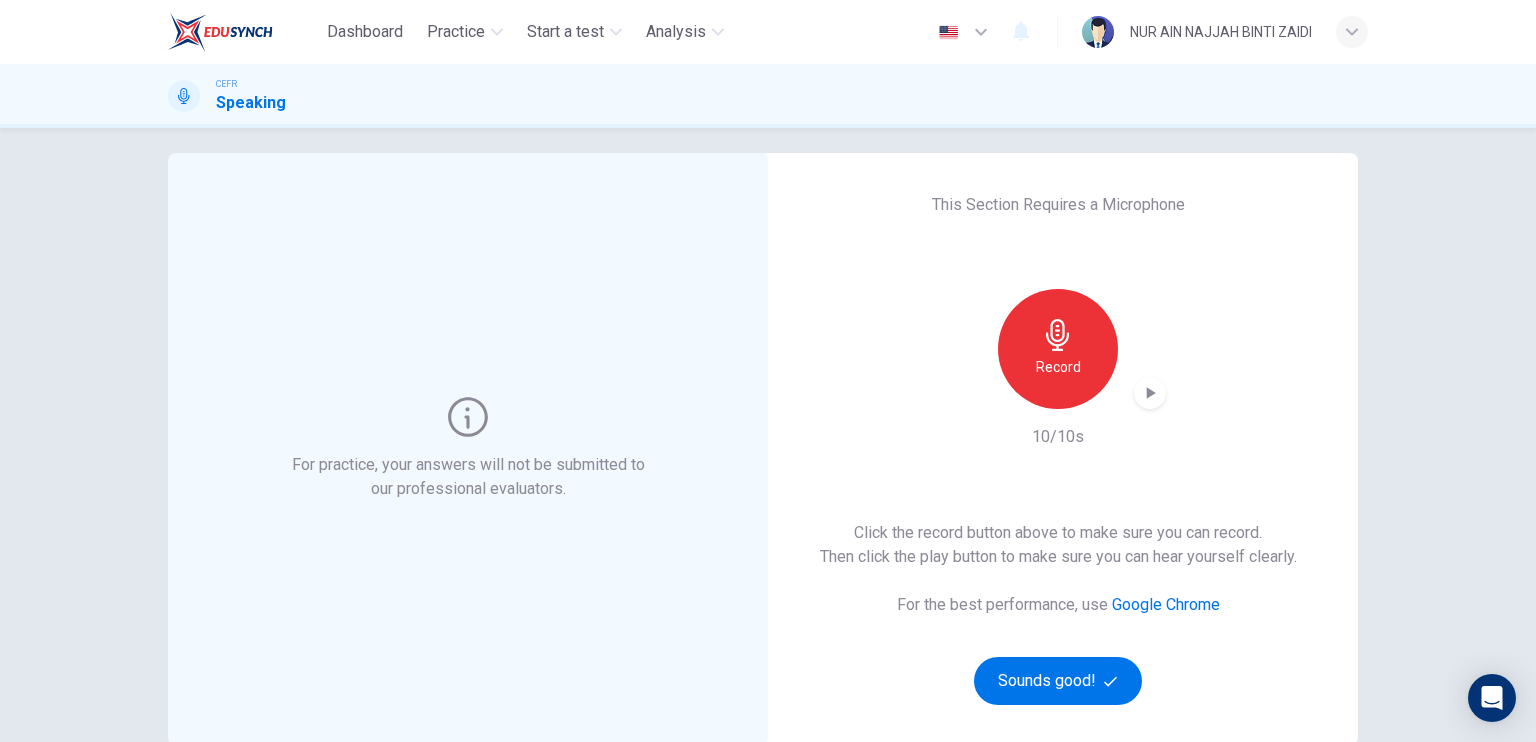 click on "Record" at bounding box center [1058, 349] 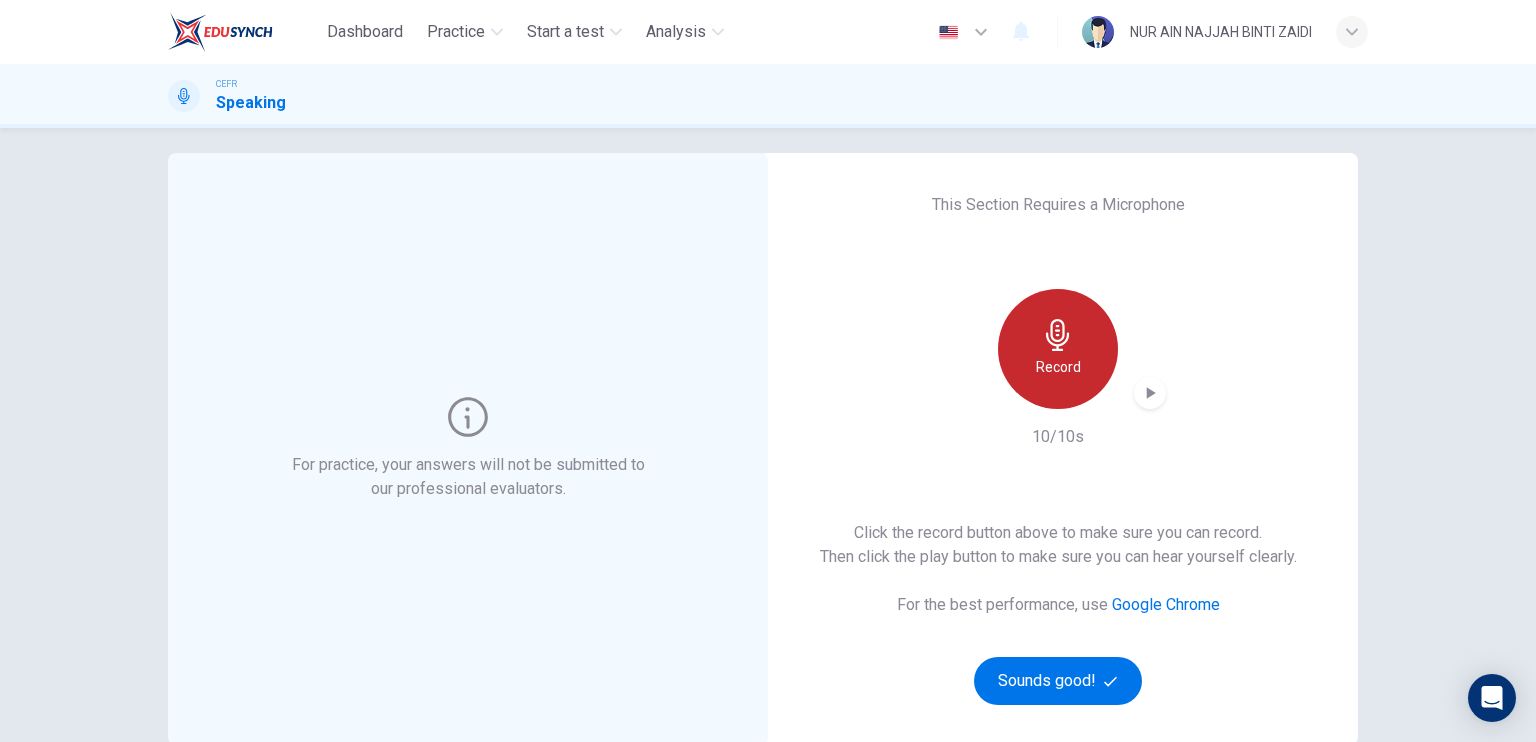 click at bounding box center [1058, 335] 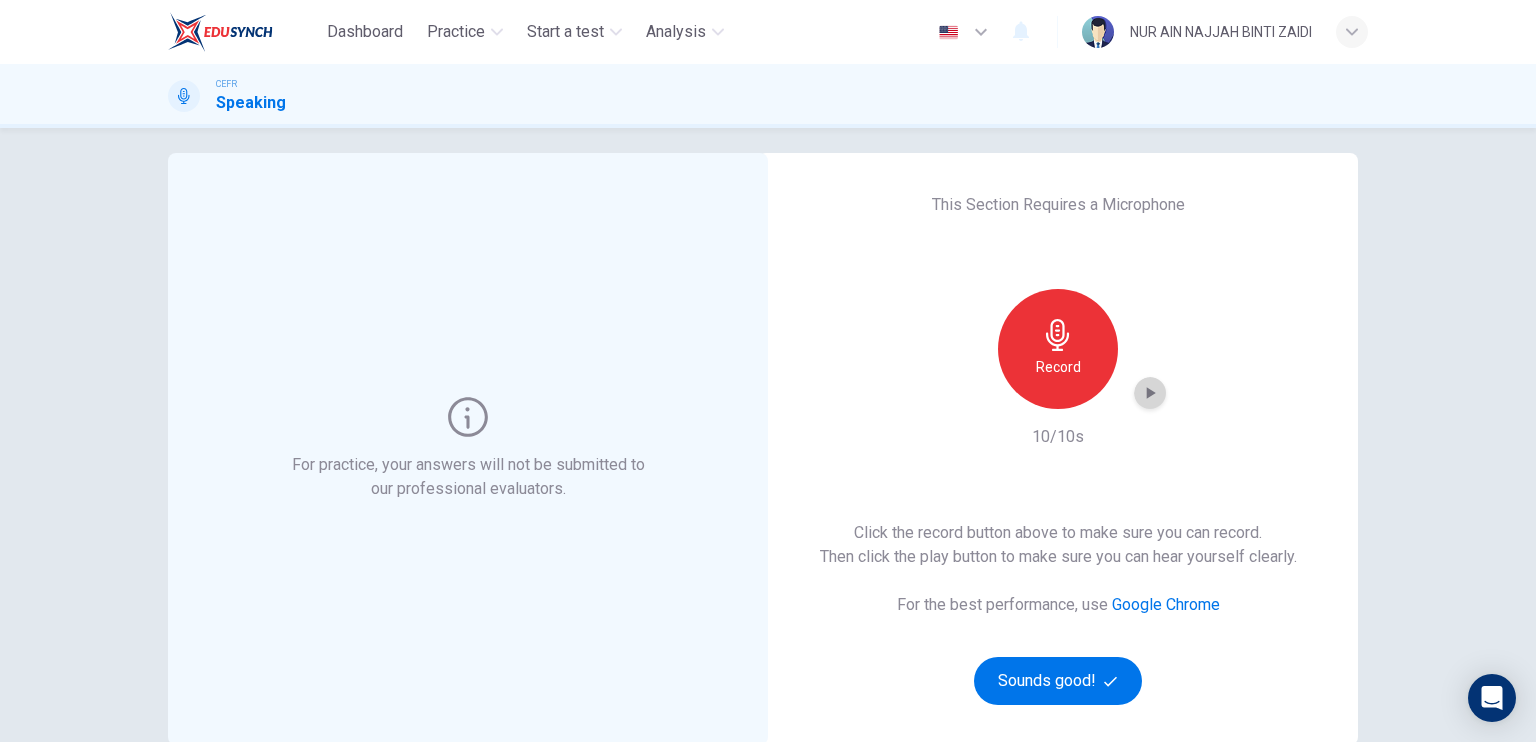 click at bounding box center [1150, 393] 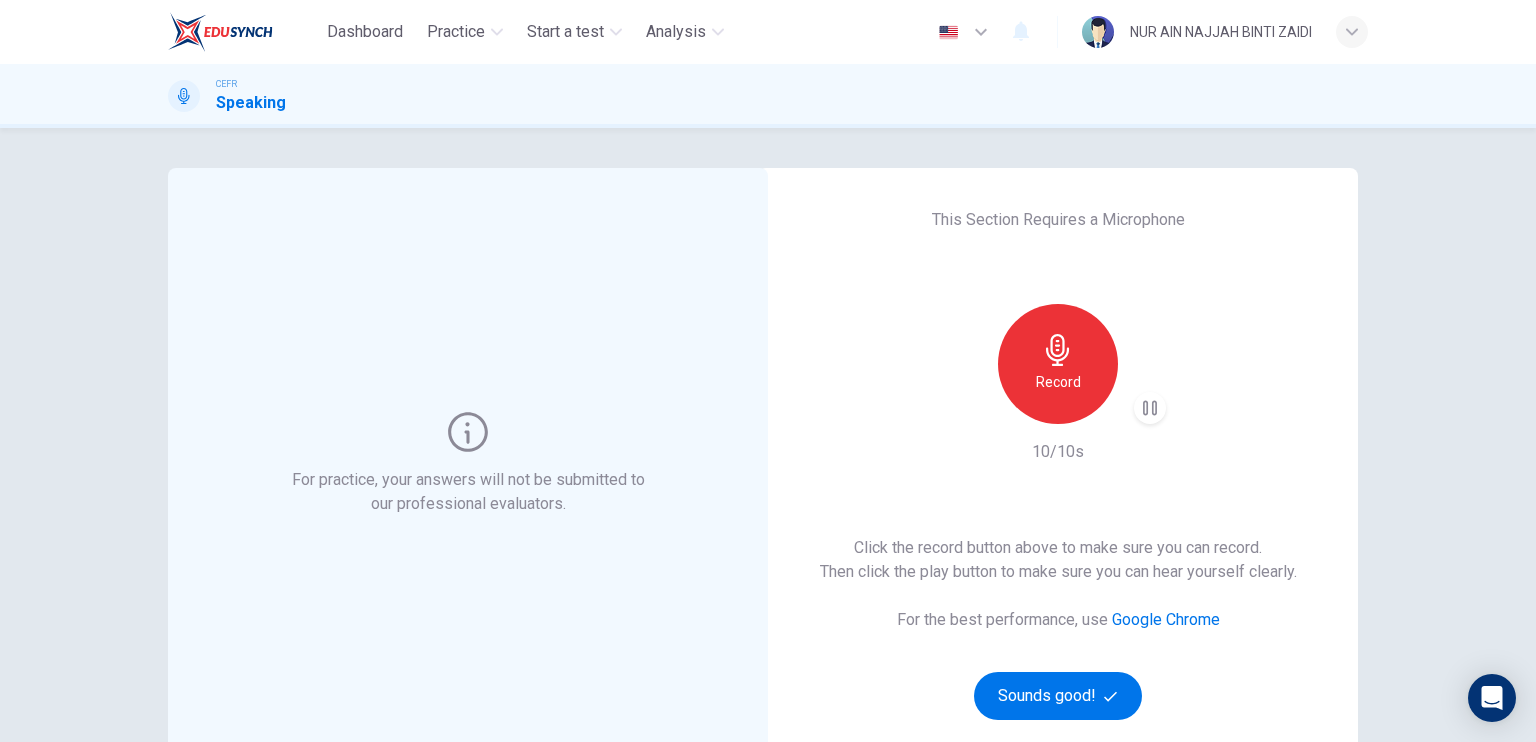 scroll, scrollTop: 224, scrollLeft: 0, axis: vertical 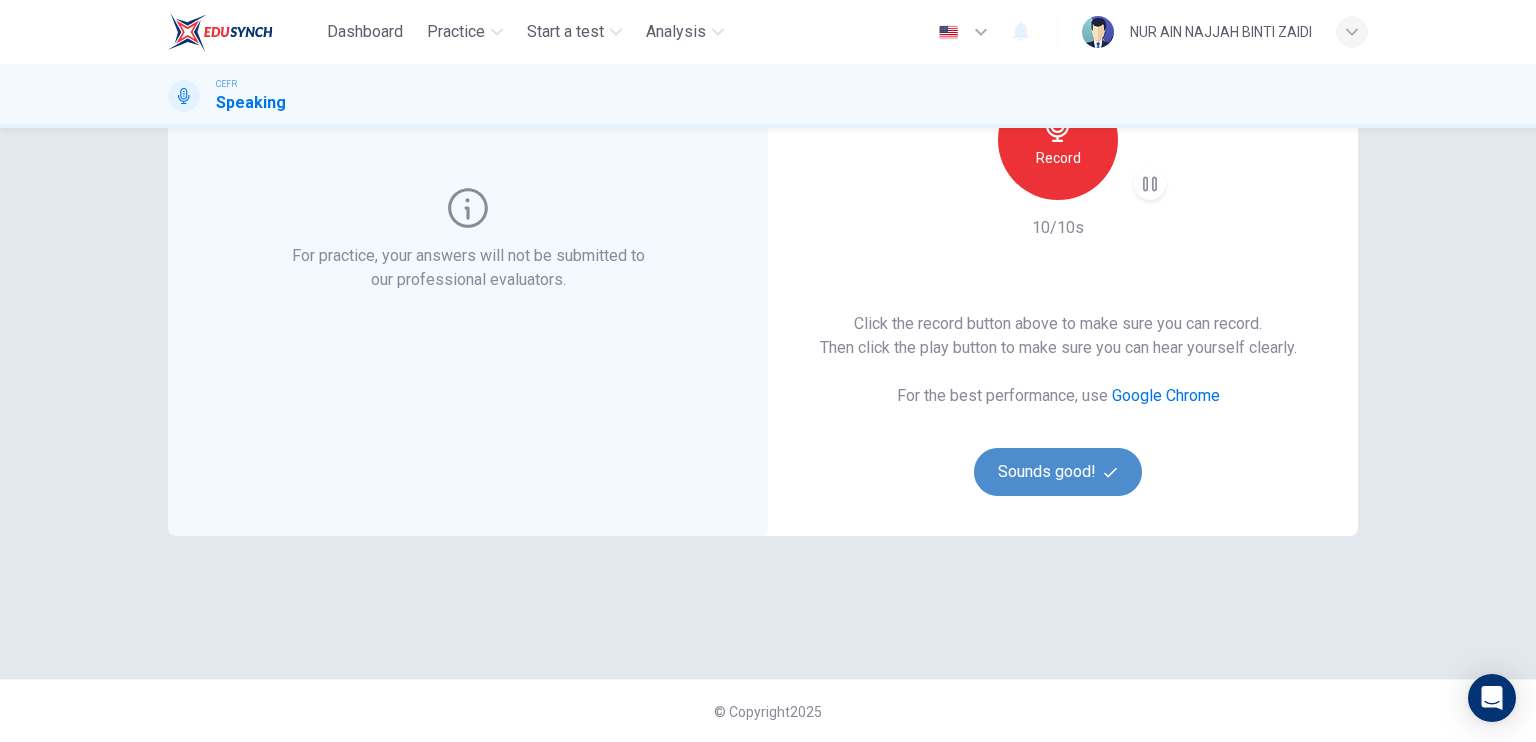 click on "Sounds good!" at bounding box center (1058, 472) 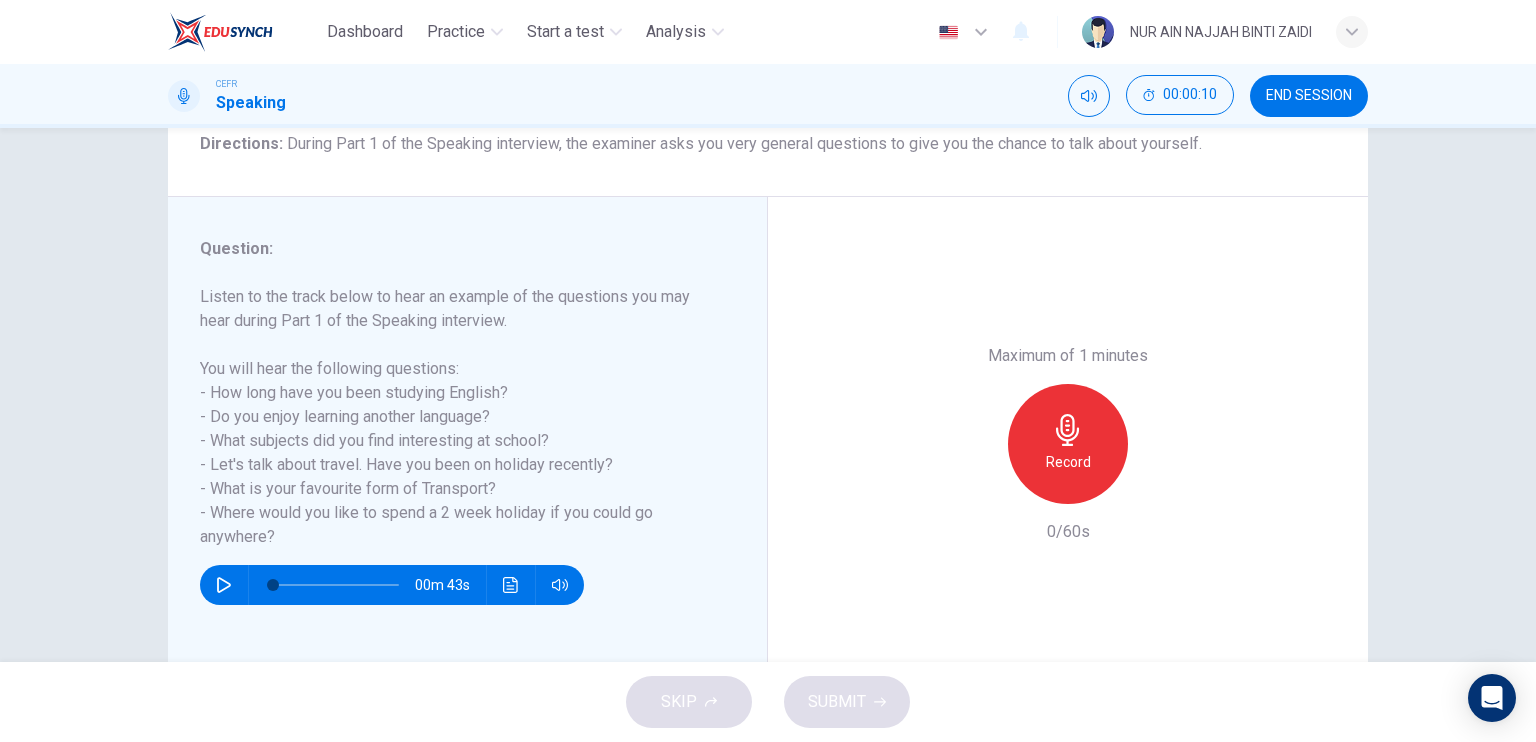scroll, scrollTop: 172, scrollLeft: 0, axis: vertical 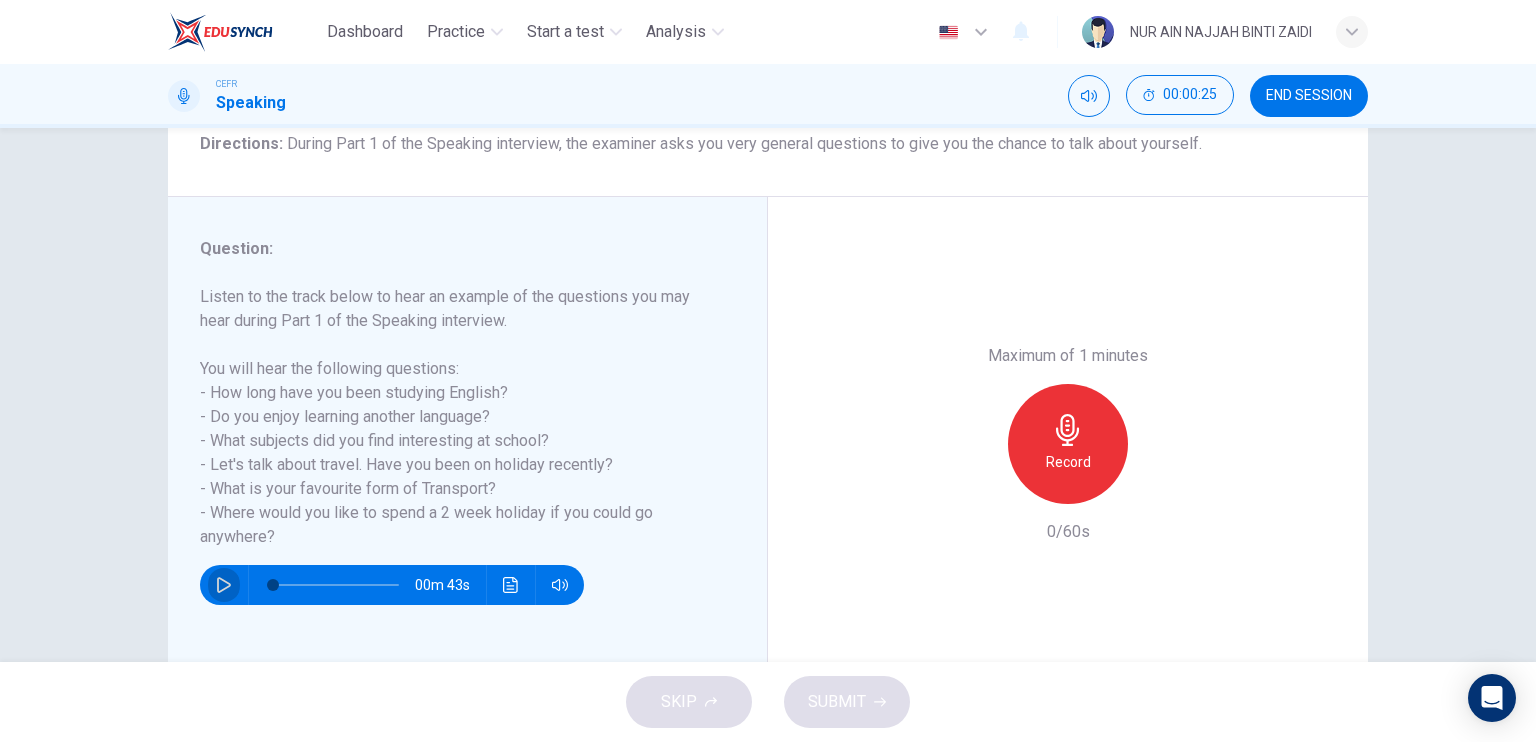 click at bounding box center [224, 585] 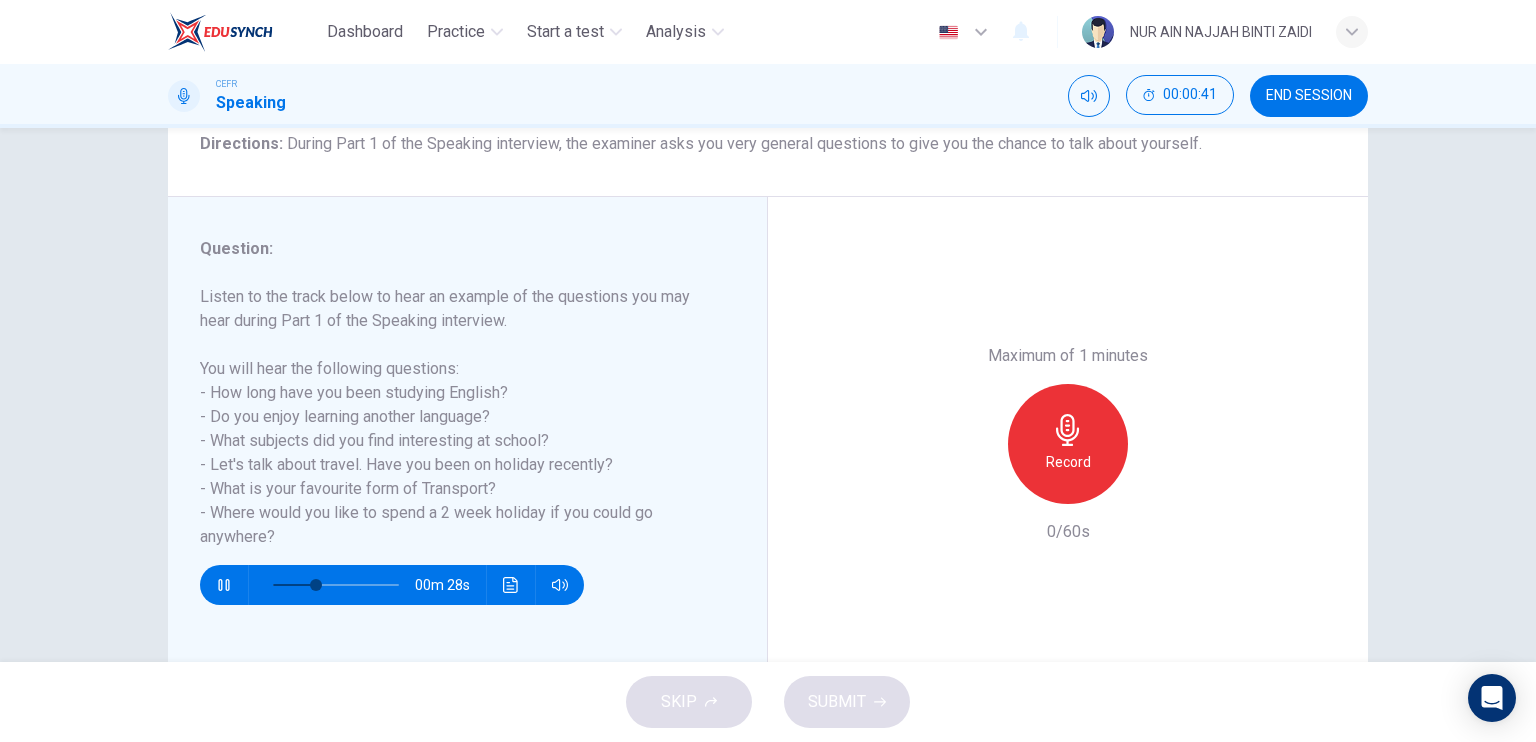 click on "Record" at bounding box center [1068, 462] 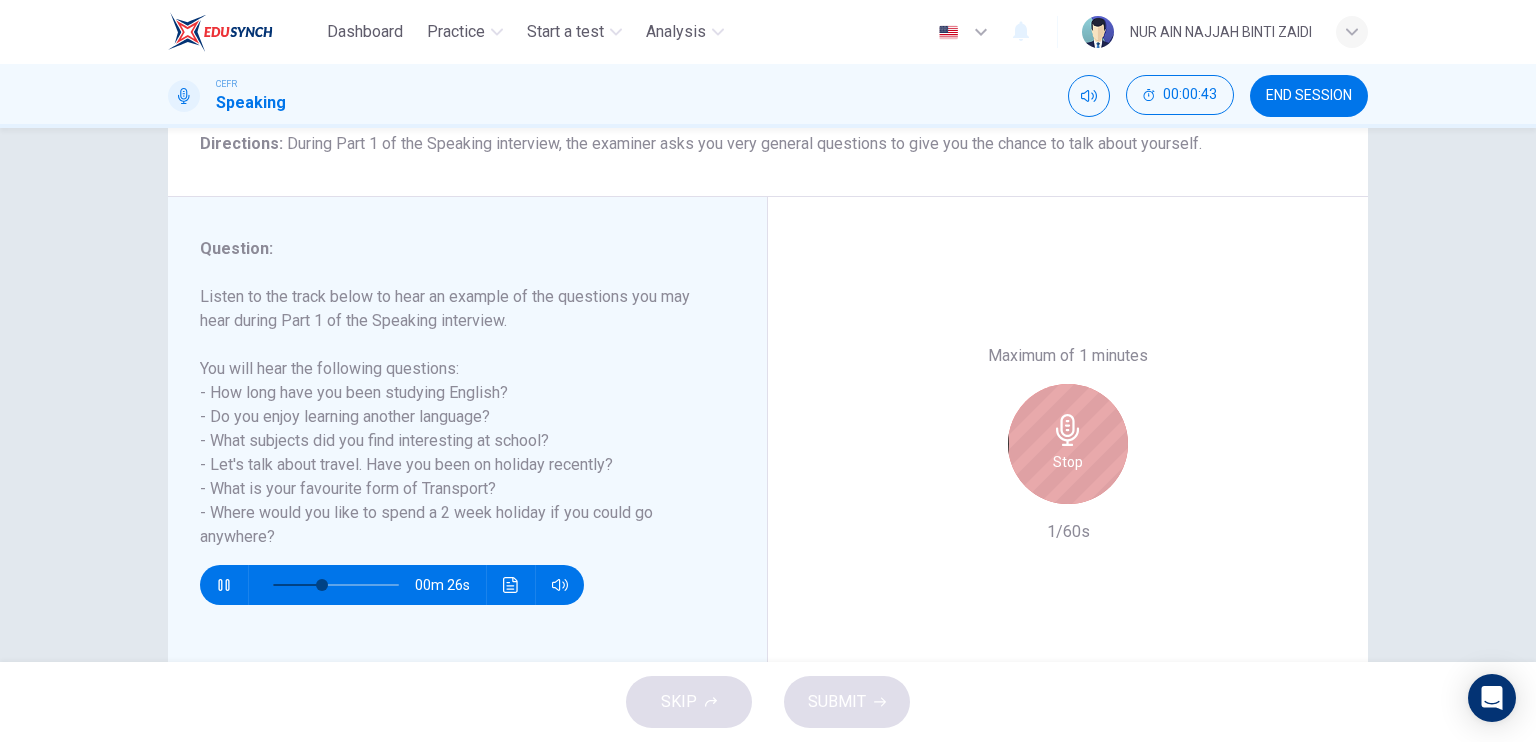 click on "Stop" at bounding box center (1068, 462) 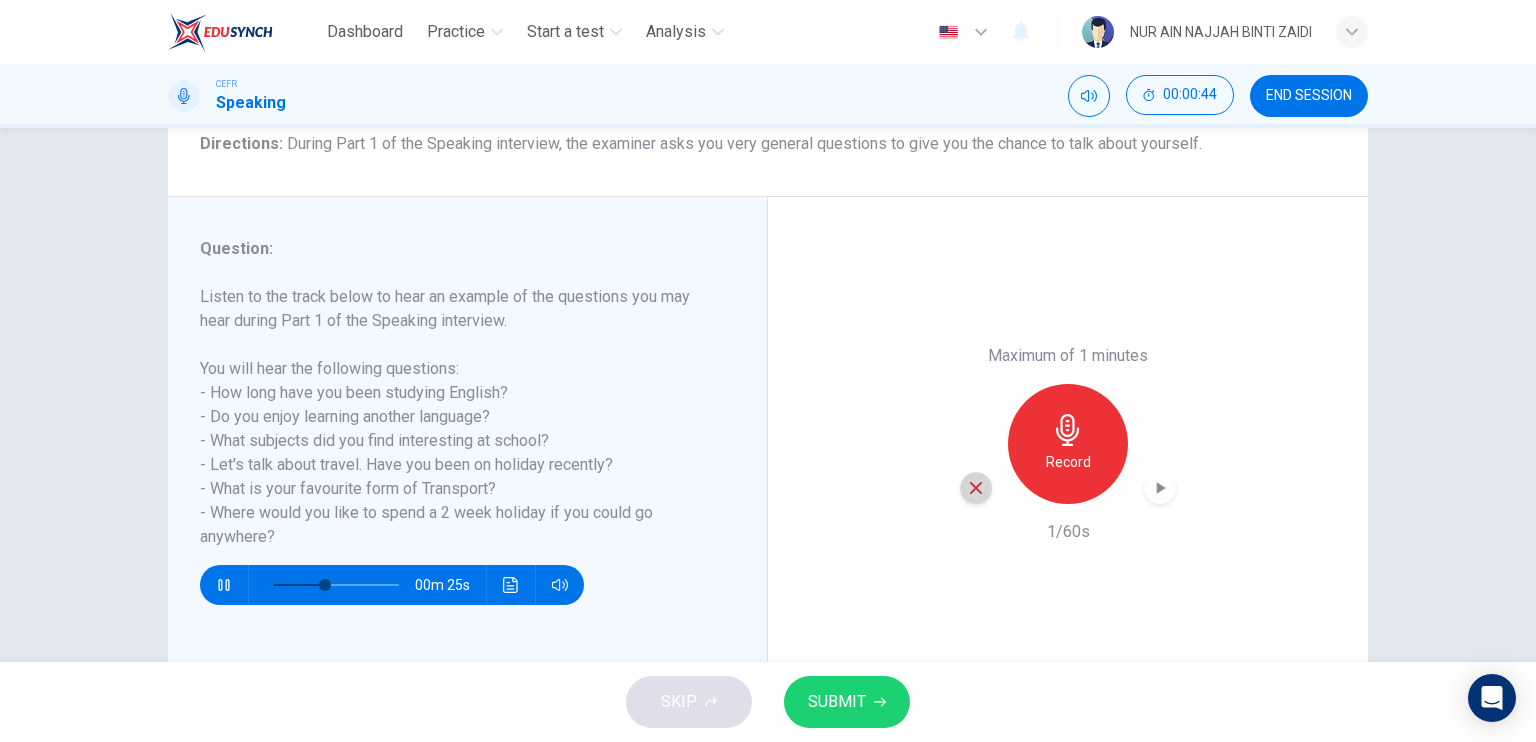 click at bounding box center (976, 488) 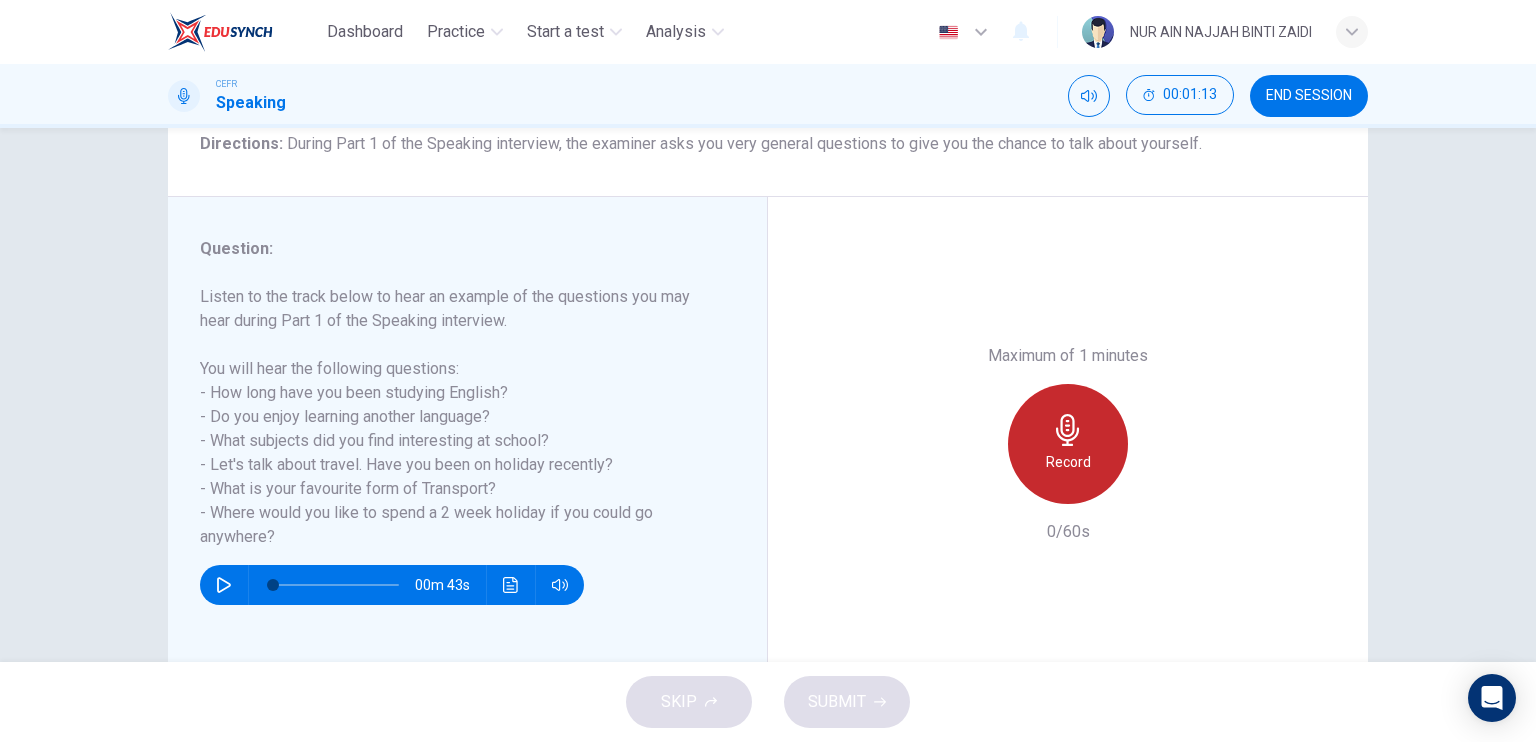 click on "Record" at bounding box center (1068, 444) 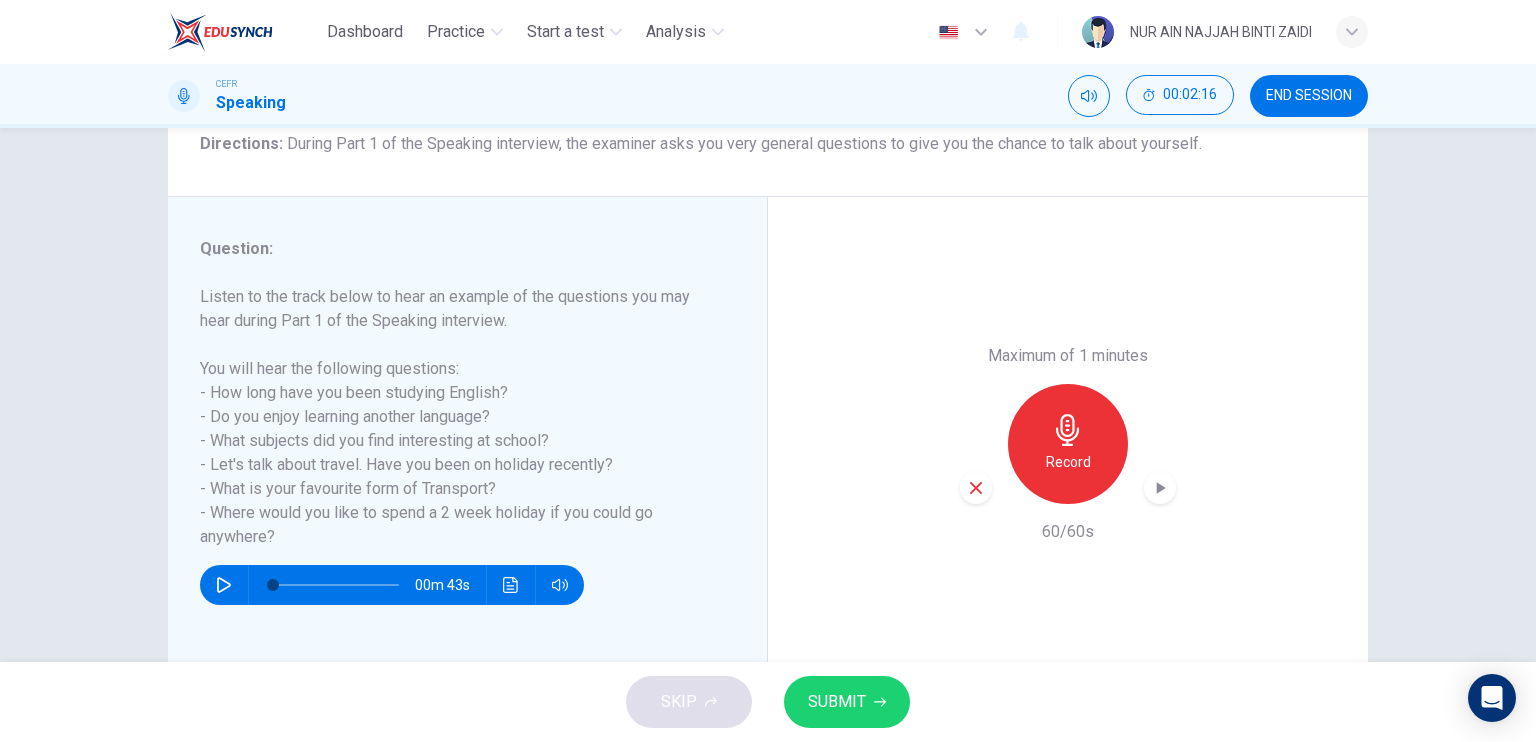 click on "Maximum of 1 minutes Record 60/60s" at bounding box center [1068, 444] 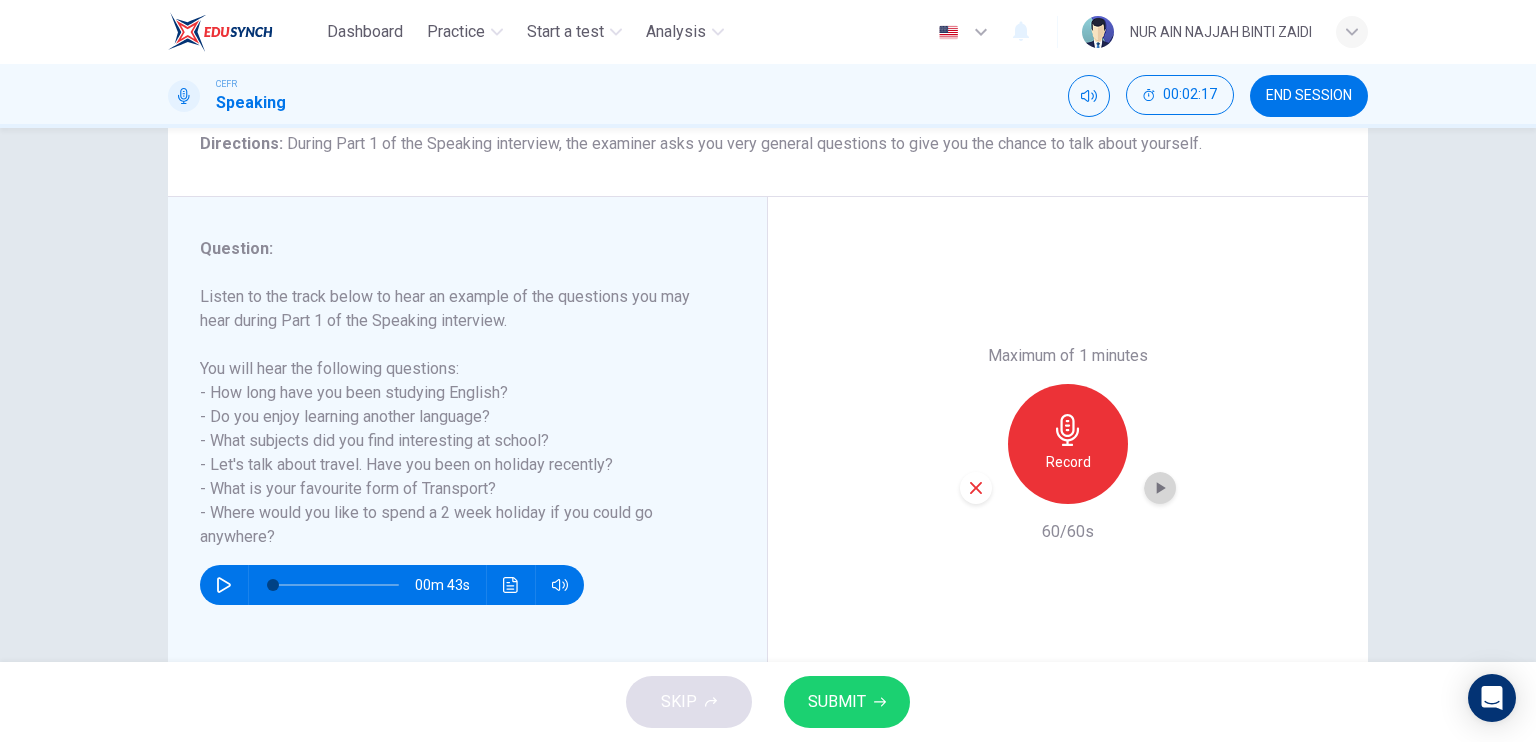 click at bounding box center (1160, 488) 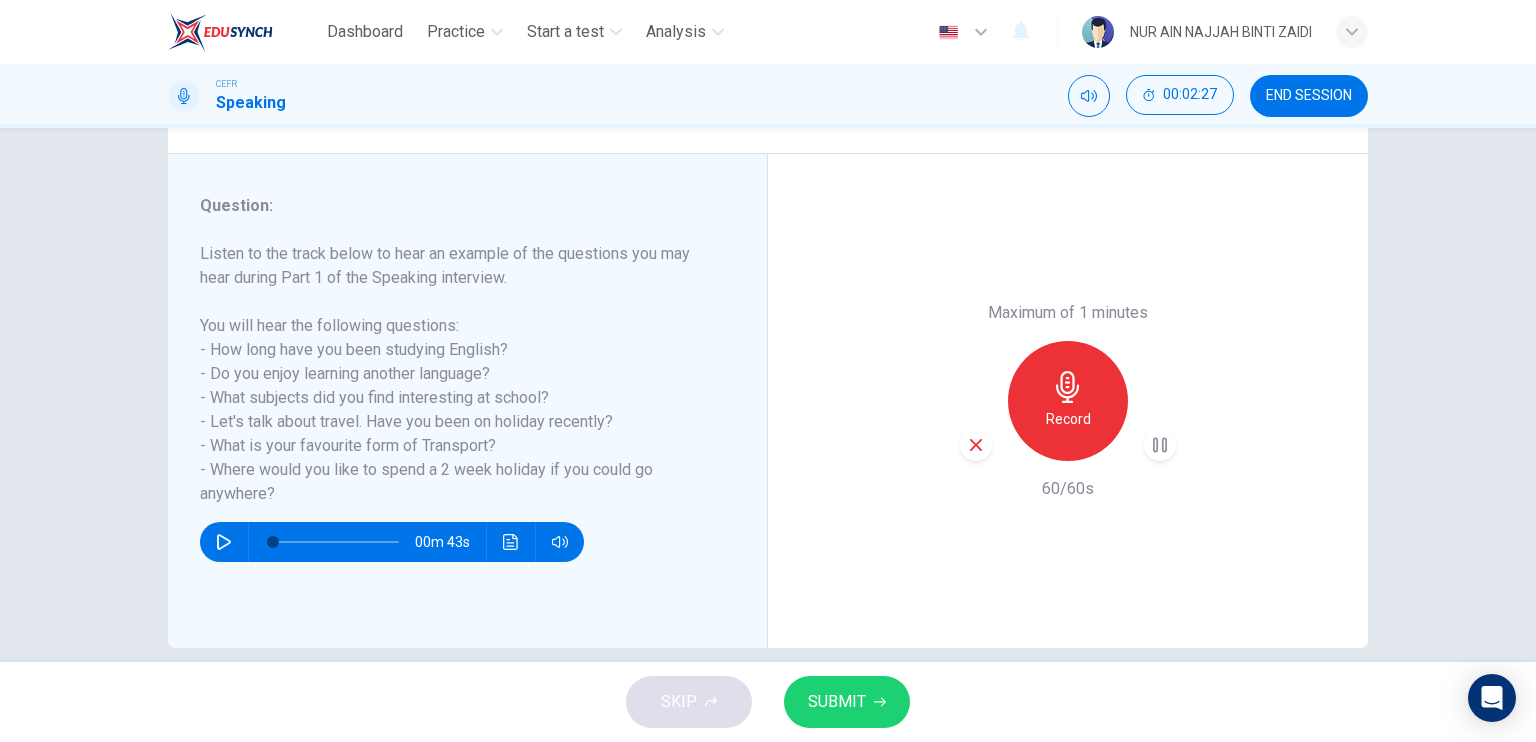 scroll, scrollTop: 216, scrollLeft: 0, axis: vertical 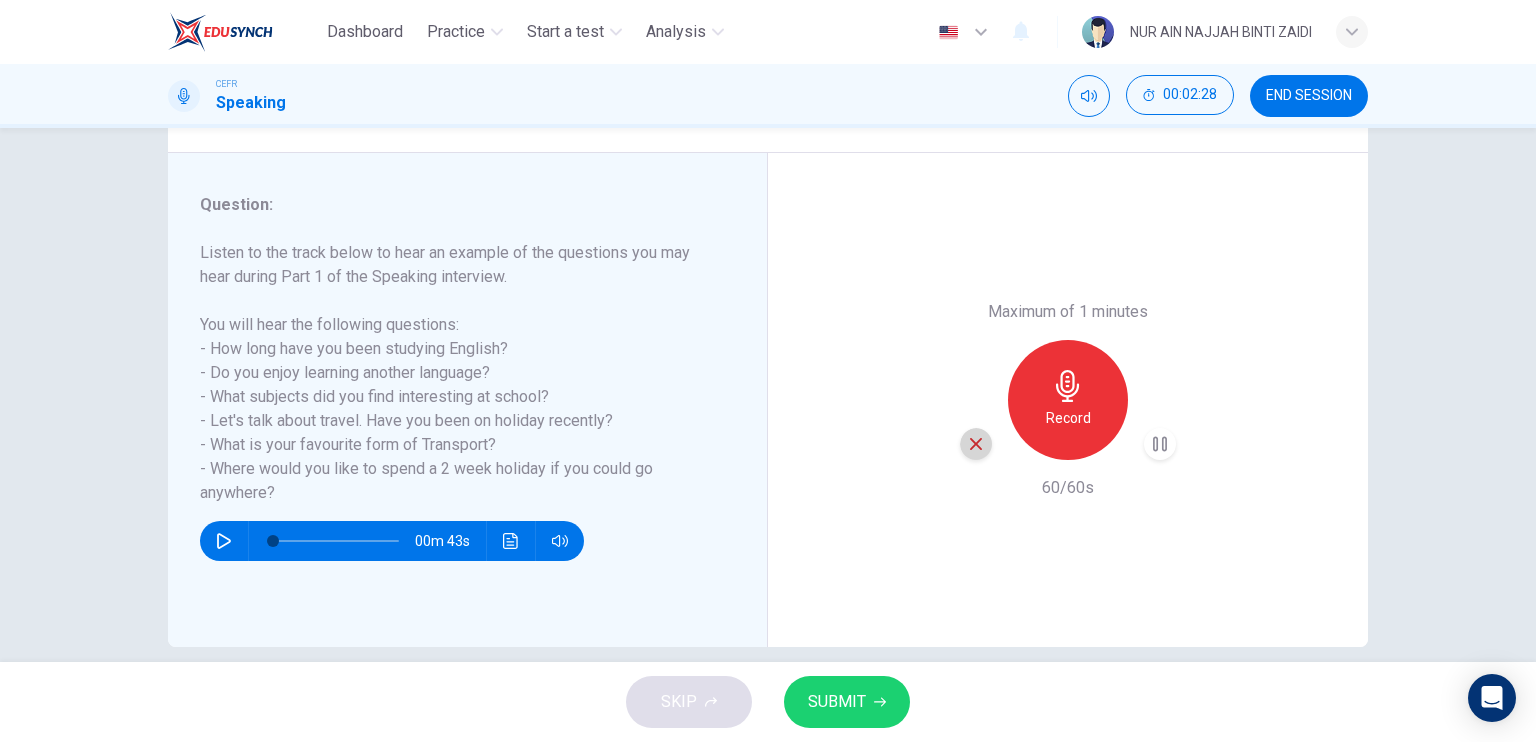 click at bounding box center [976, 444] 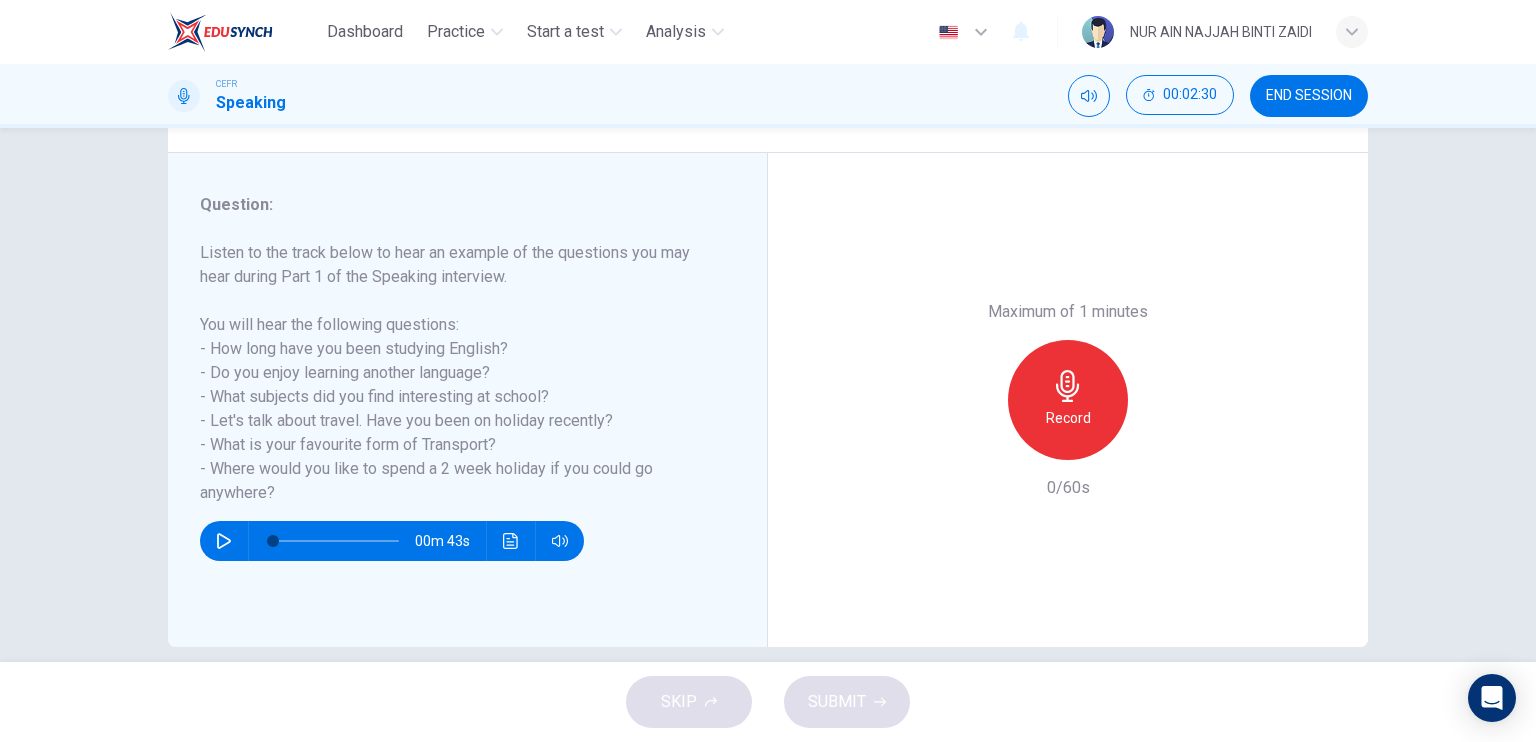 click on "Record" at bounding box center [1068, 400] 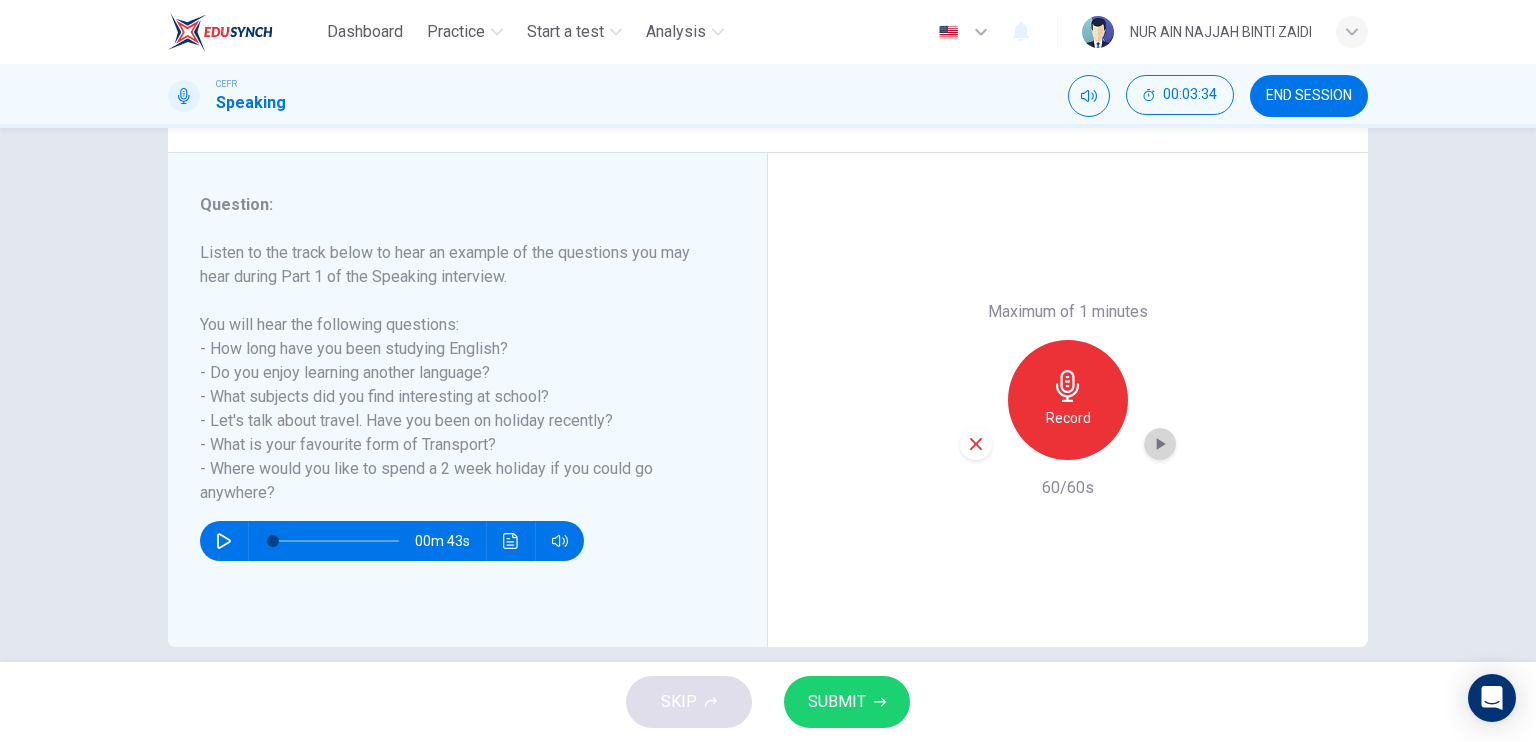 click at bounding box center [1160, 444] 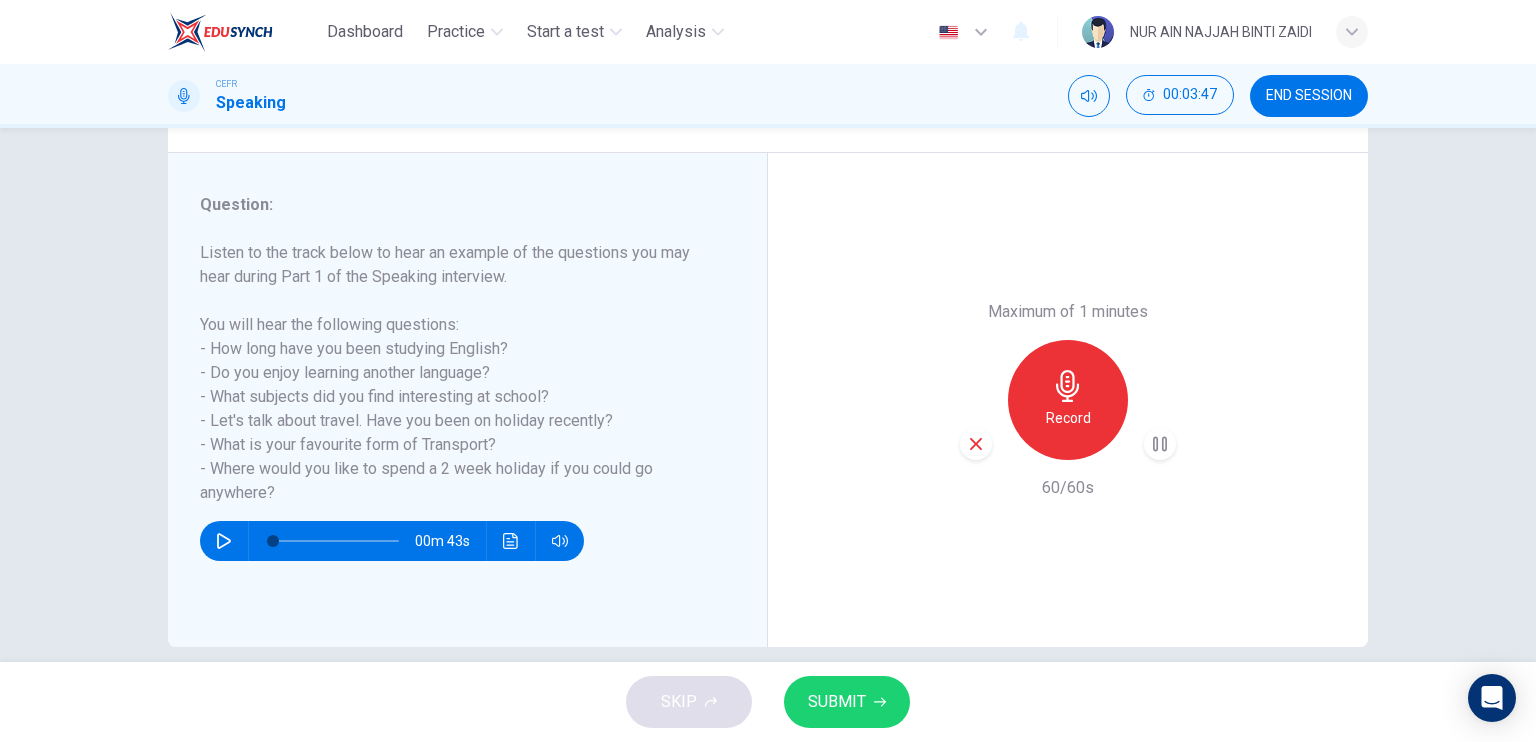 drag, startPoint x: 268, startPoint y: 487, endPoint x: 212, endPoint y: 395, distance: 107.70329 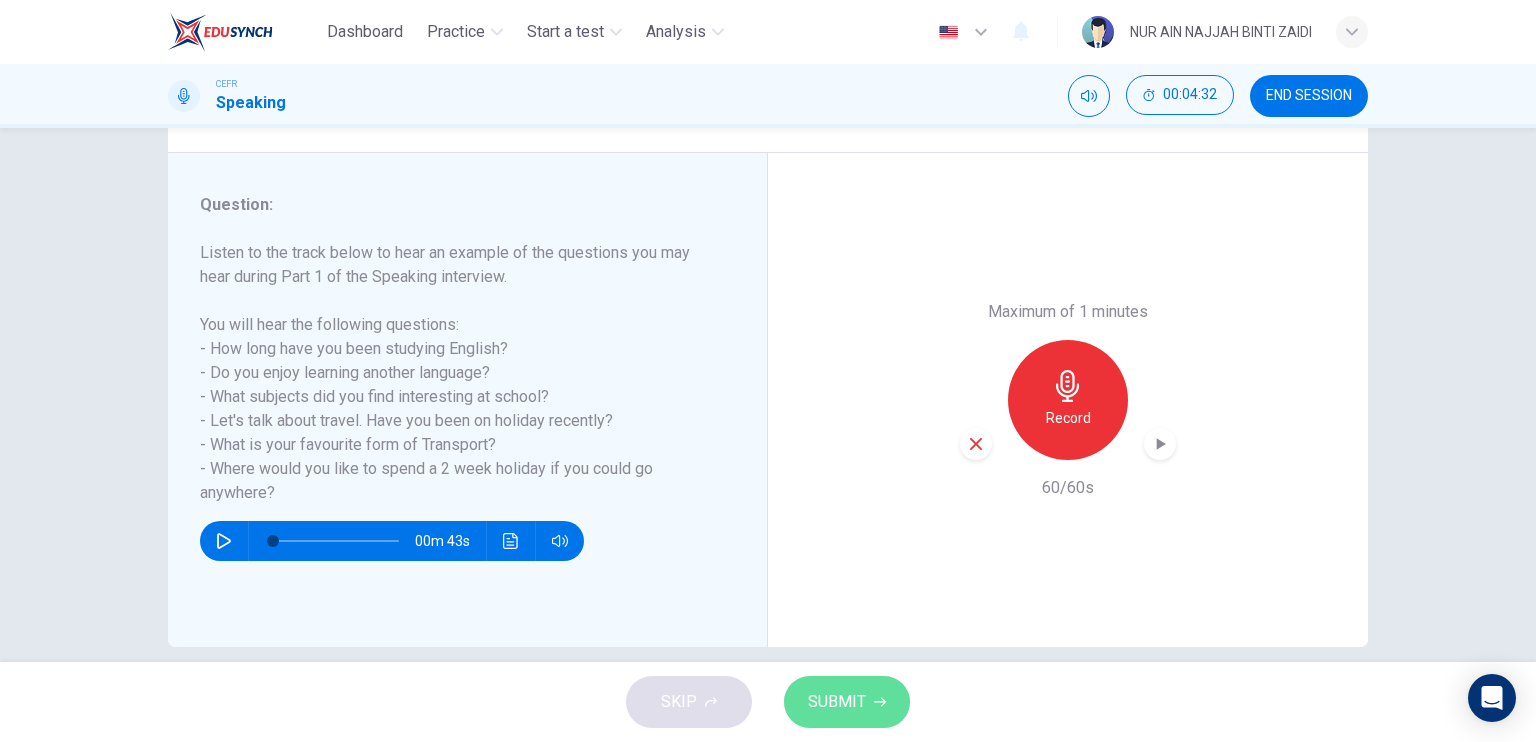 click on "SUBMIT" at bounding box center [837, 702] 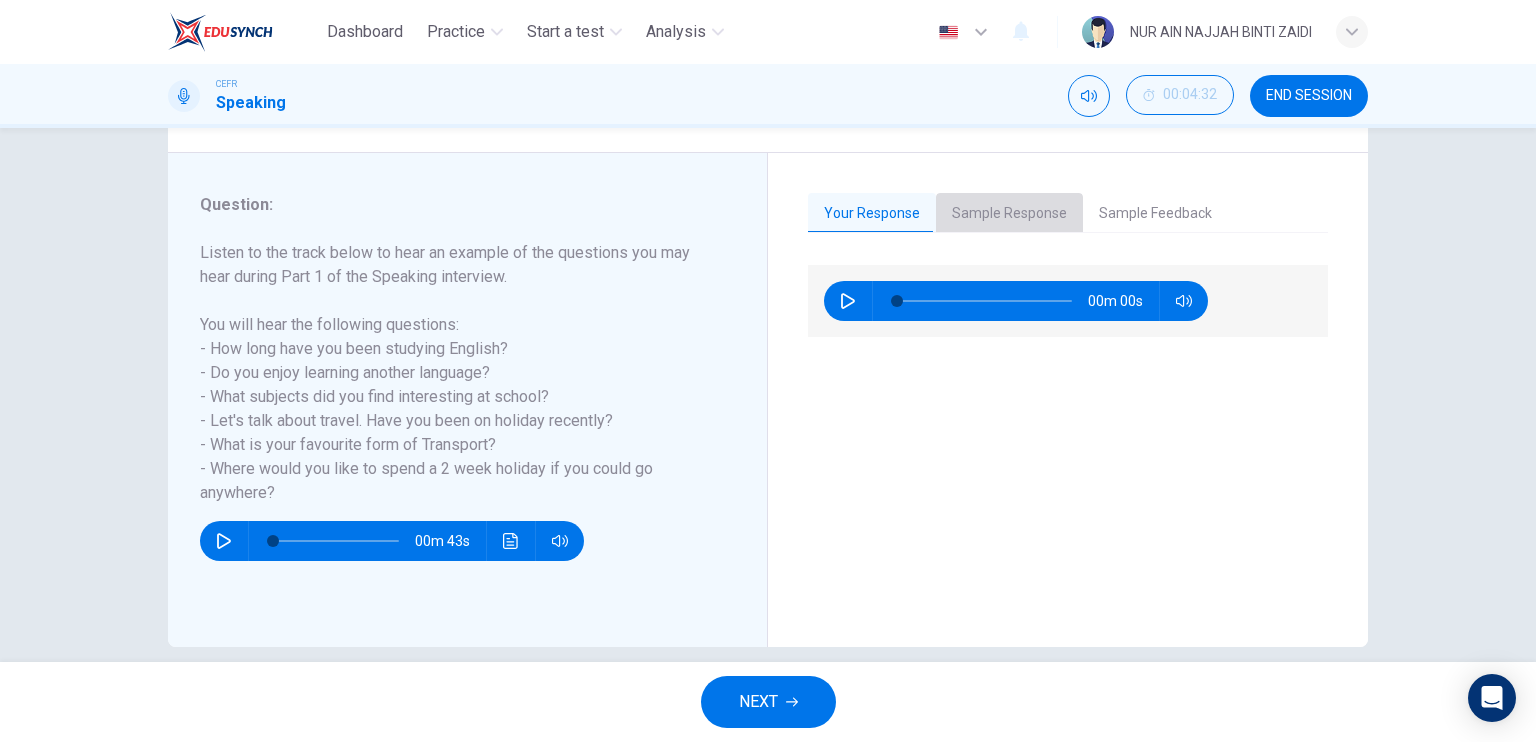 click on "Sample Response" at bounding box center (1009, 214) 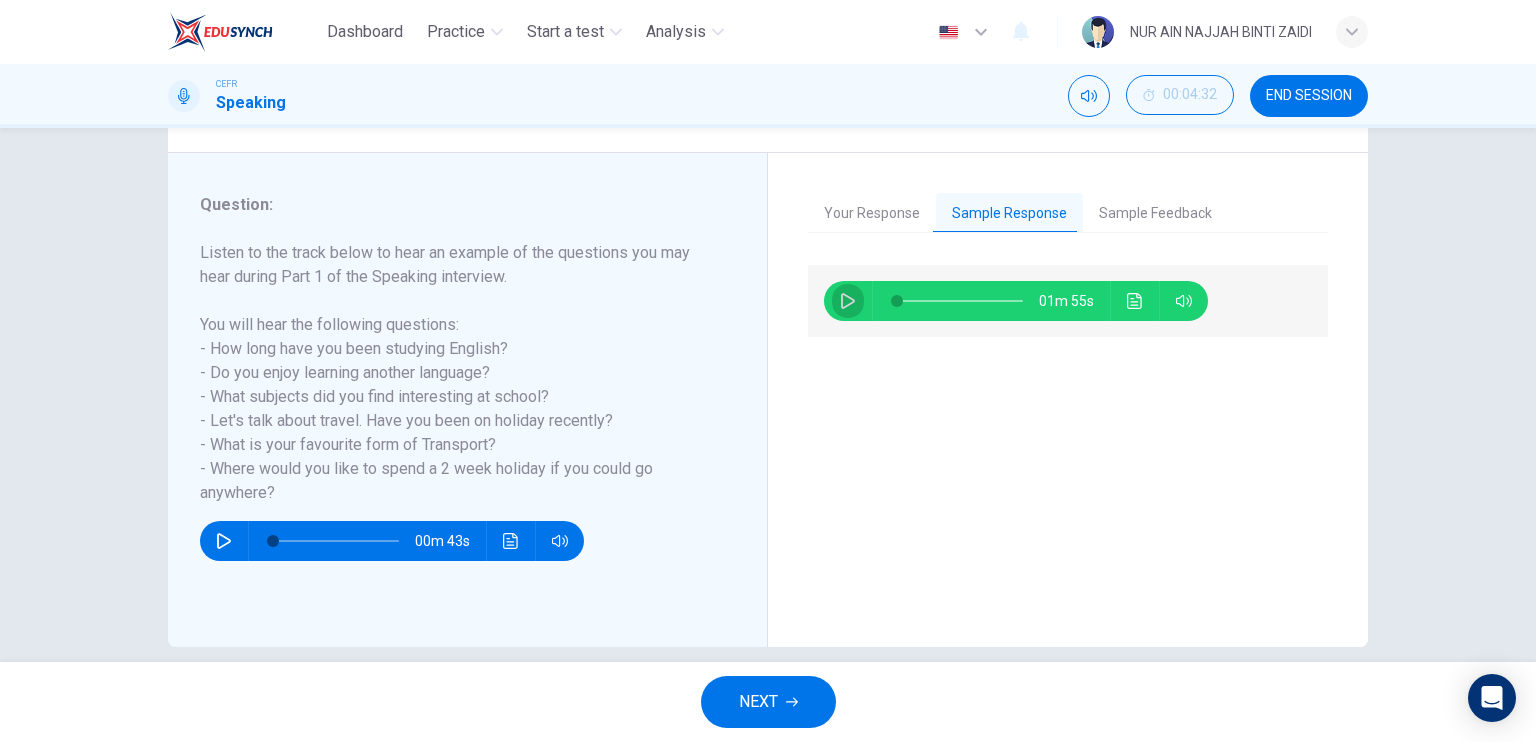 click at bounding box center [848, 301] 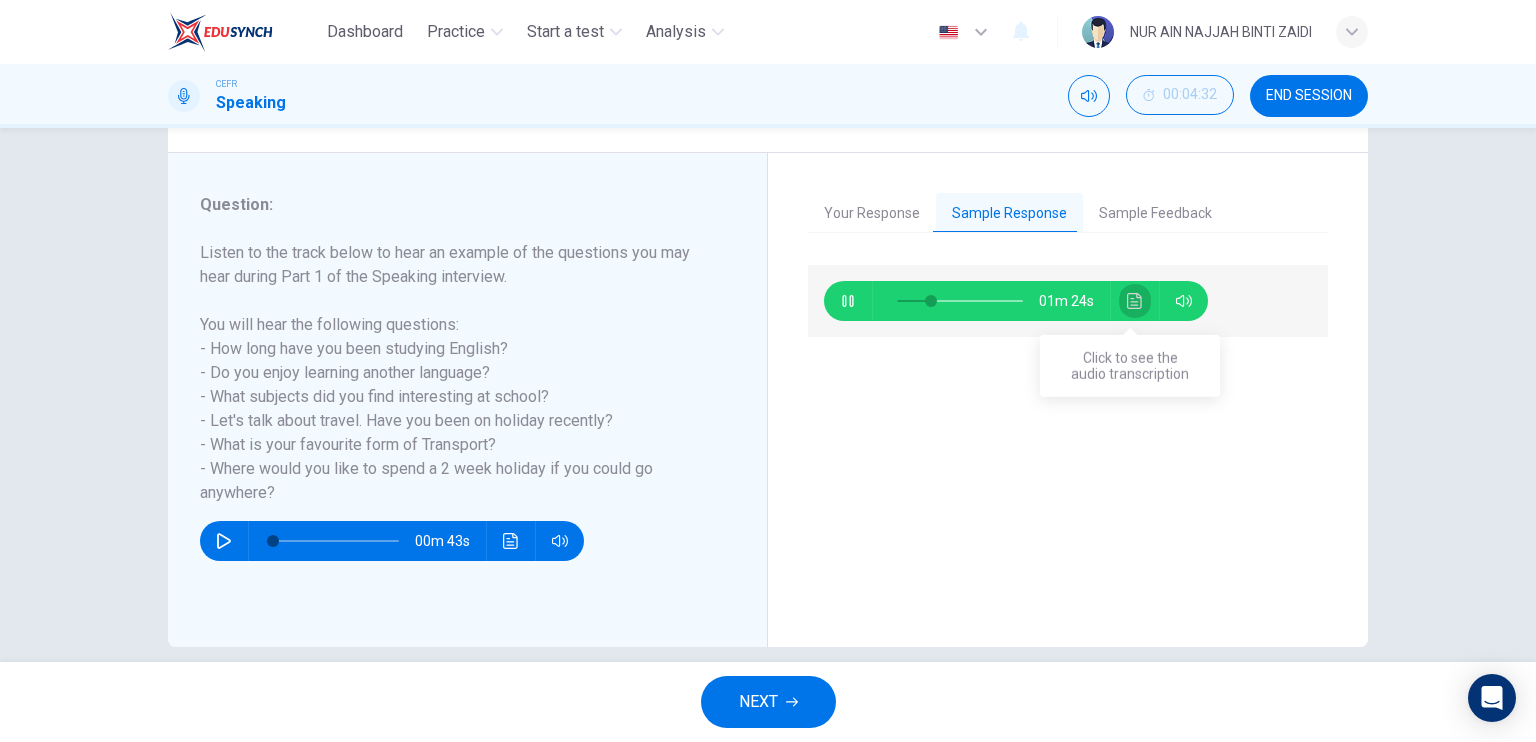 click at bounding box center (1135, 301) 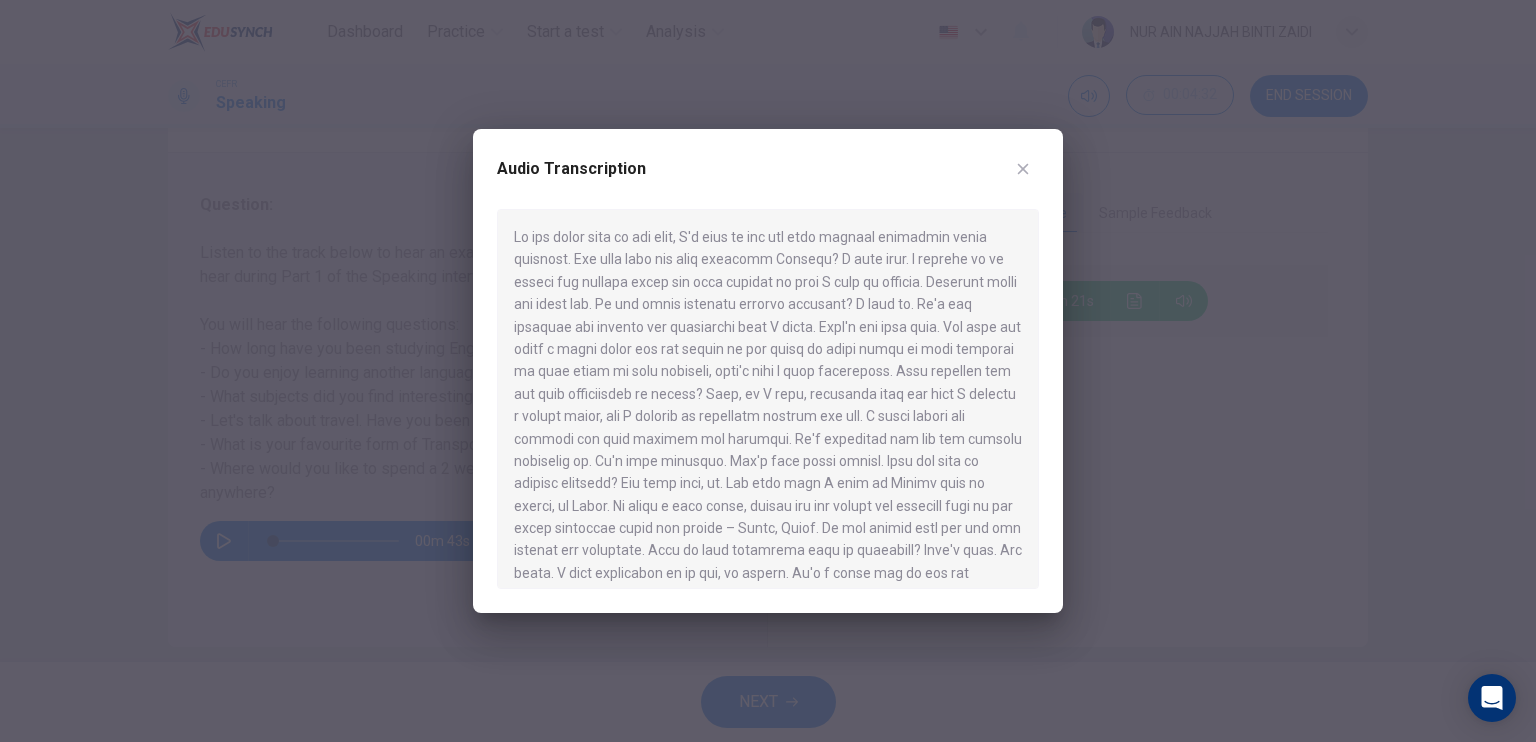click at bounding box center (1023, 169) 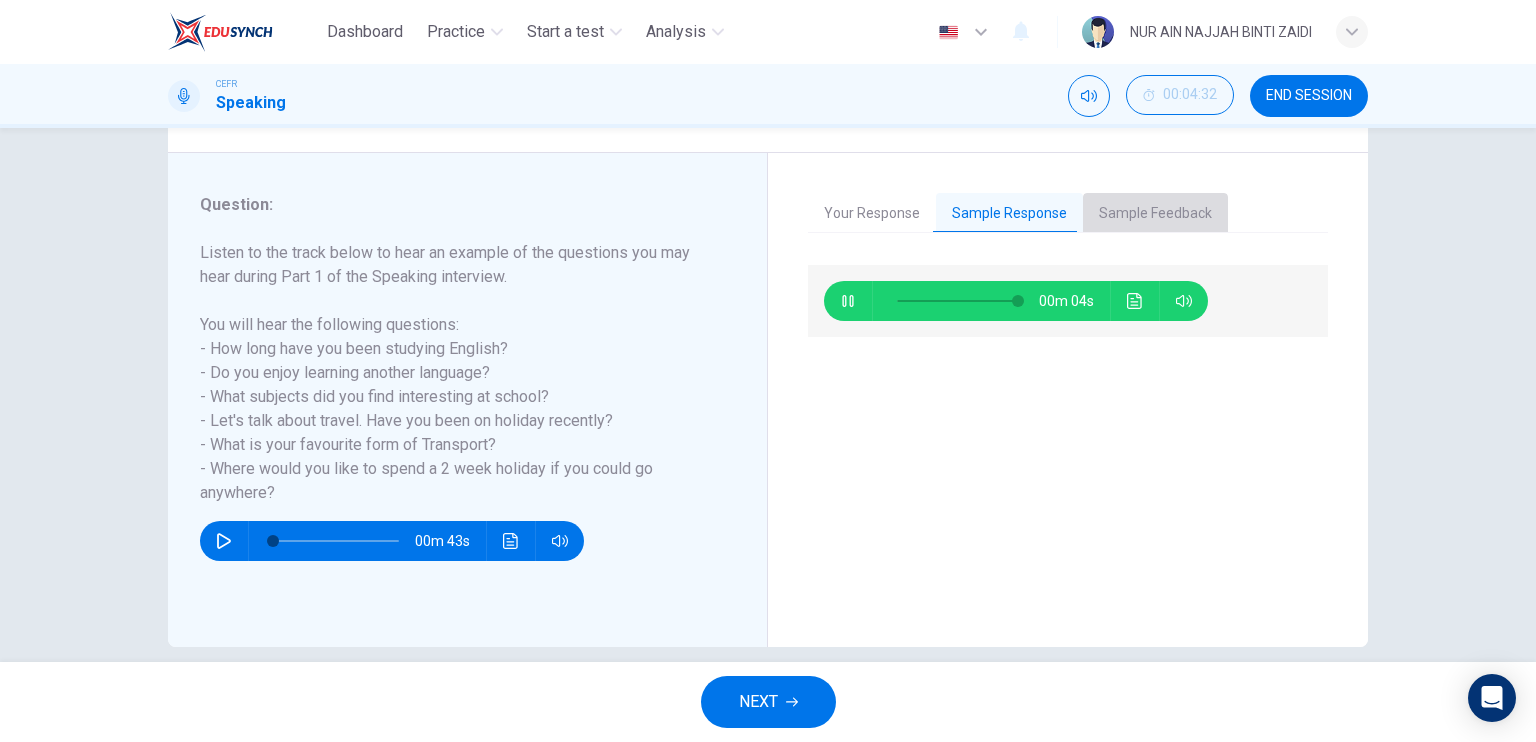 click on "Sample Feedback" at bounding box center [1155, 214] 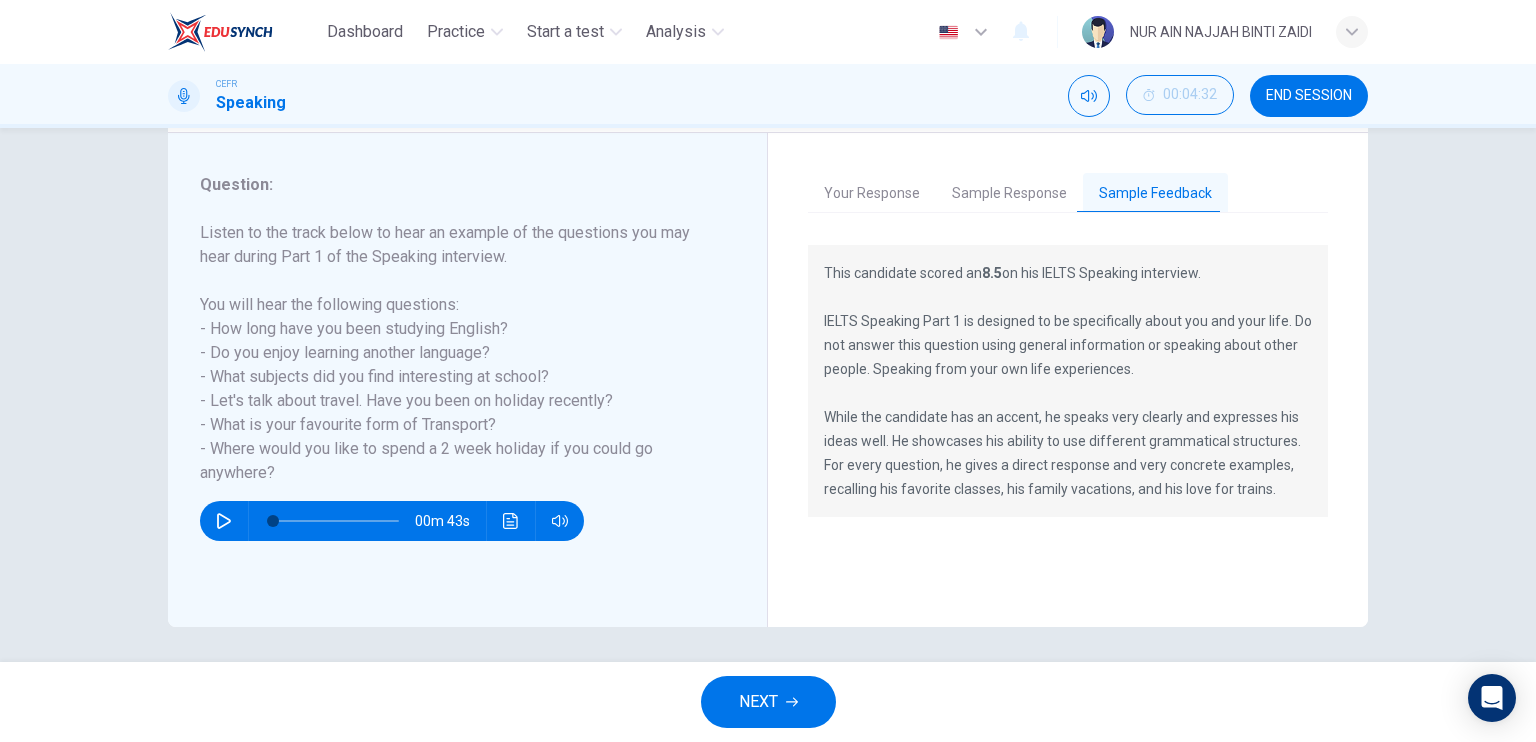 scroll, scrollTop: 240, scrollLeft: 0, axis: vertical 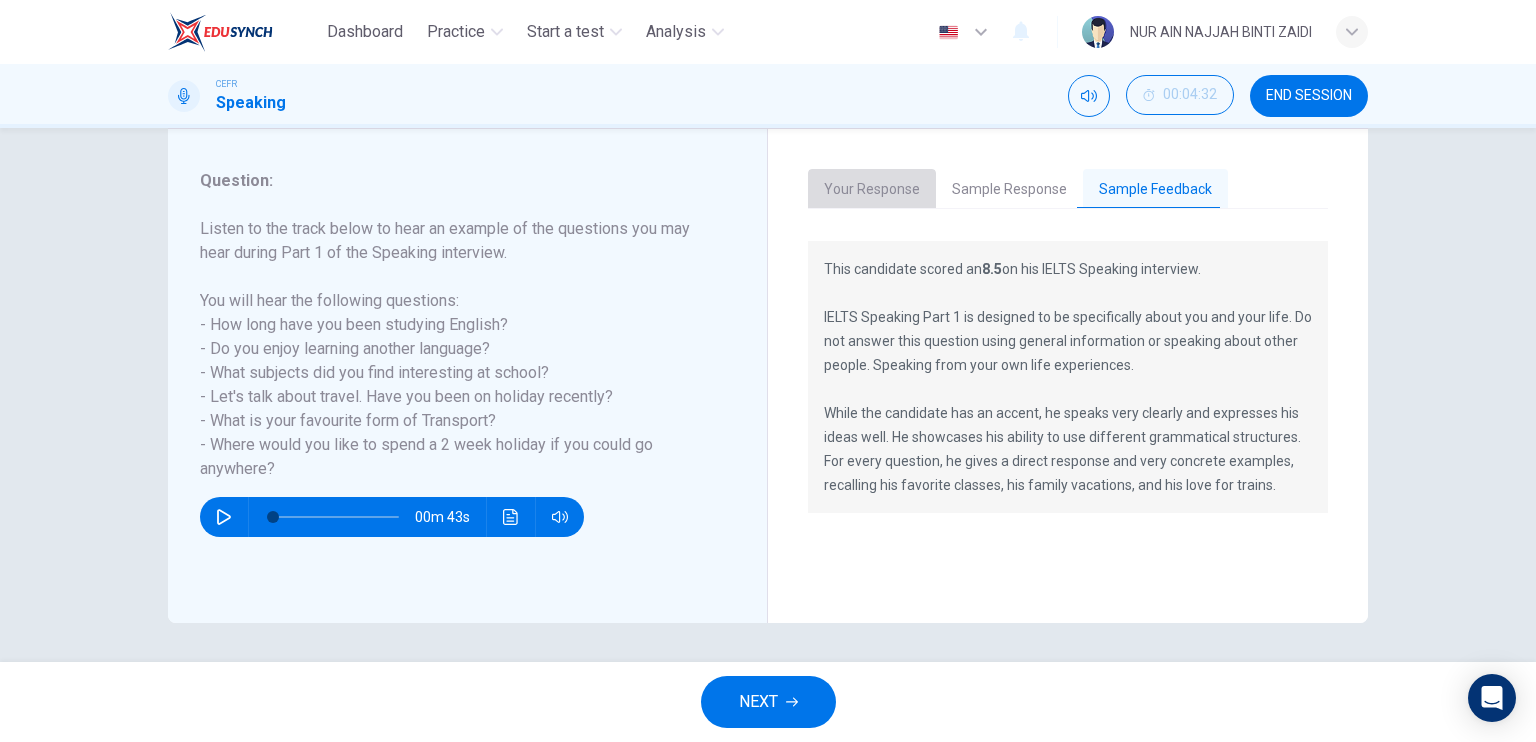 click on "Your Response" at bounding box center (872, 190) 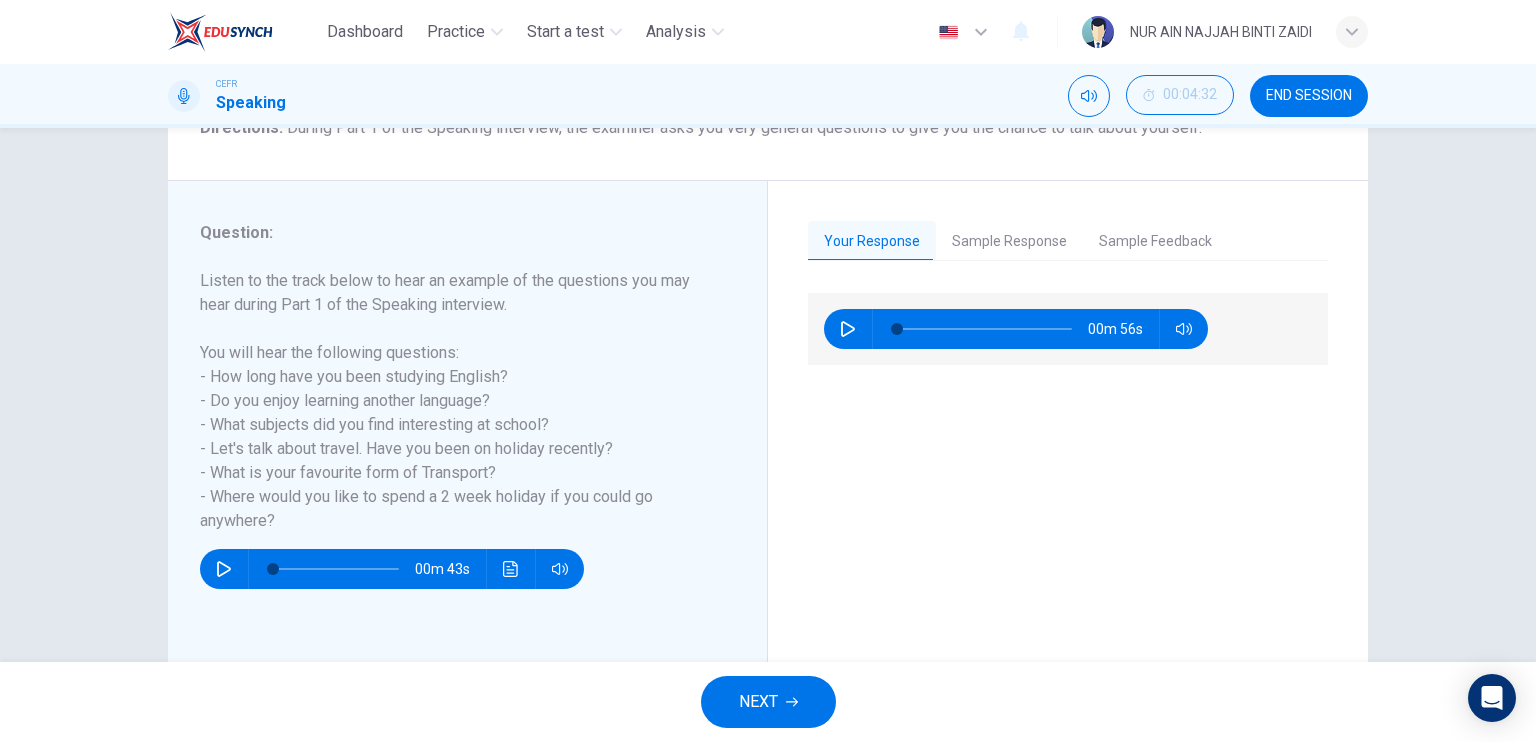scroll, scrollTop: 188, scrollLeft: 0, axis: vertical 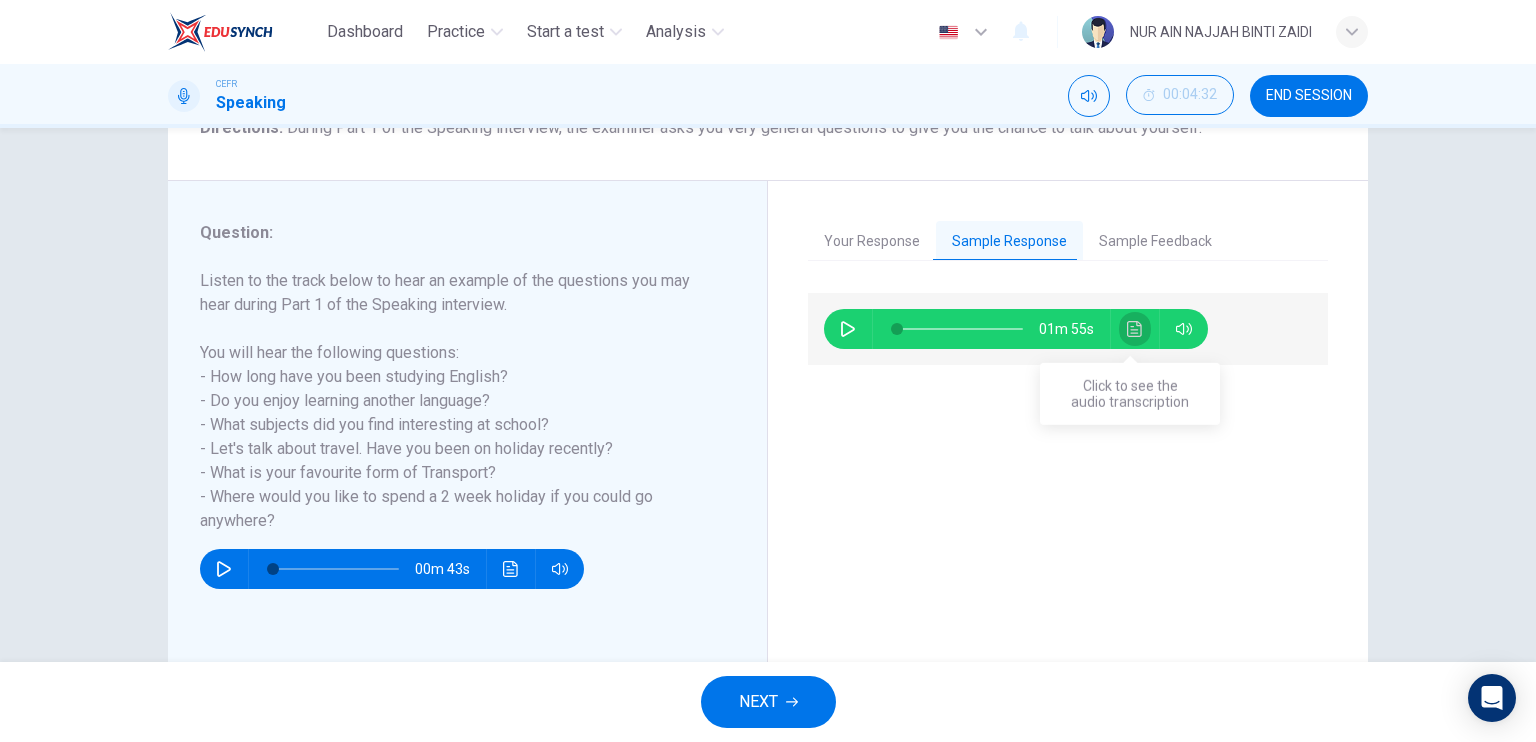 click at bounding box center (1135, 329) 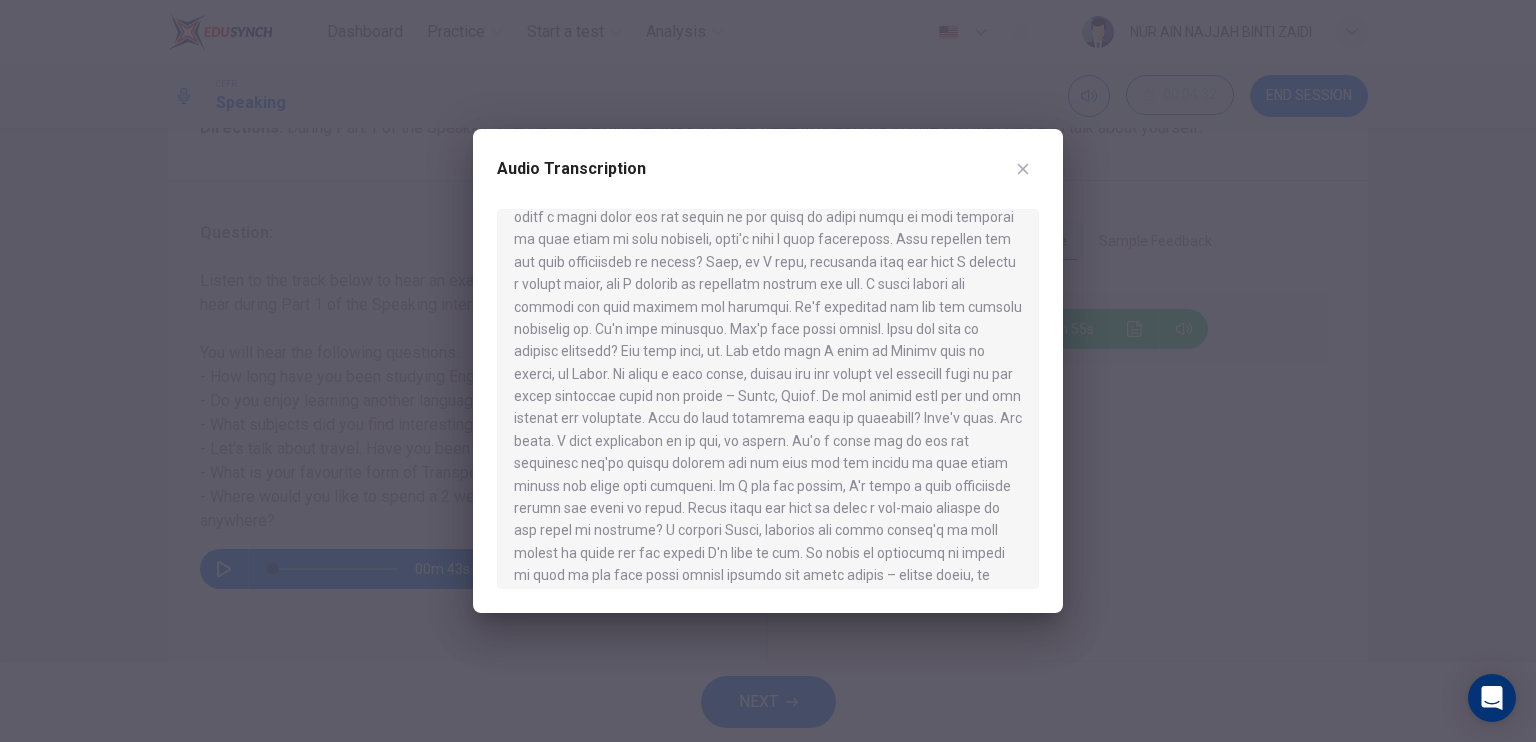 scroll, scrollTop: 168, scrollLeft: 0, axis: vertical 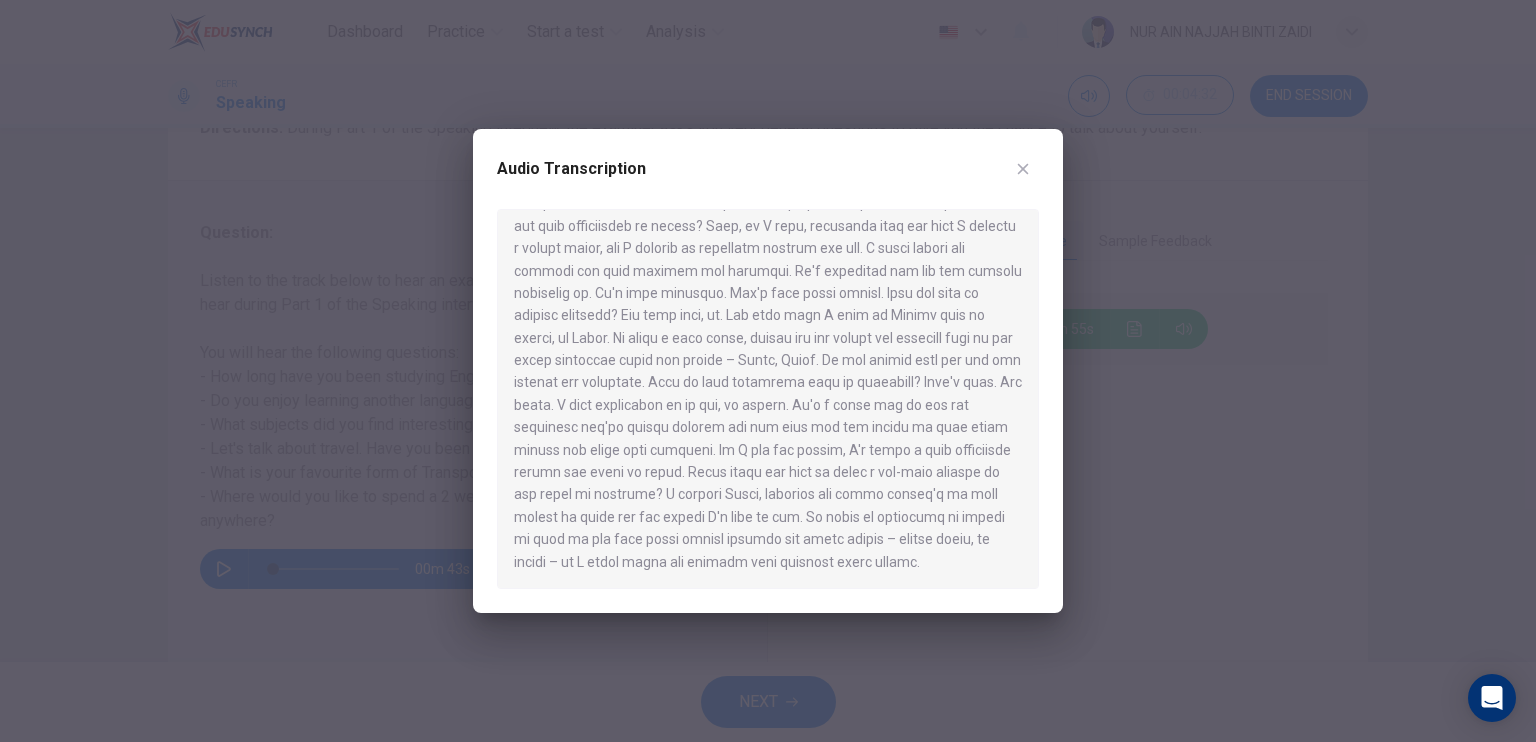 click at bounding box center [768, 371] 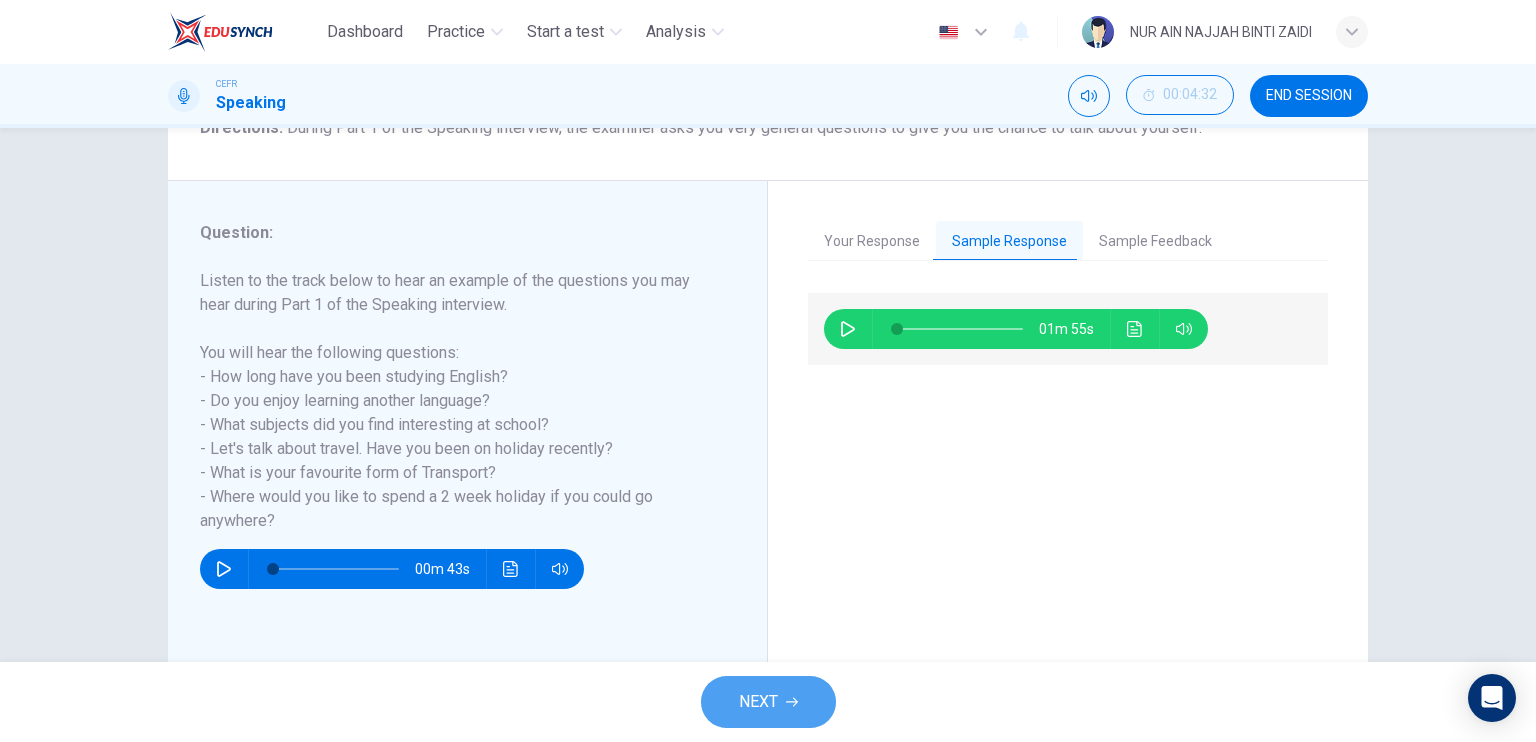 click on "NEXT" at bounding box center [768, 702] 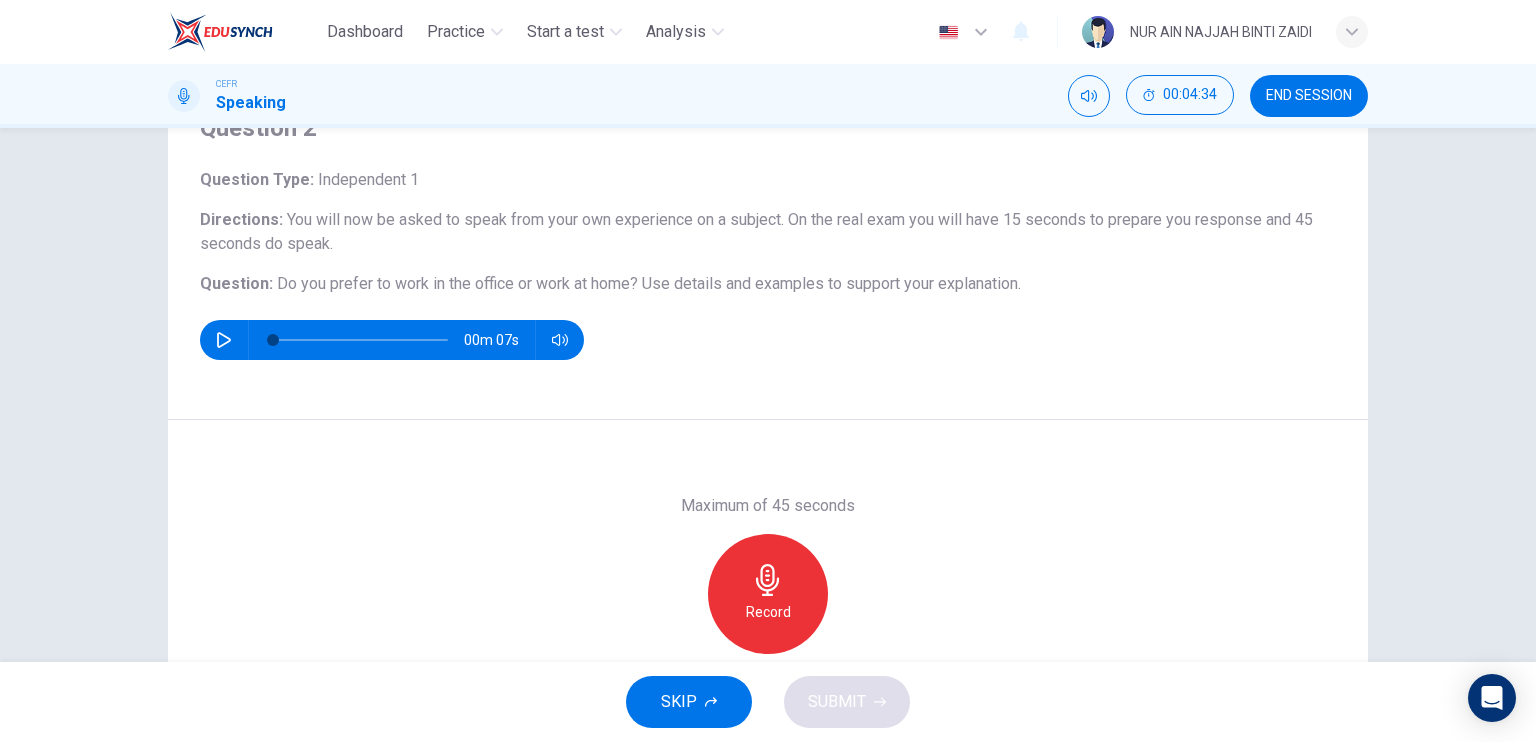scroll, scrollTop: 96, scrollLeft: 0, axis: vertical 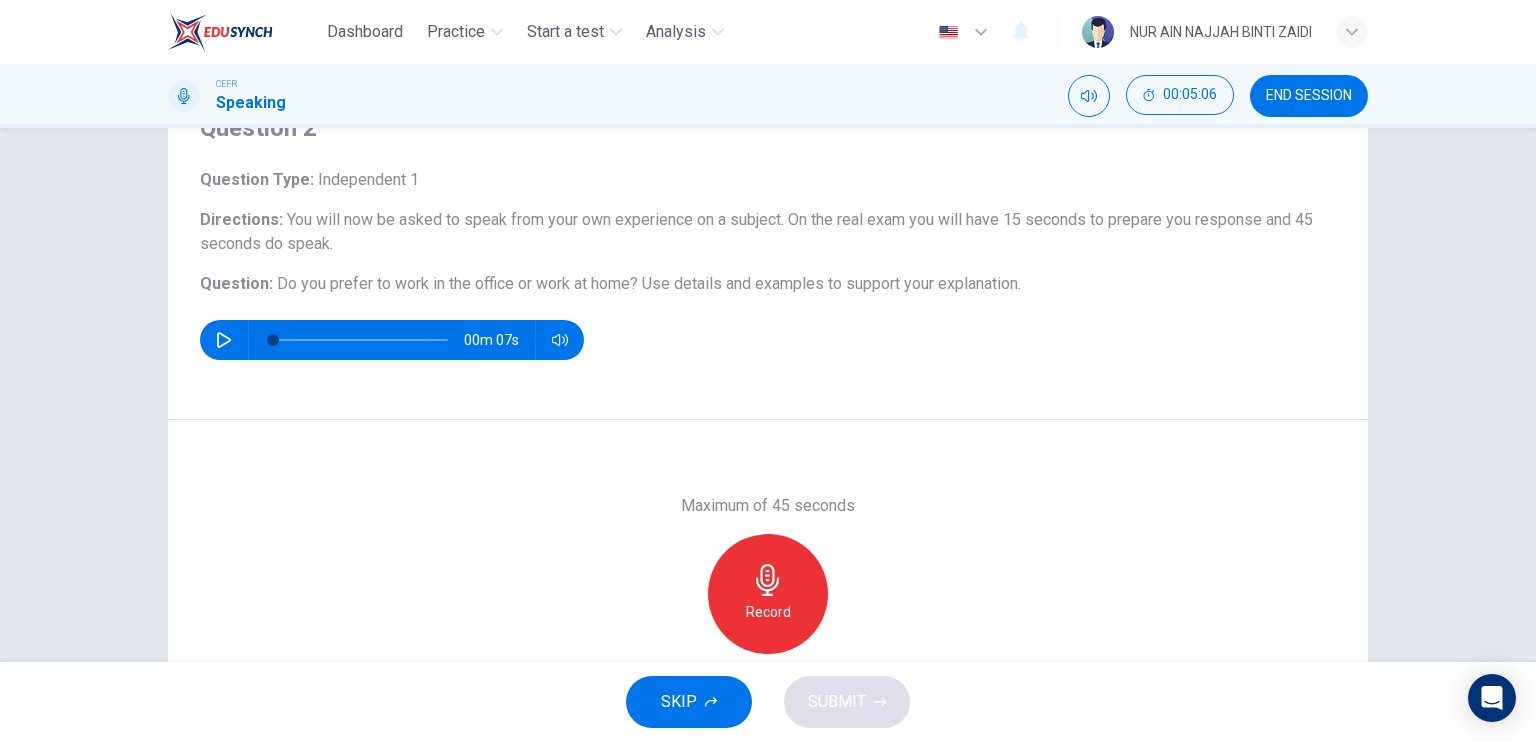 click on "Record" at bounding box center [768, 594] 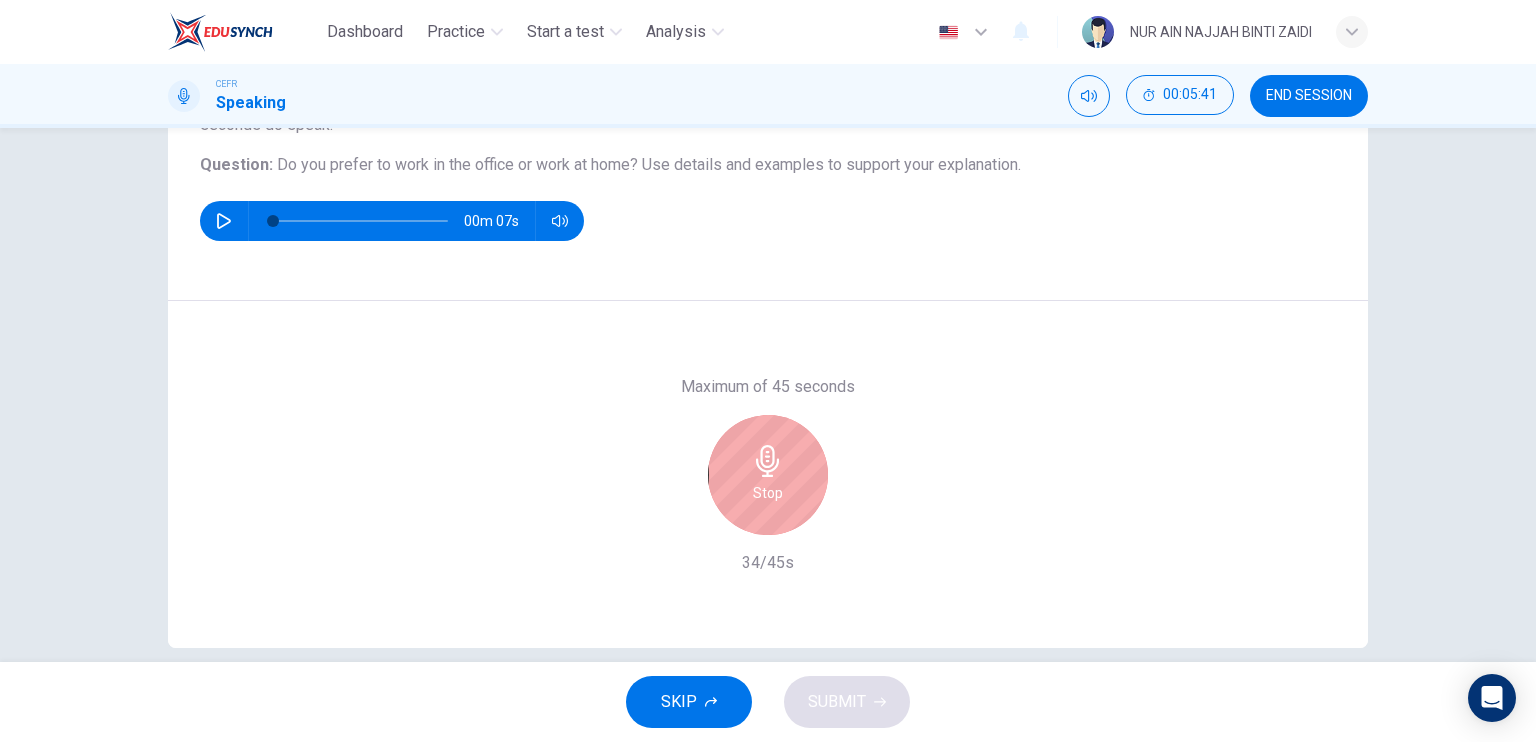 scroll, scrollTop: 214, scrollLeft: 0, axis: vertical 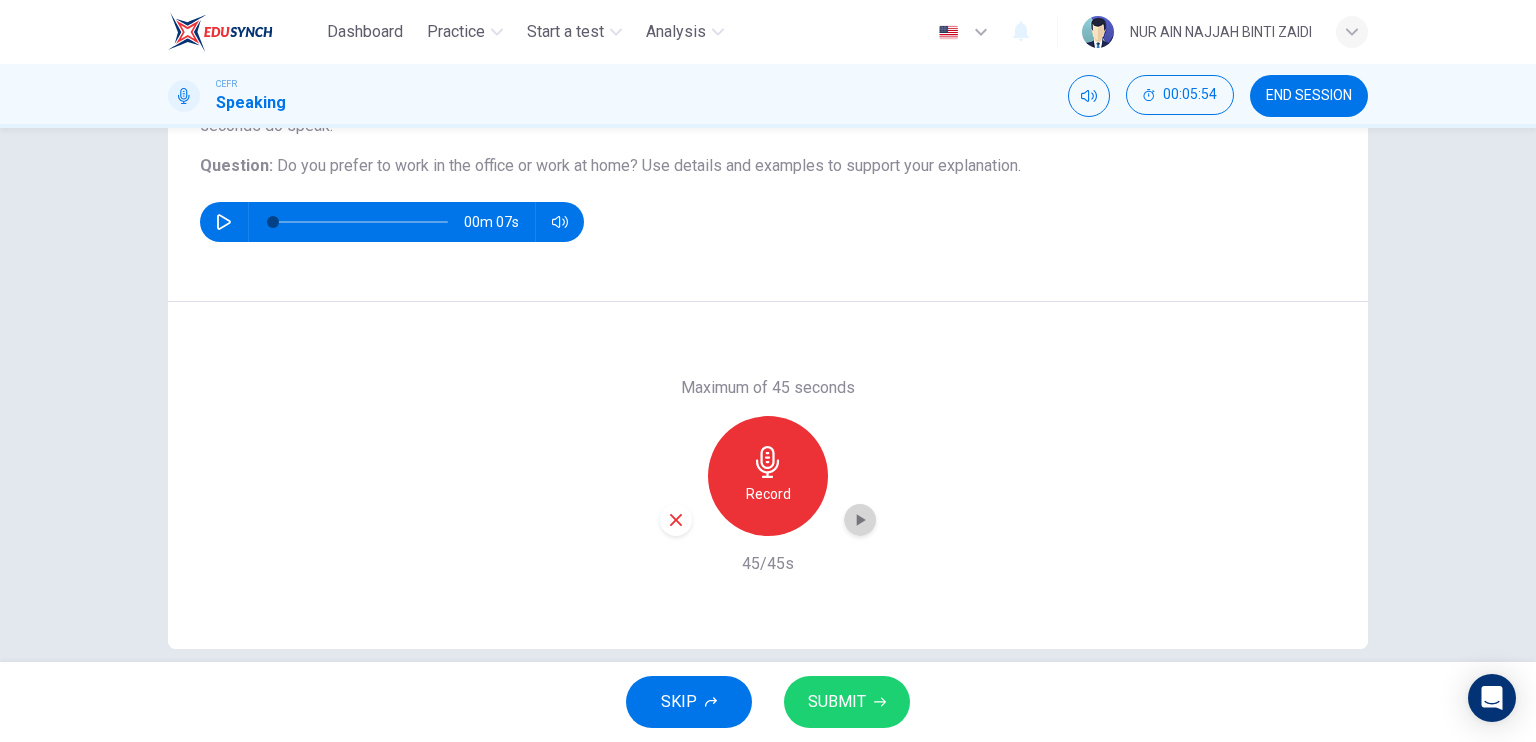 click at bounding box center (860, 520) 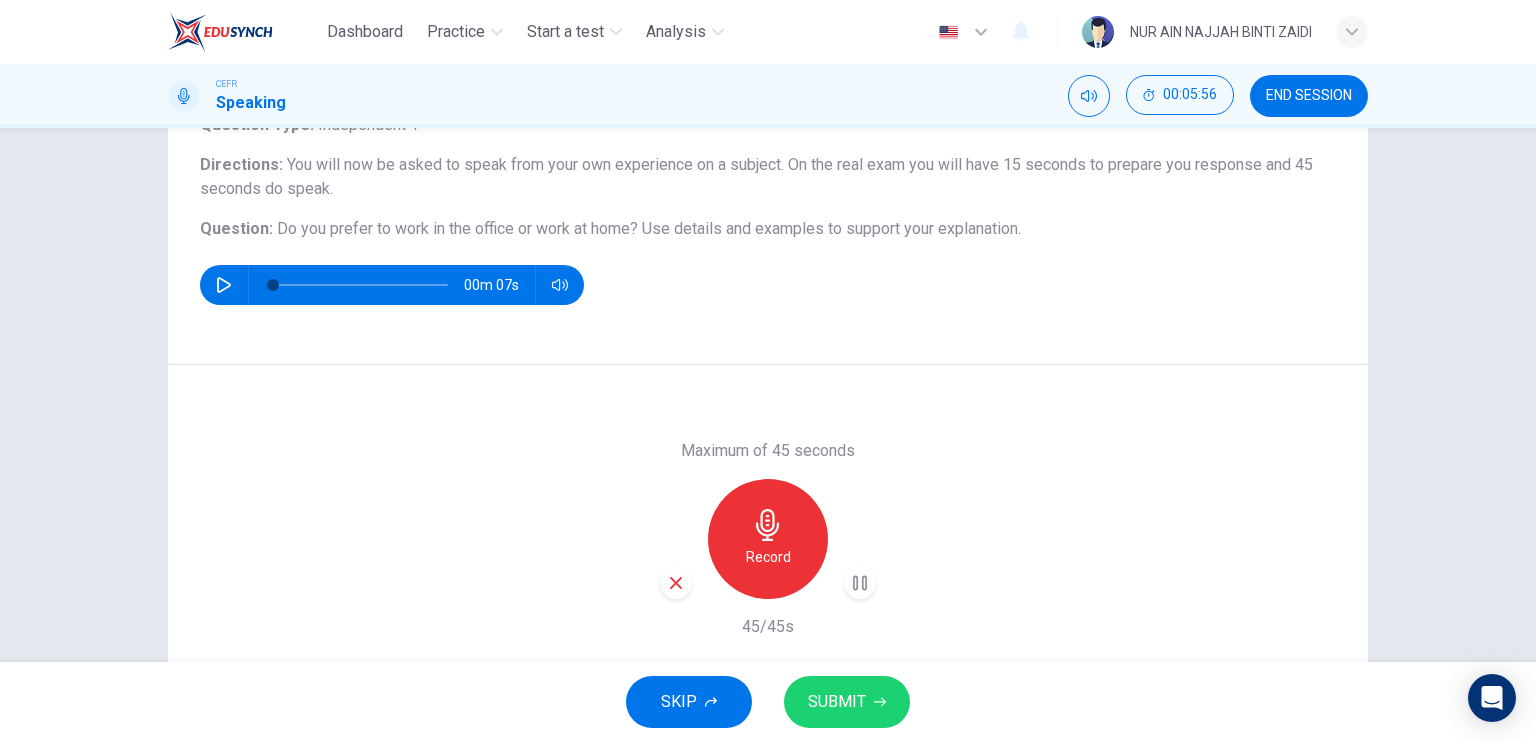 scroll, scrollTop: 152, scrollLeft: 0, axis: vertical 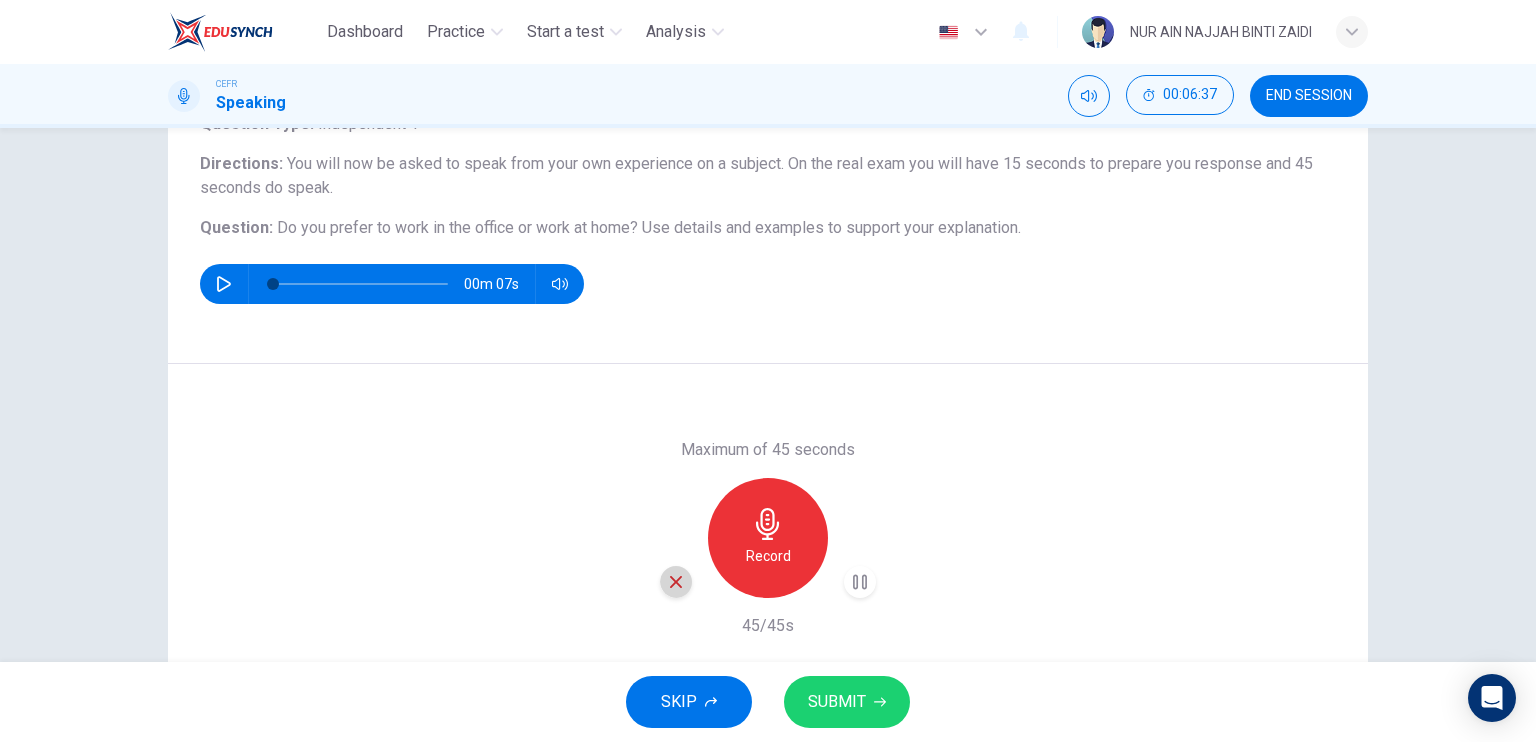 click at bounding box center [676, 582] 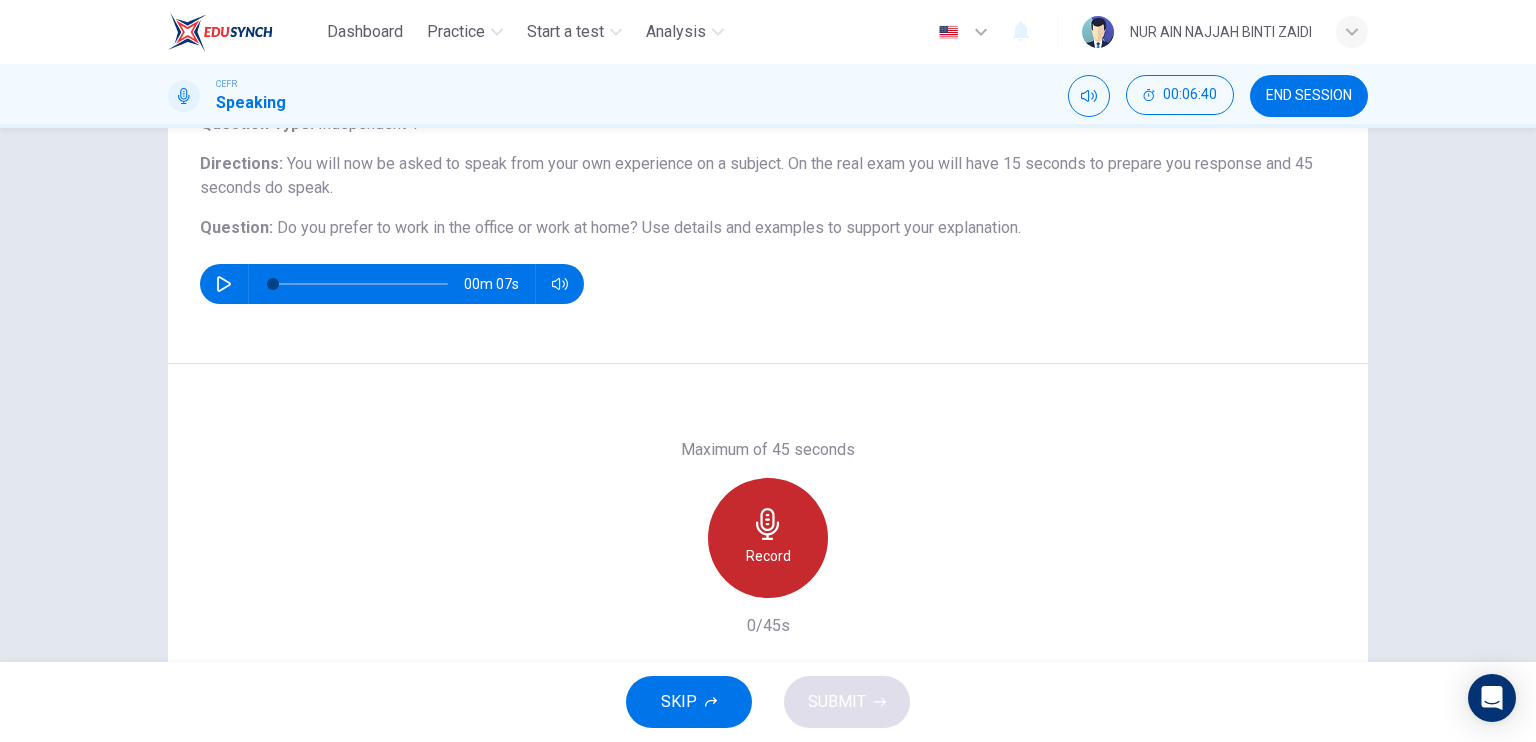 click on "Record" at bounding box center (768, 556) 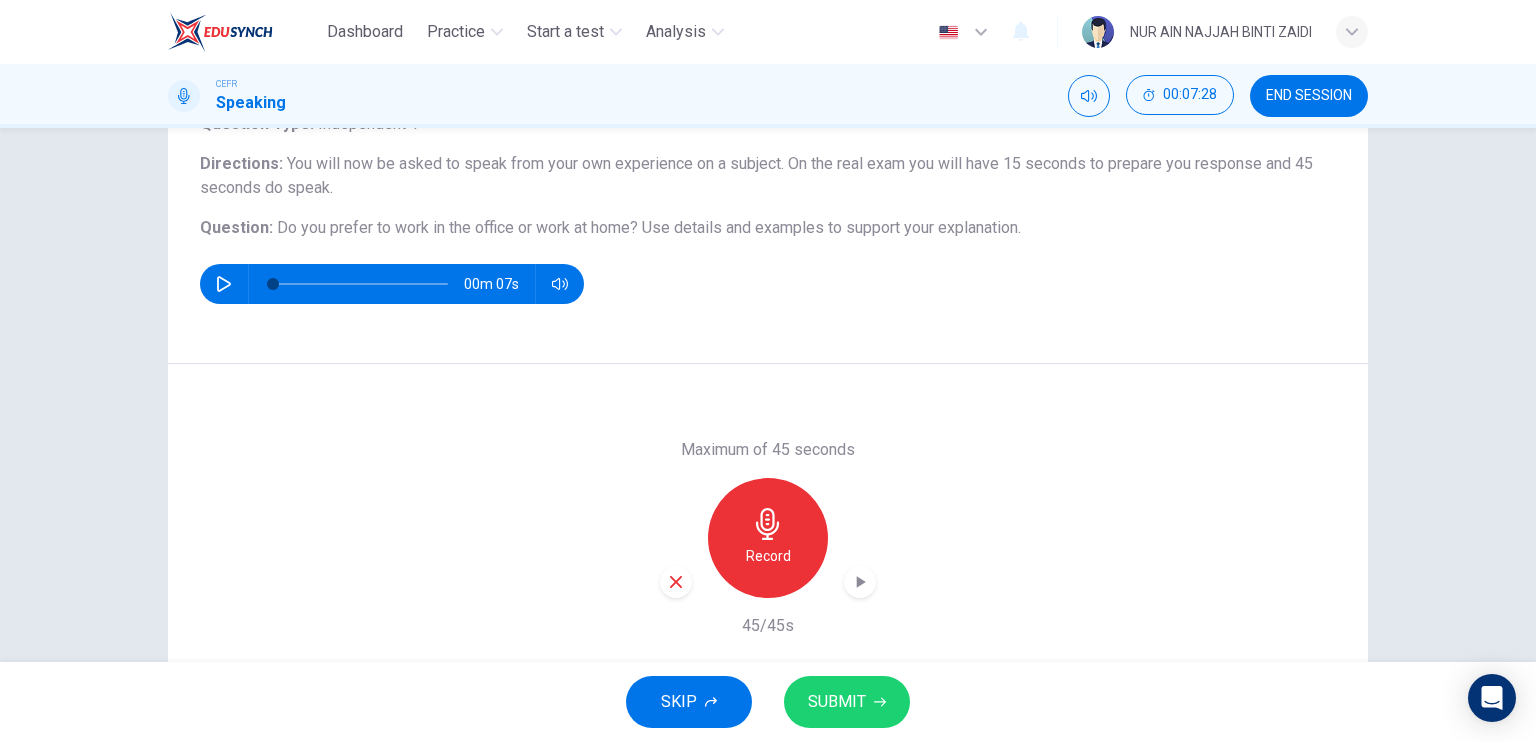 click at bounding box center [676, 582] 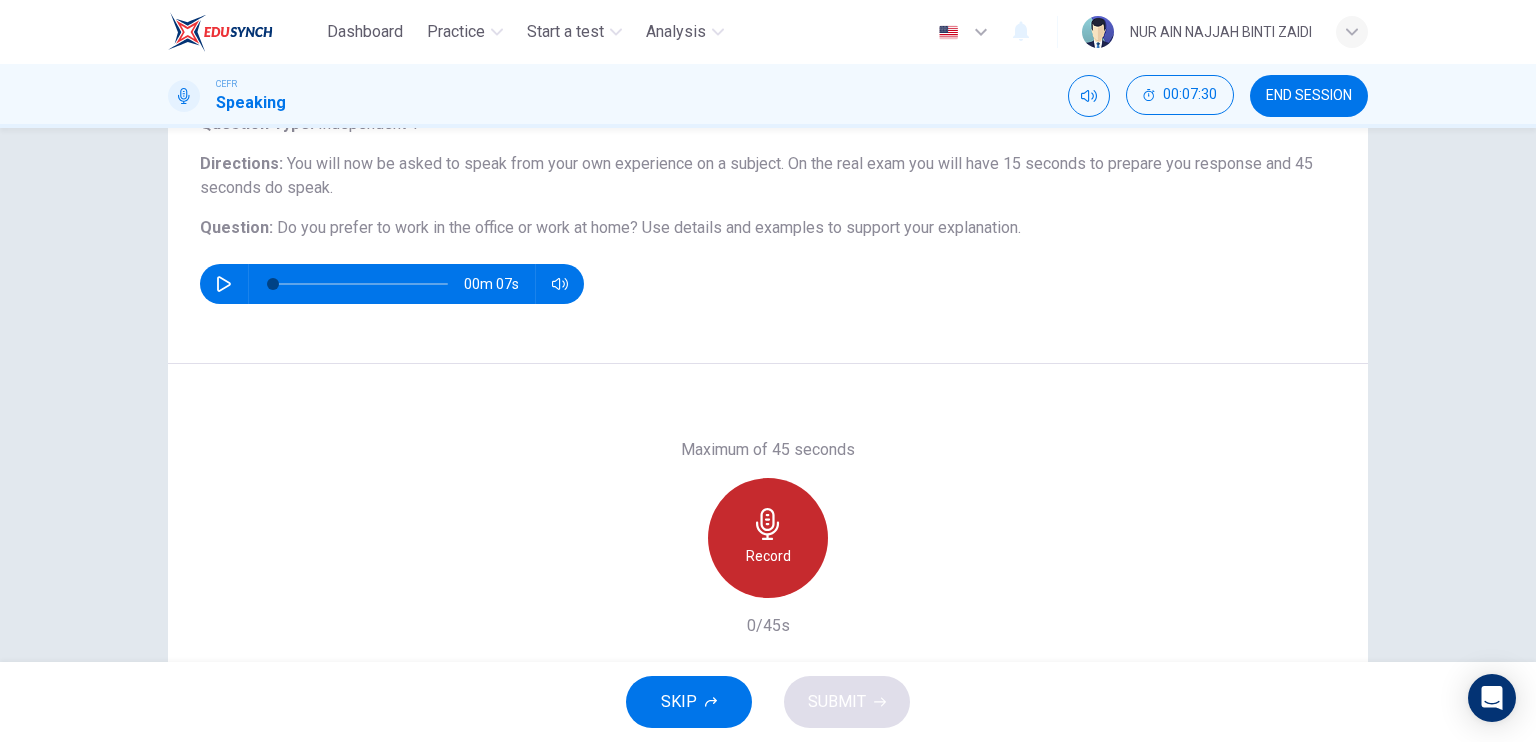 click on "Record" at bounding box center (768, 538) 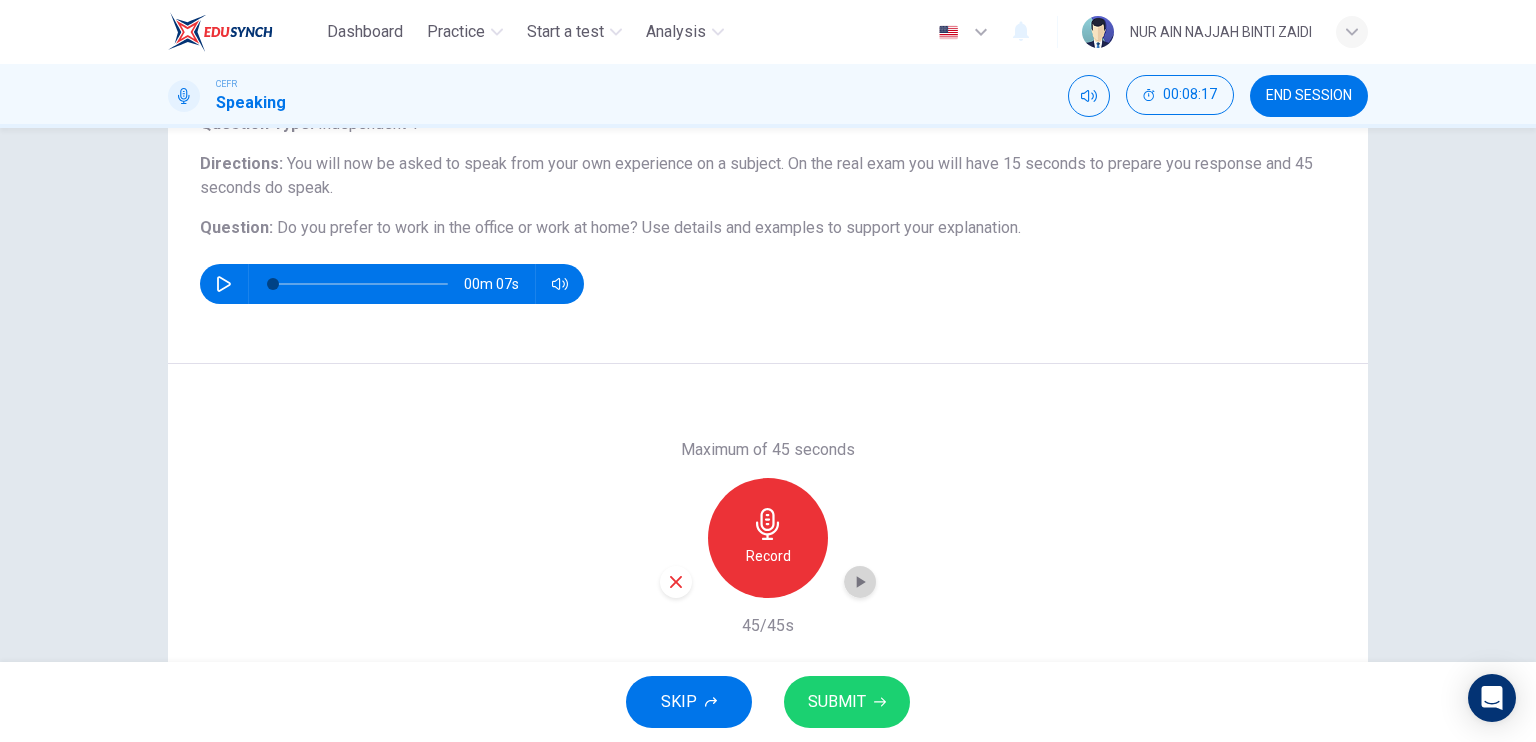 click at bounding box center [860, 582] 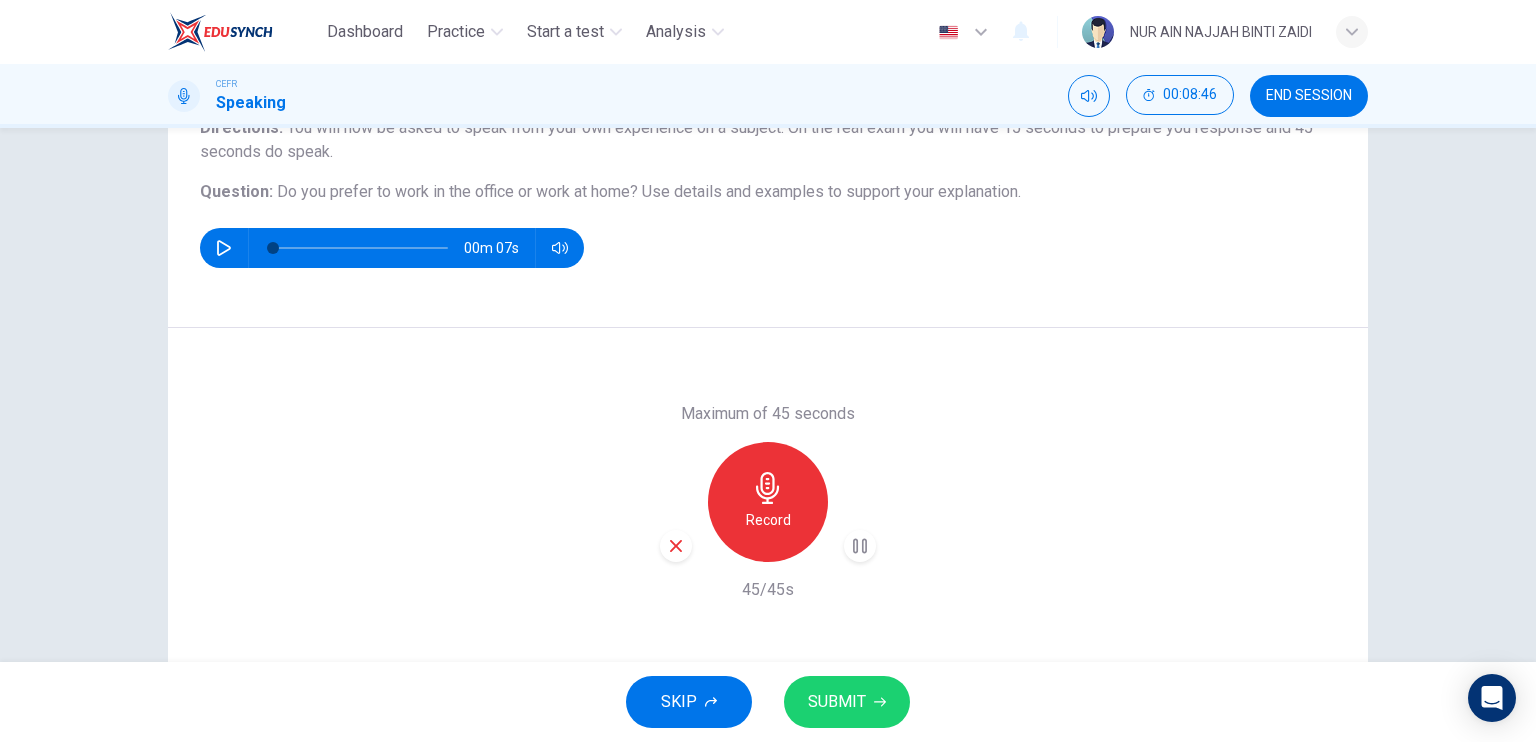 scroll, scrollTop: 188, scrollLeft: 0, axis: vertical 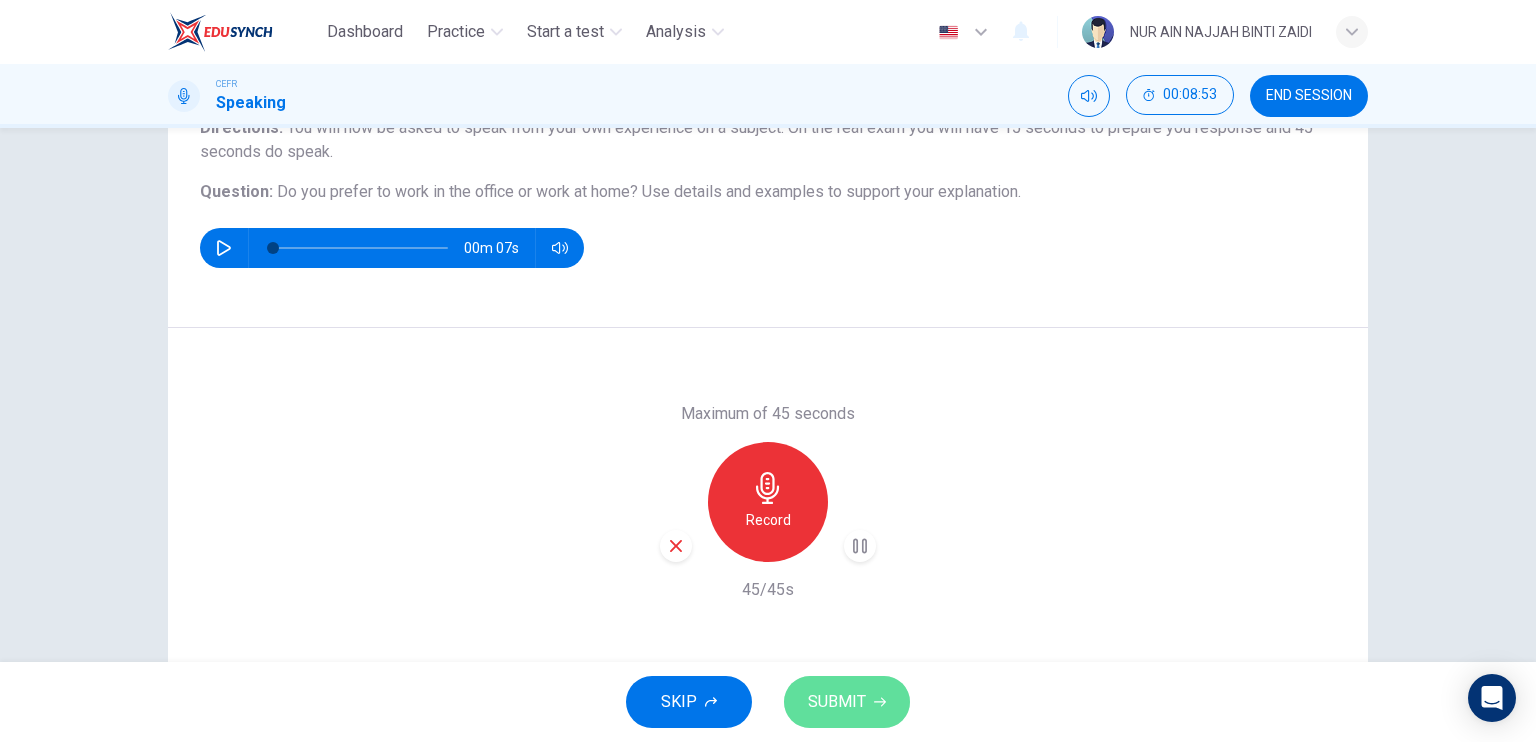 click on "SUBMIT" at bounding box center [837, 702] 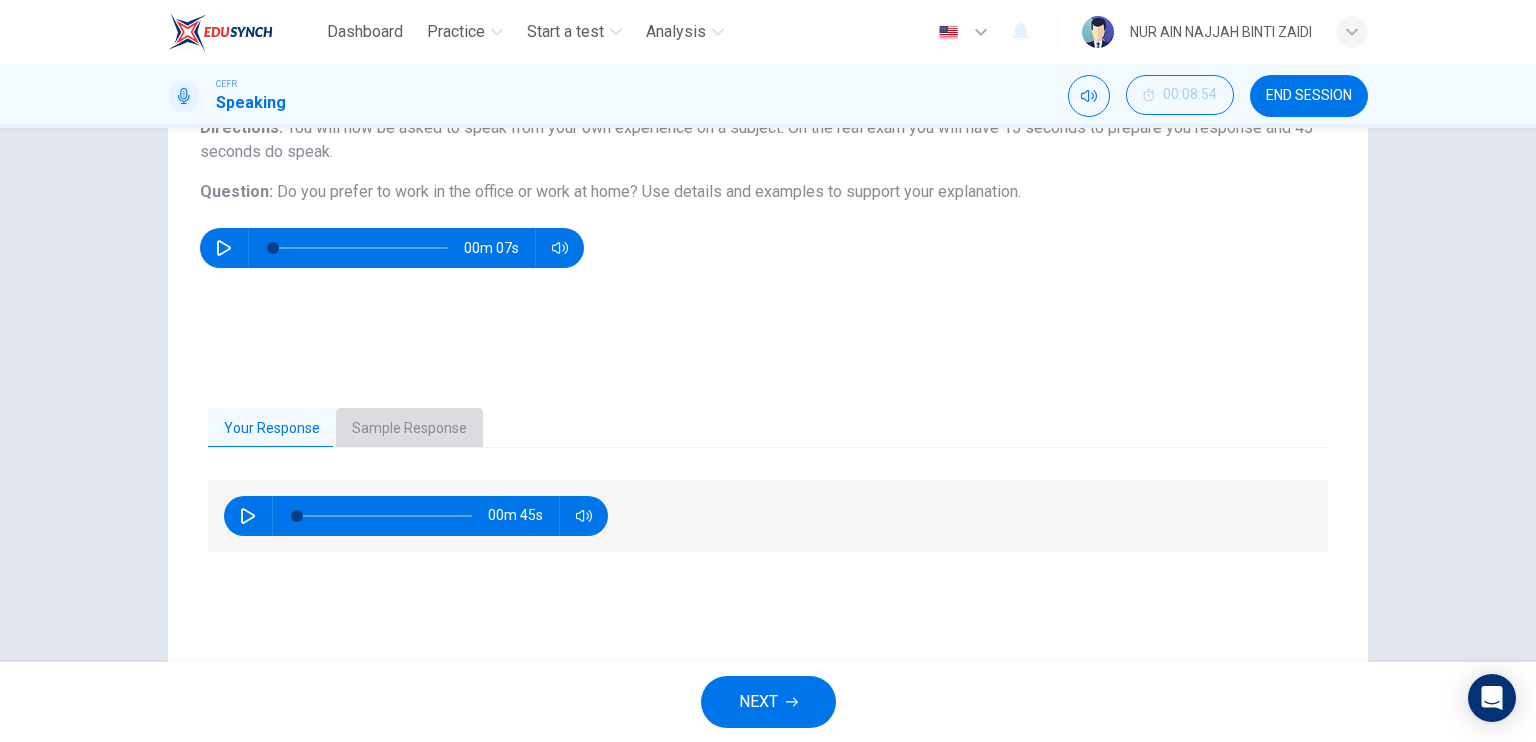 click on "Sample Response" at bounding box center (409, 429) 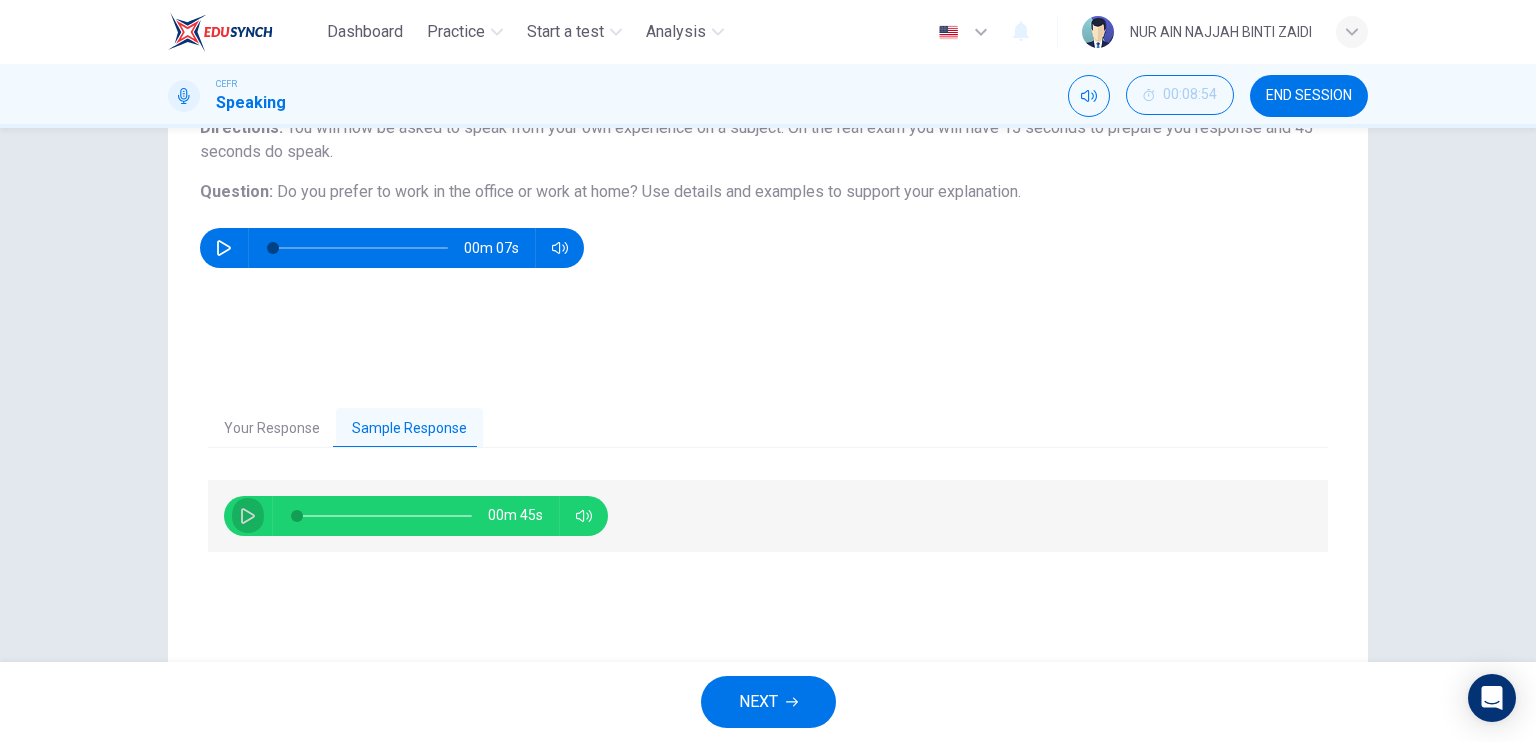 click at bounding box center (248, 516) 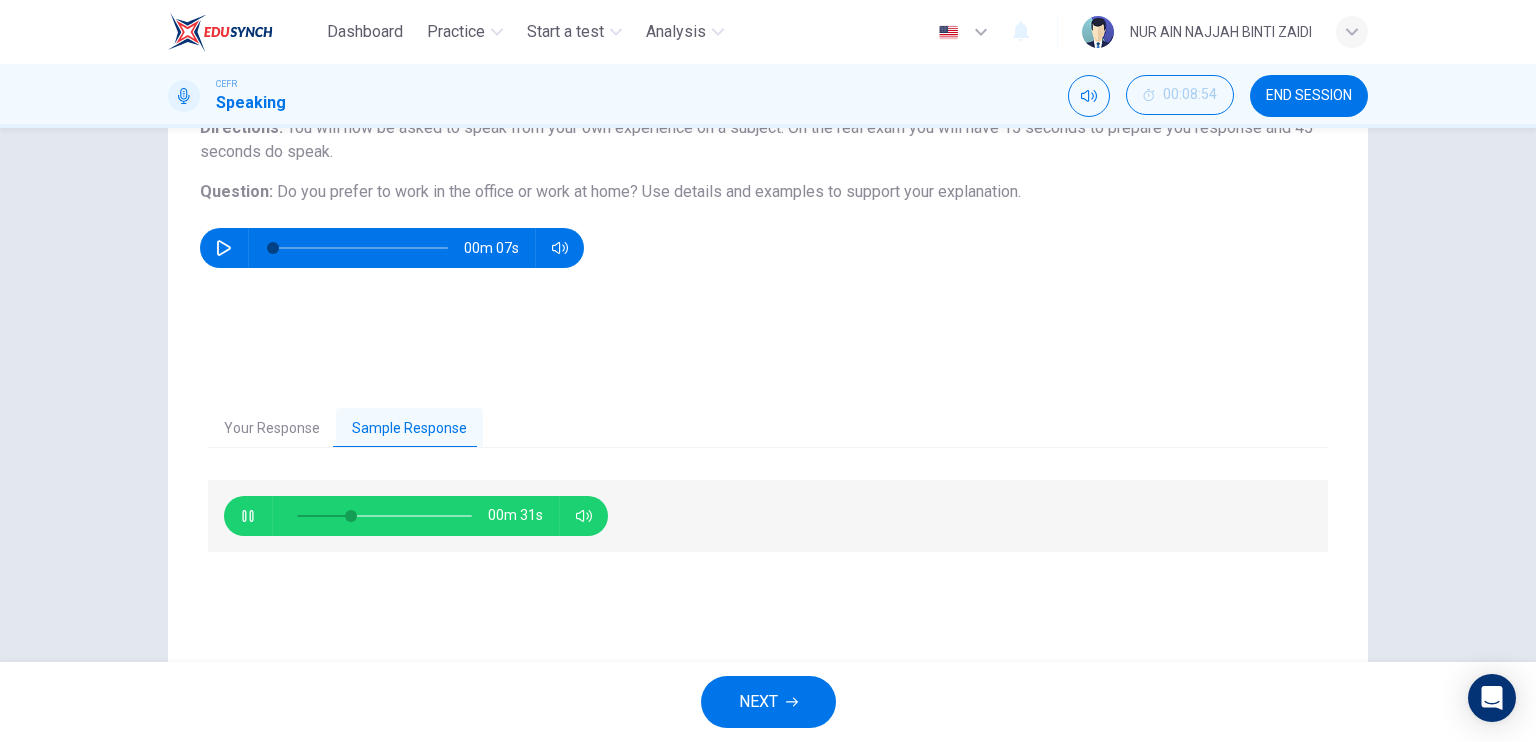scroll, scrollTop: 240, scrollLeft: 0, axis: vertical 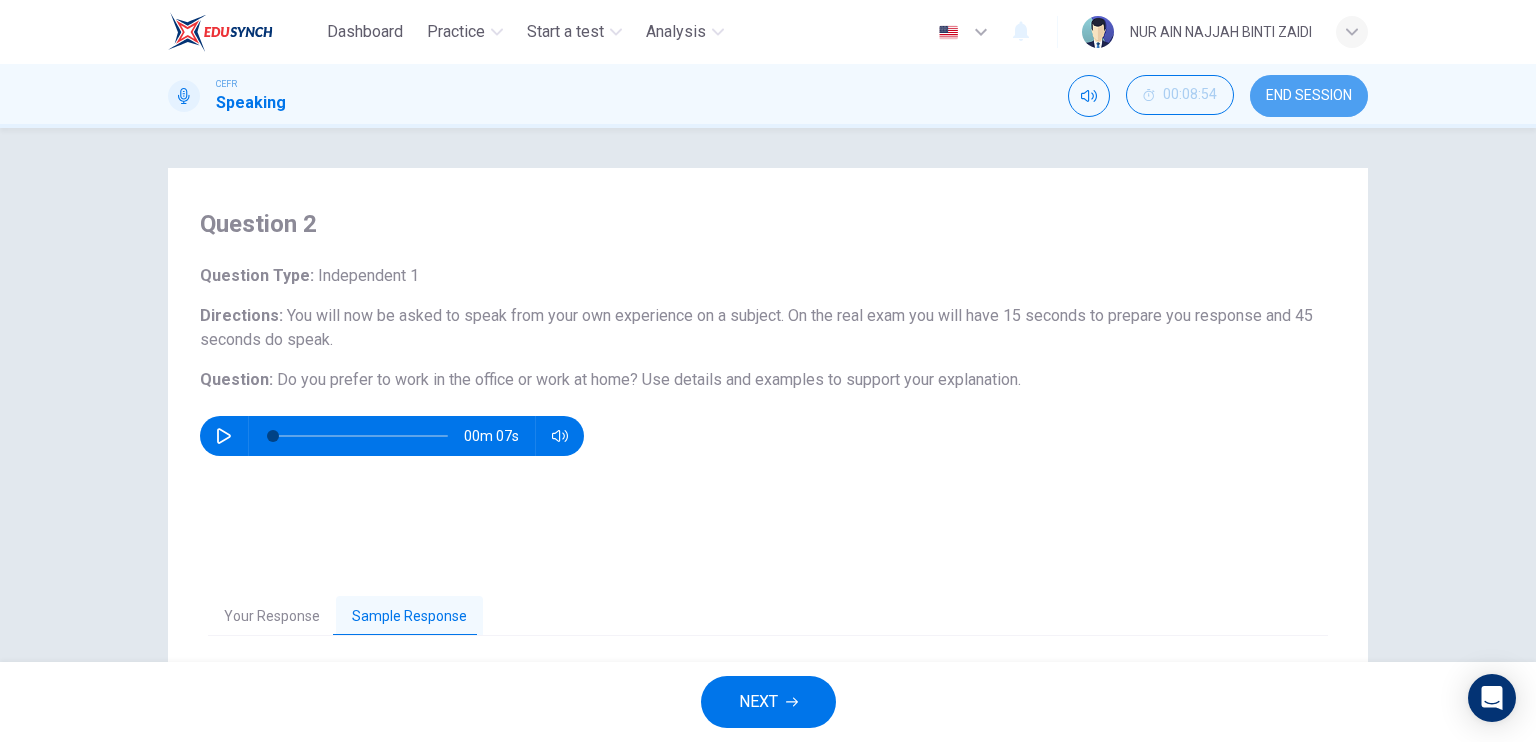 click on "END SESSION" at bounding box center [1309, 96] 